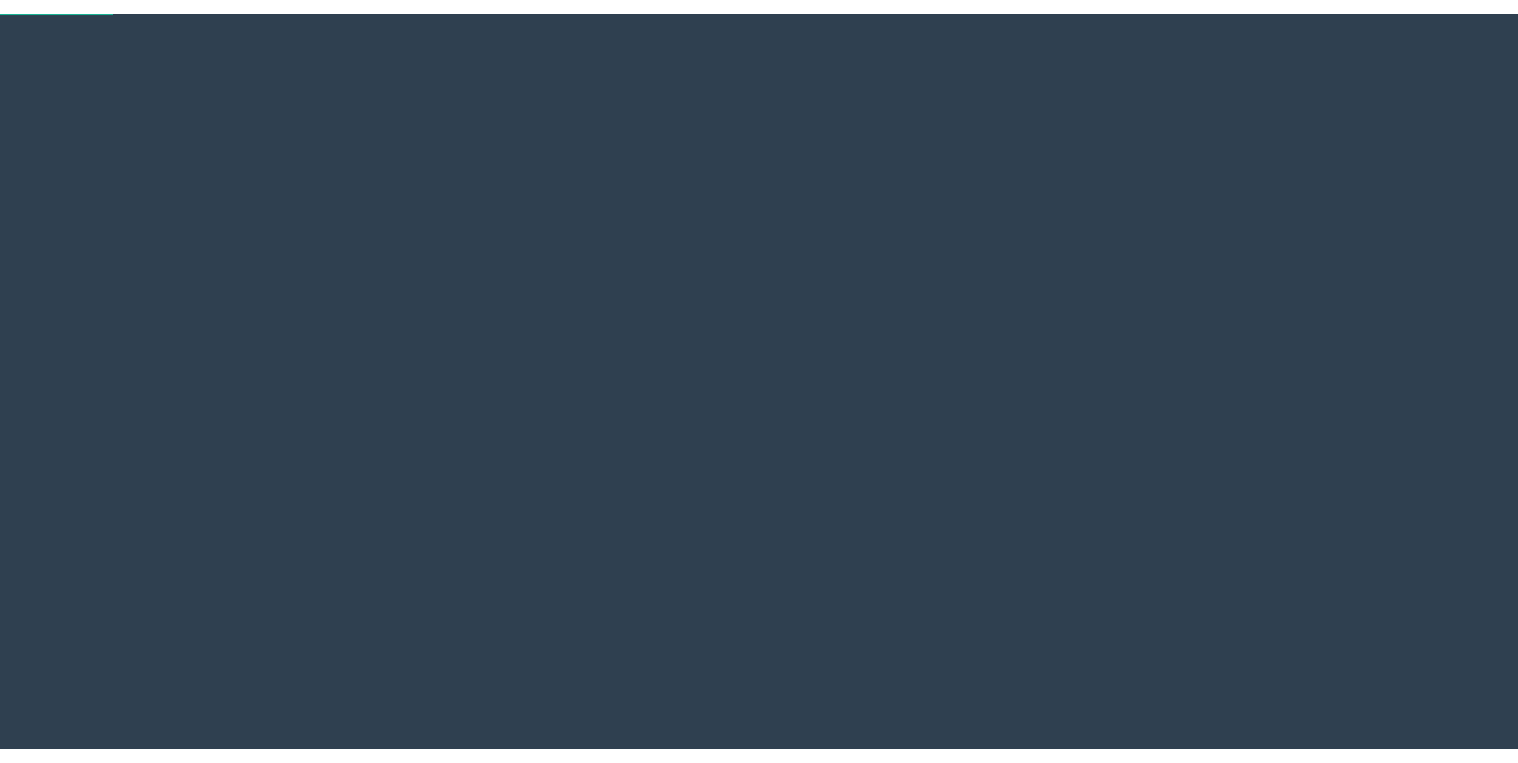 scroll, scrollTop: 0, scrollLeft: 0, axis: both 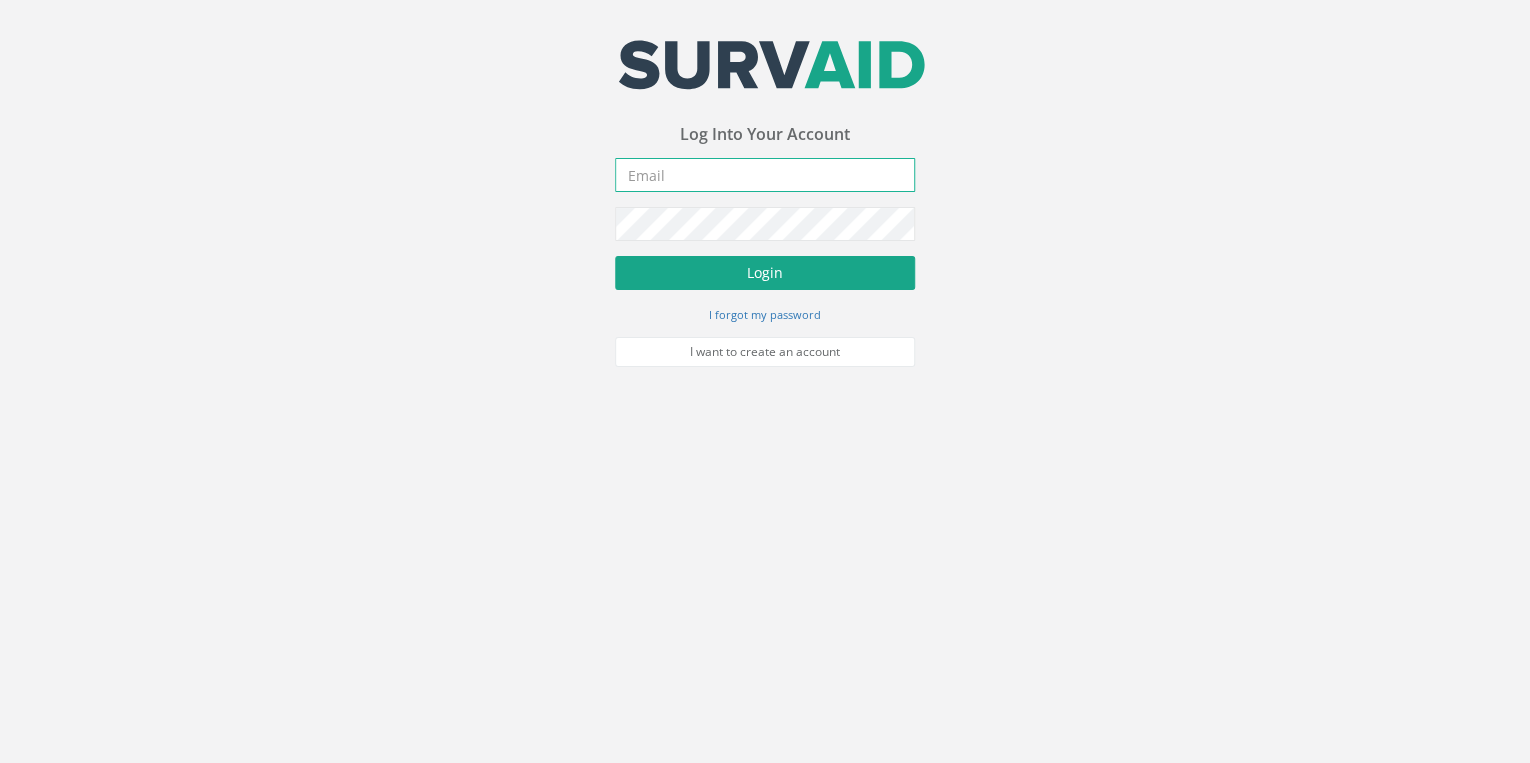 type on "[EMAIL]" 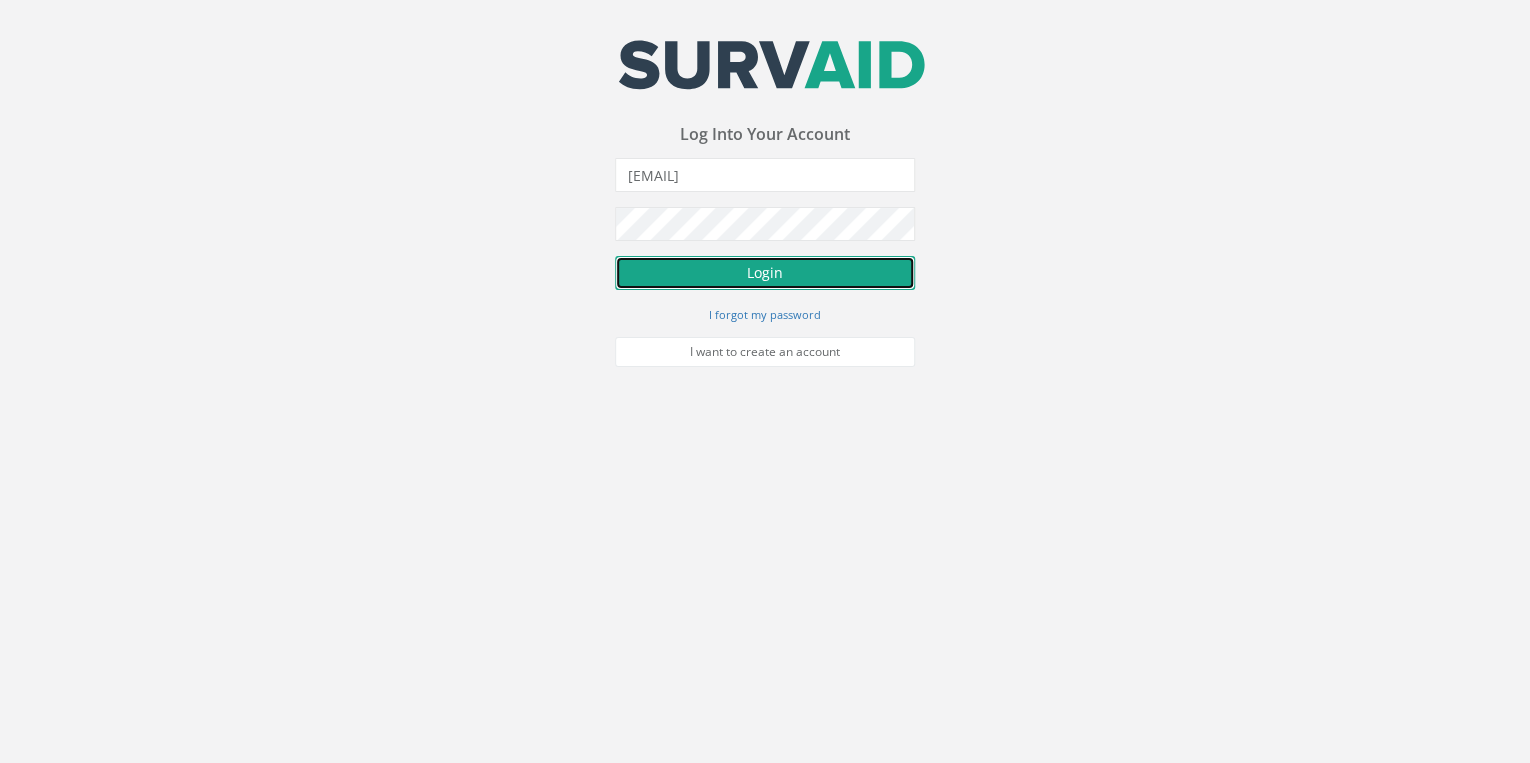 click on "Login" at bounding box center (765, 273) 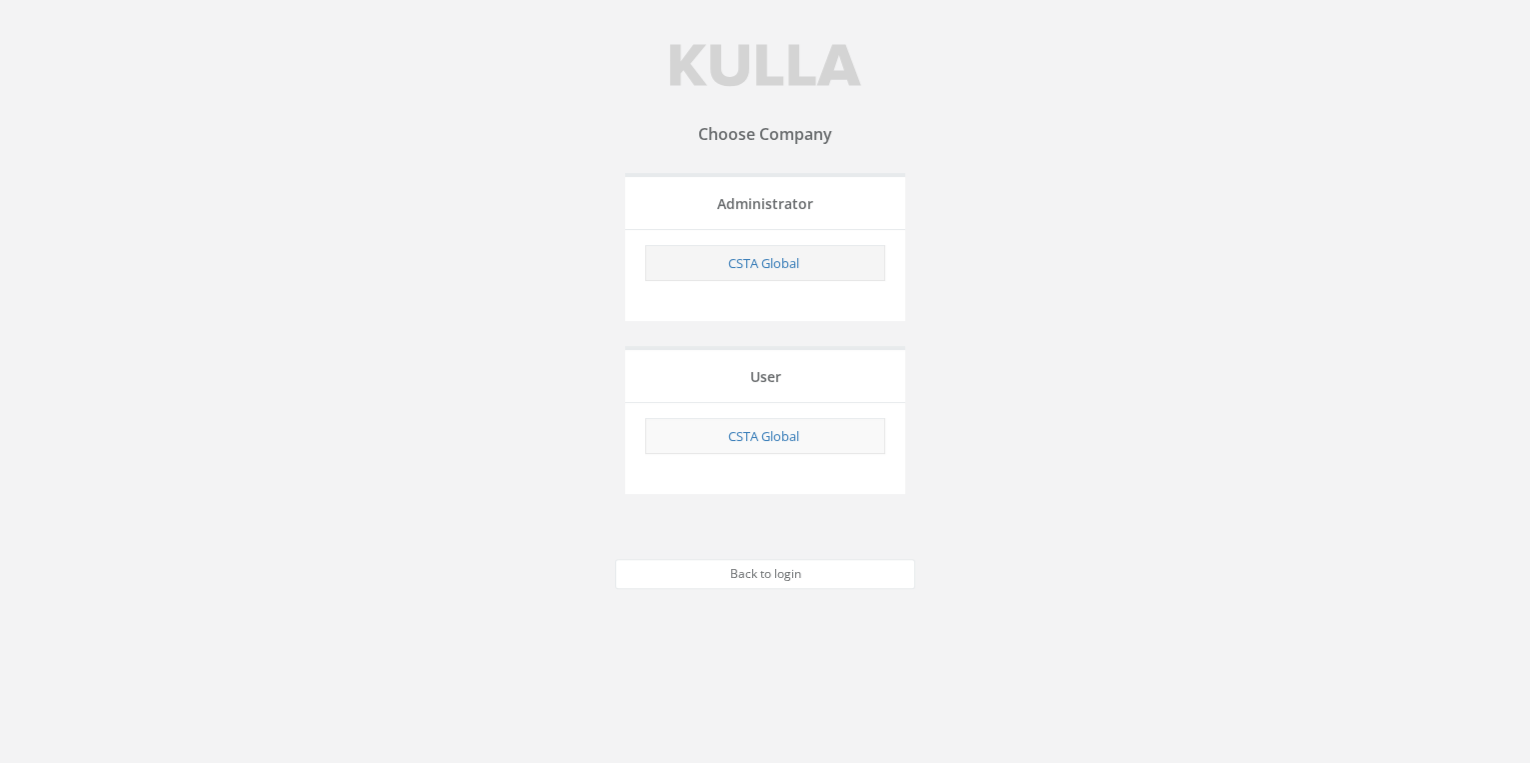 click on "CSTA Global" at bounding box center [765, 263] 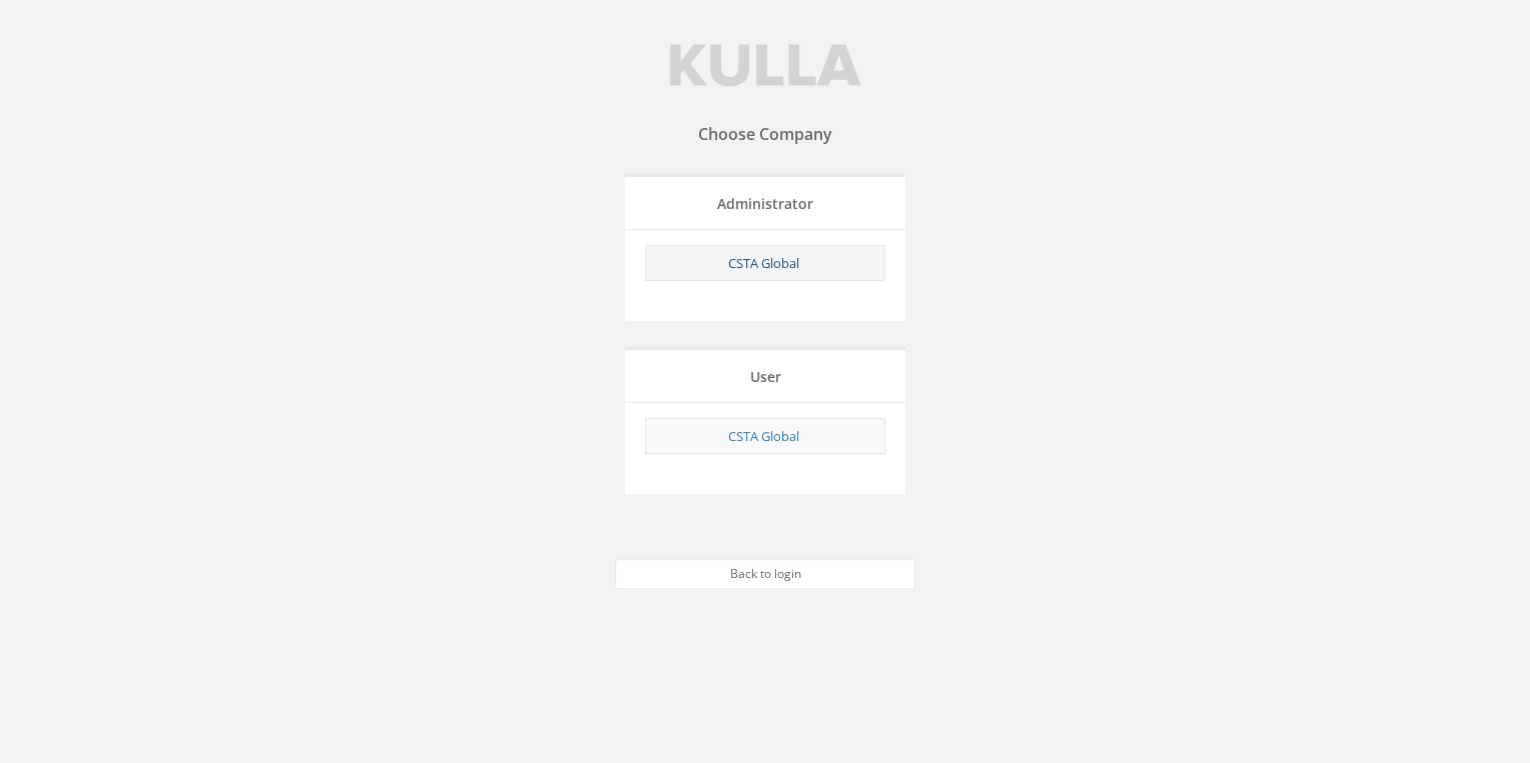 click on "CSTA Global" at bounding box center (763, 263) 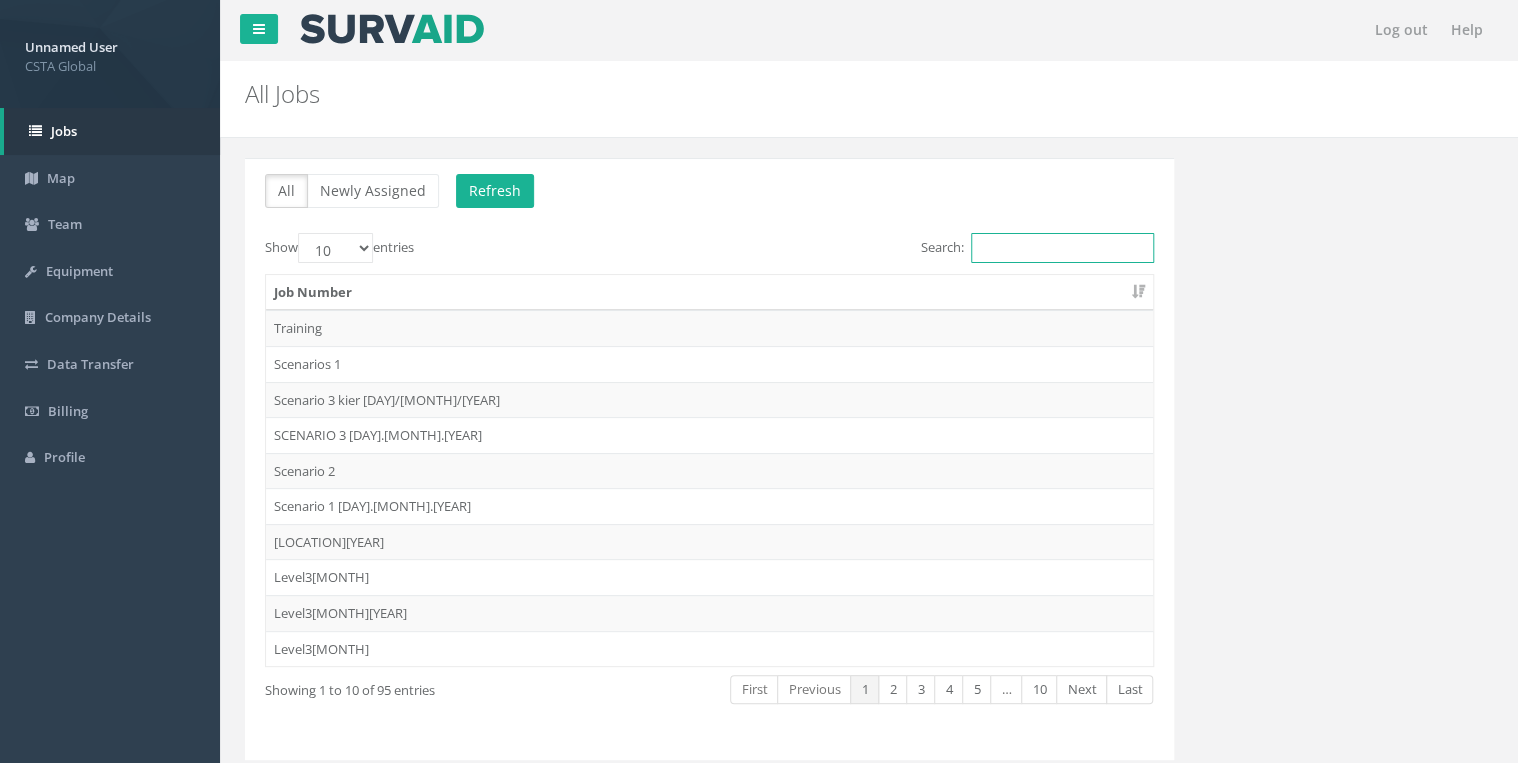 click on "Search:" at bounding box center [1062, 248] 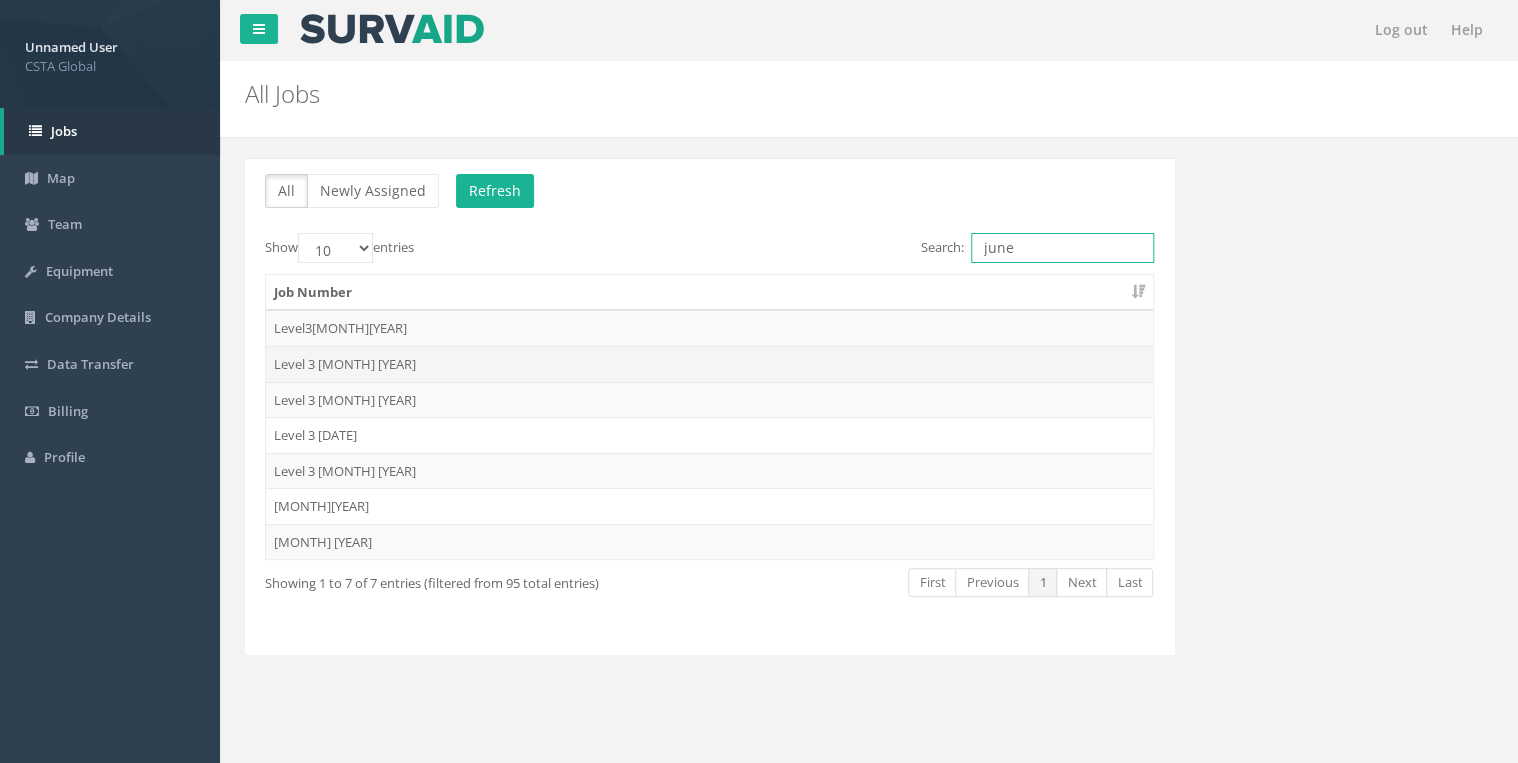 type on "june" 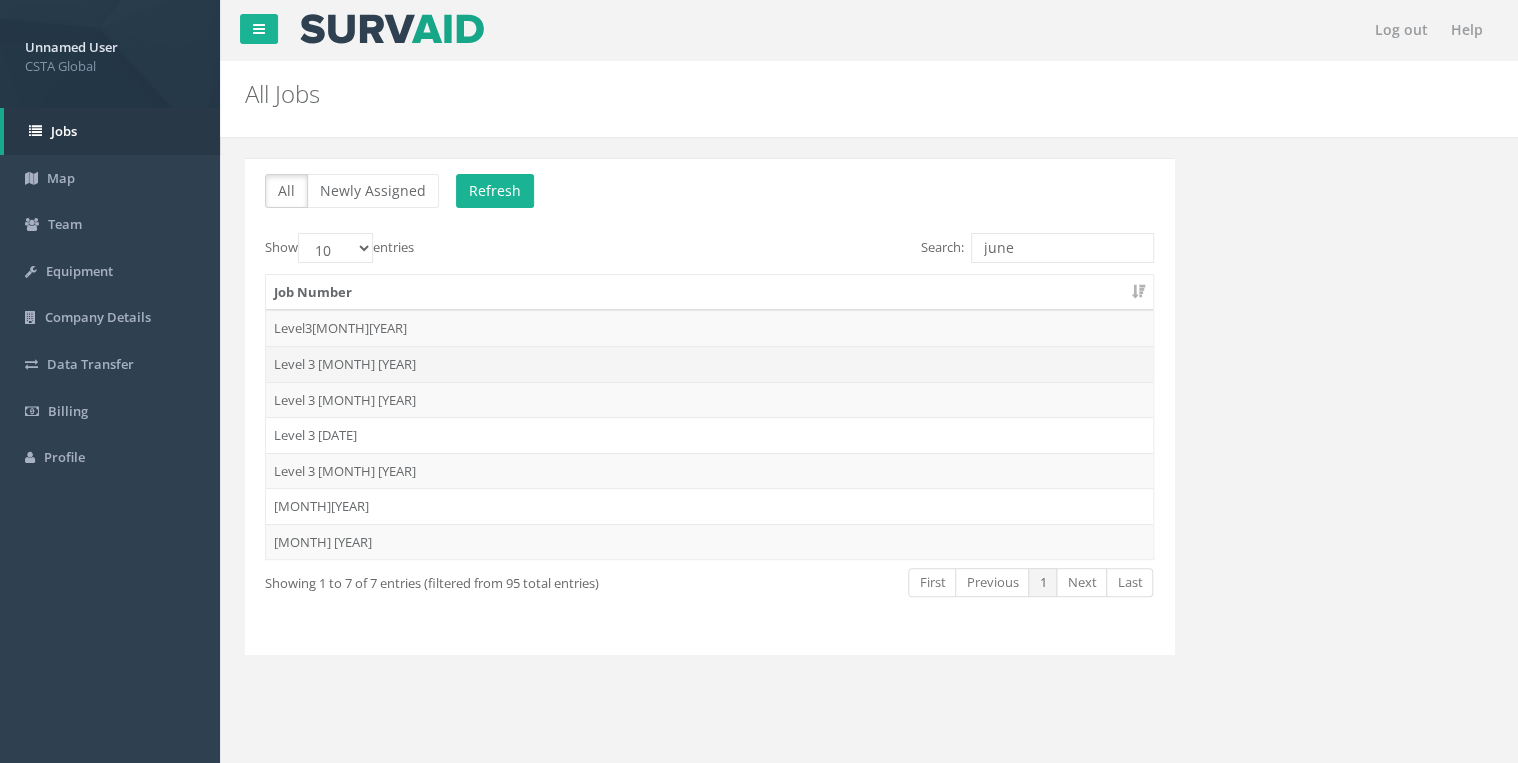 click on "Level 3 [MONTH] [YEAR]" at bounding box center [709, 364] 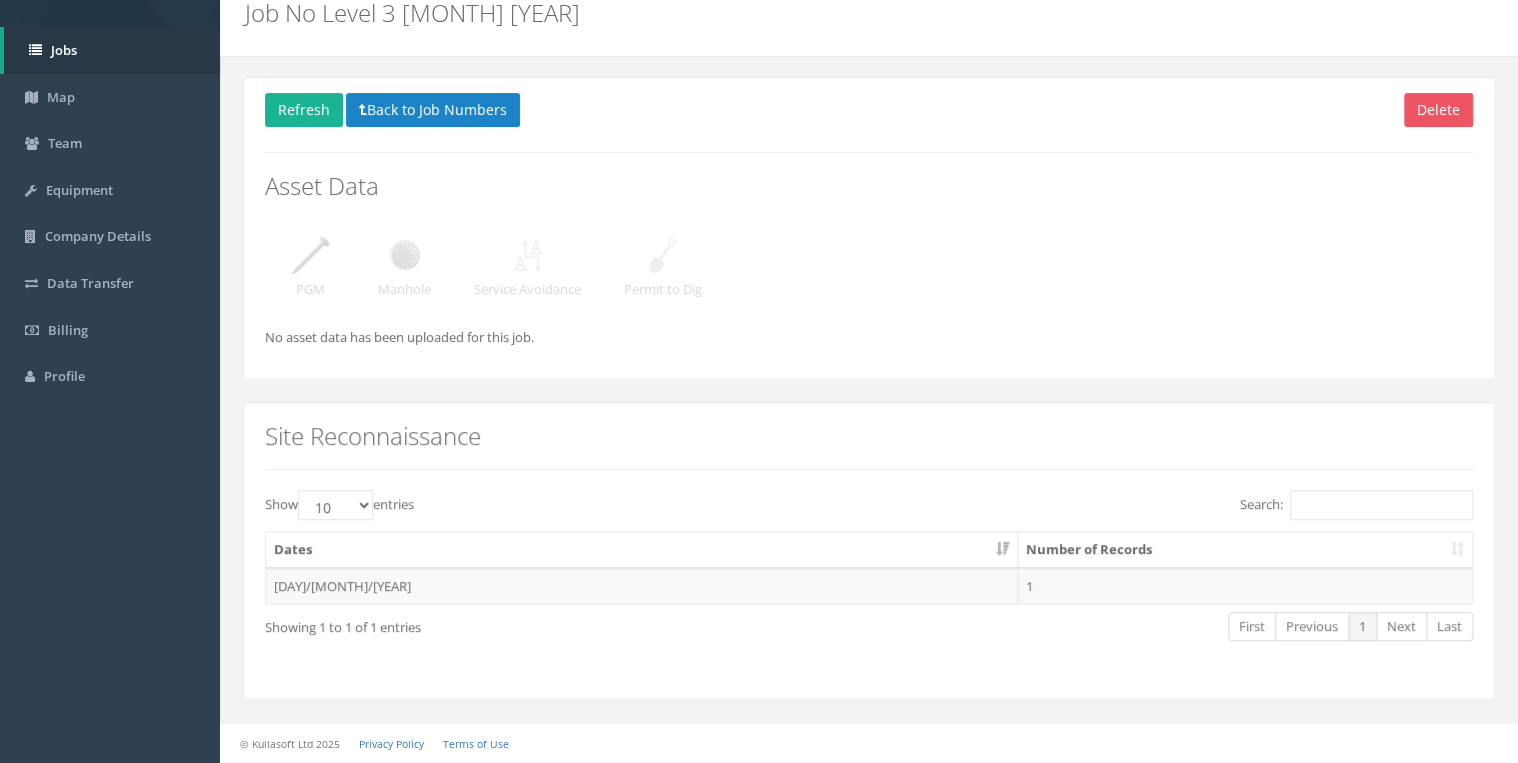 scroll, scrollTop: 77, scrollLeft: 0, axis: vertical 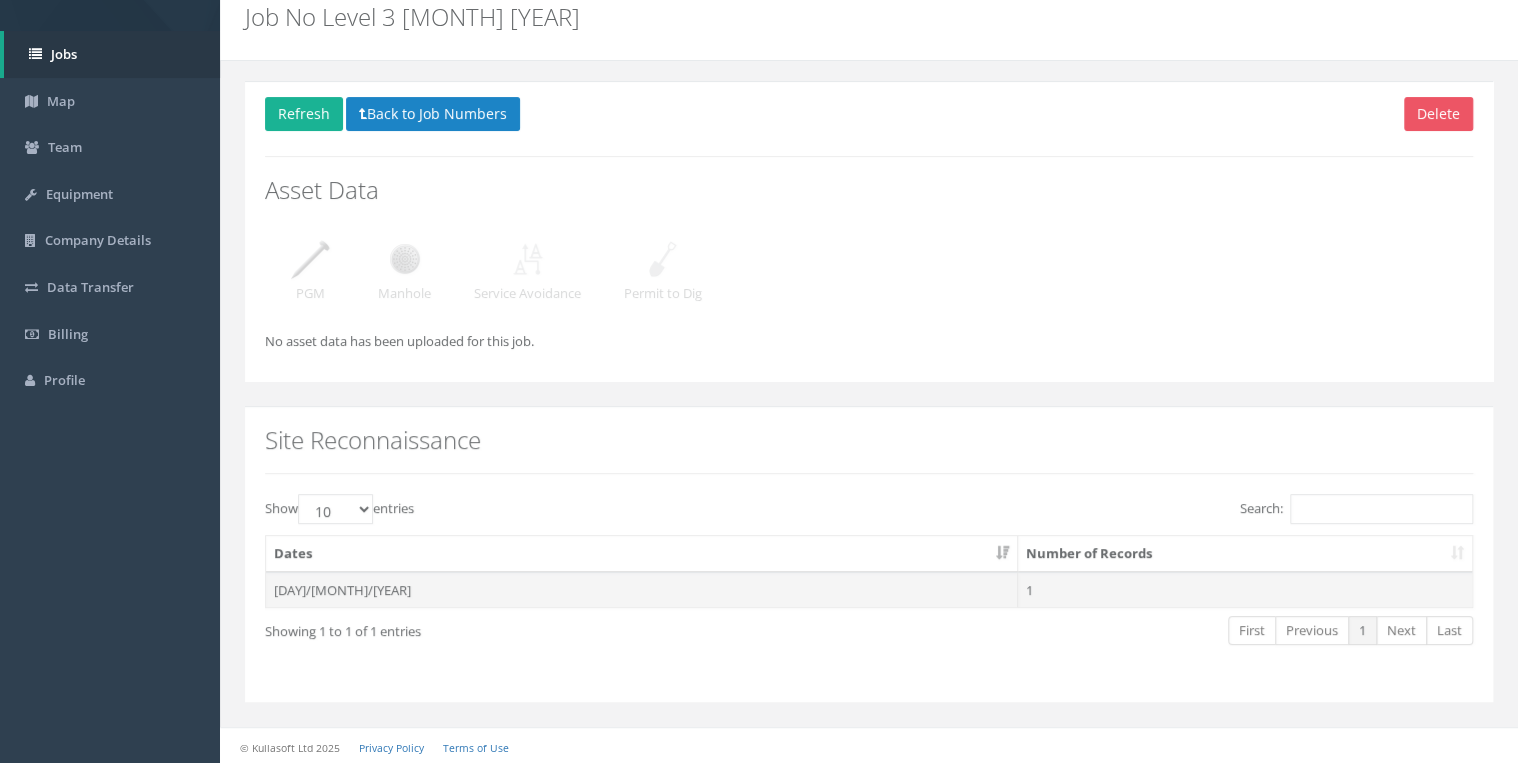 click on "1" at bounding box center (1245, 590) 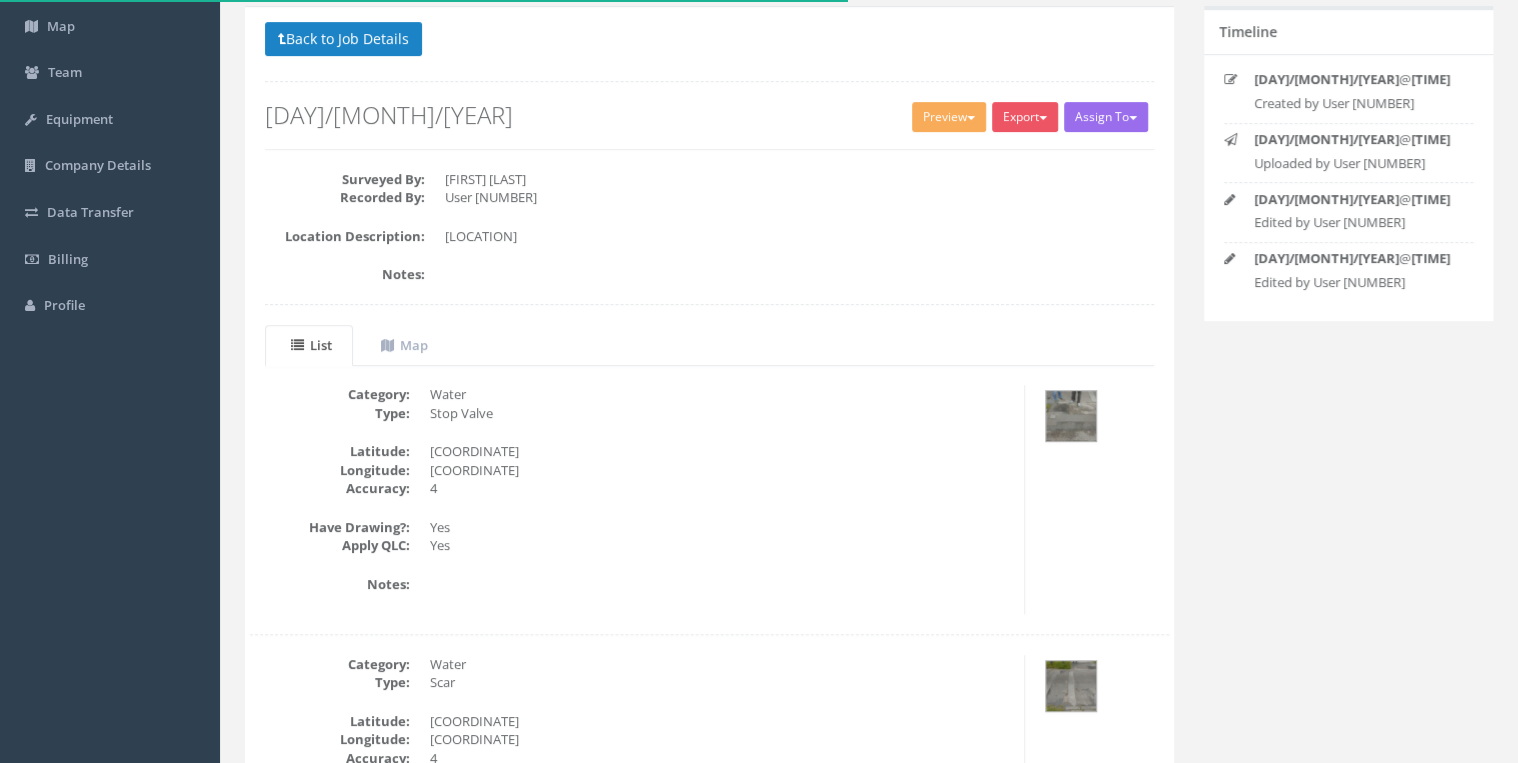 scroll, scrollTop: 160, scrollLeft: 0, axis: vertical 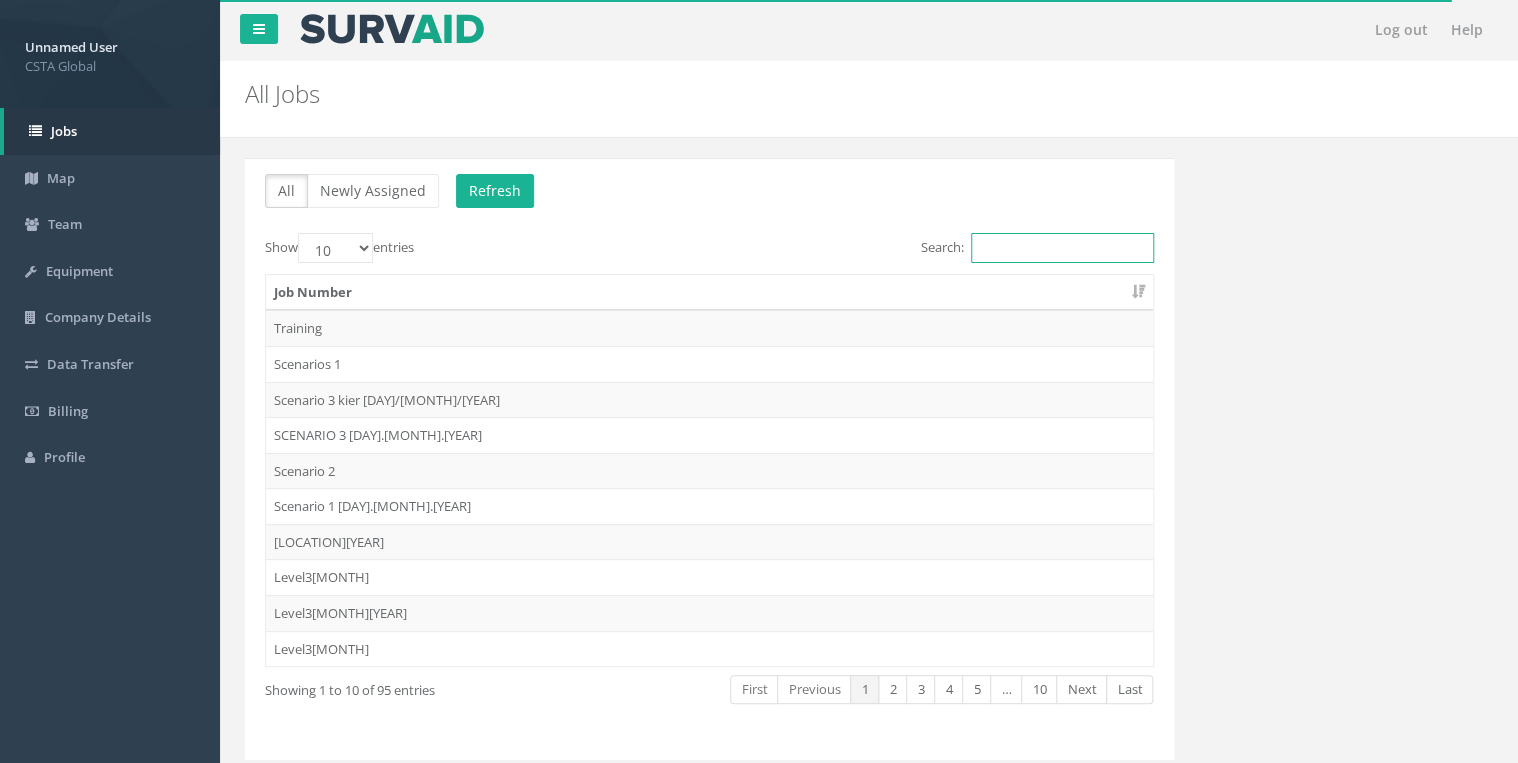 click on "Search:" at bounding box center [1062, 248] 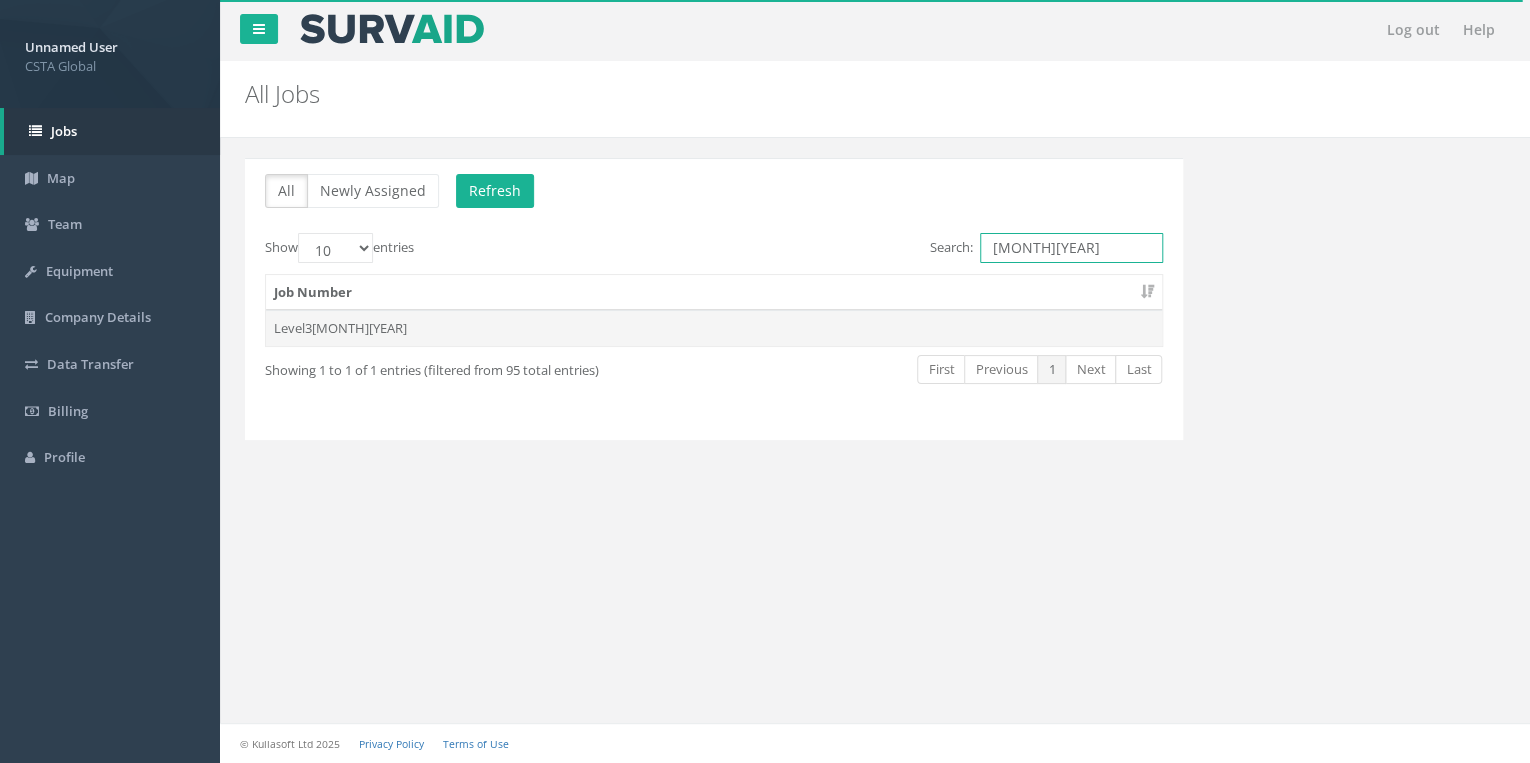 type on "[MONTH][YEAR]" 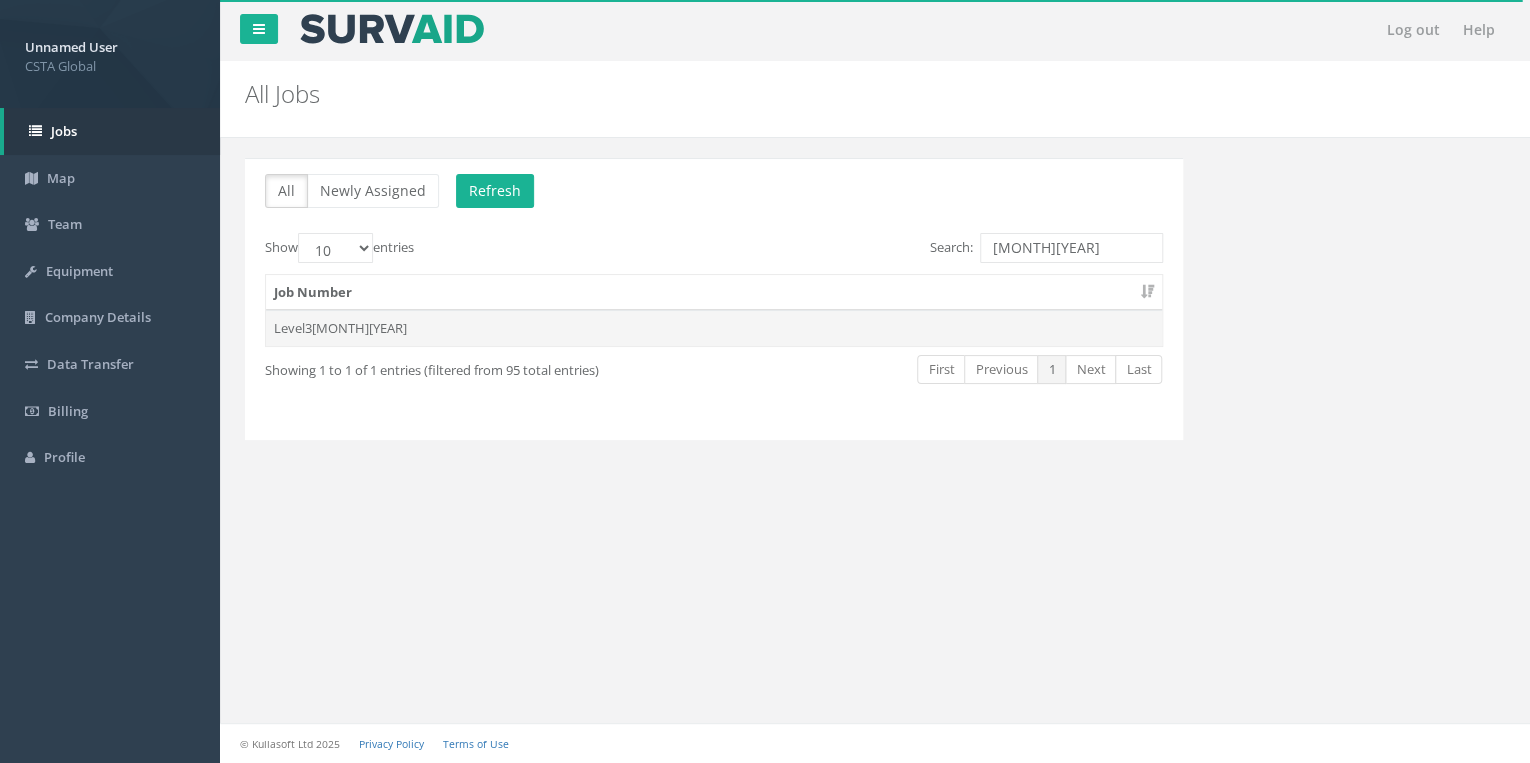 click on "Level3[MONTH][YEAR]" at bounding box center (714, 328) 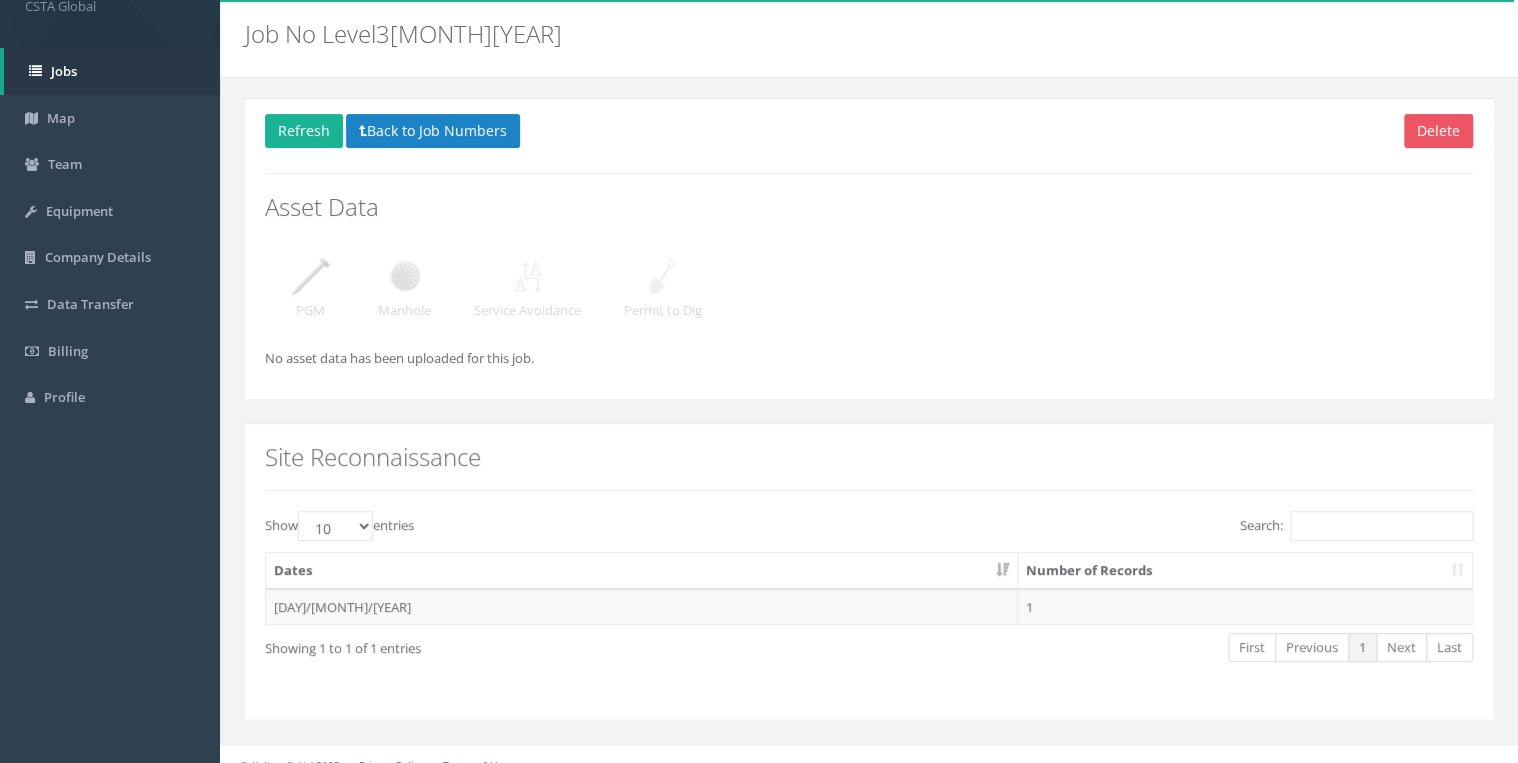 scroll, scrollTop: 77, scrollLeft: 0, axis: vertical 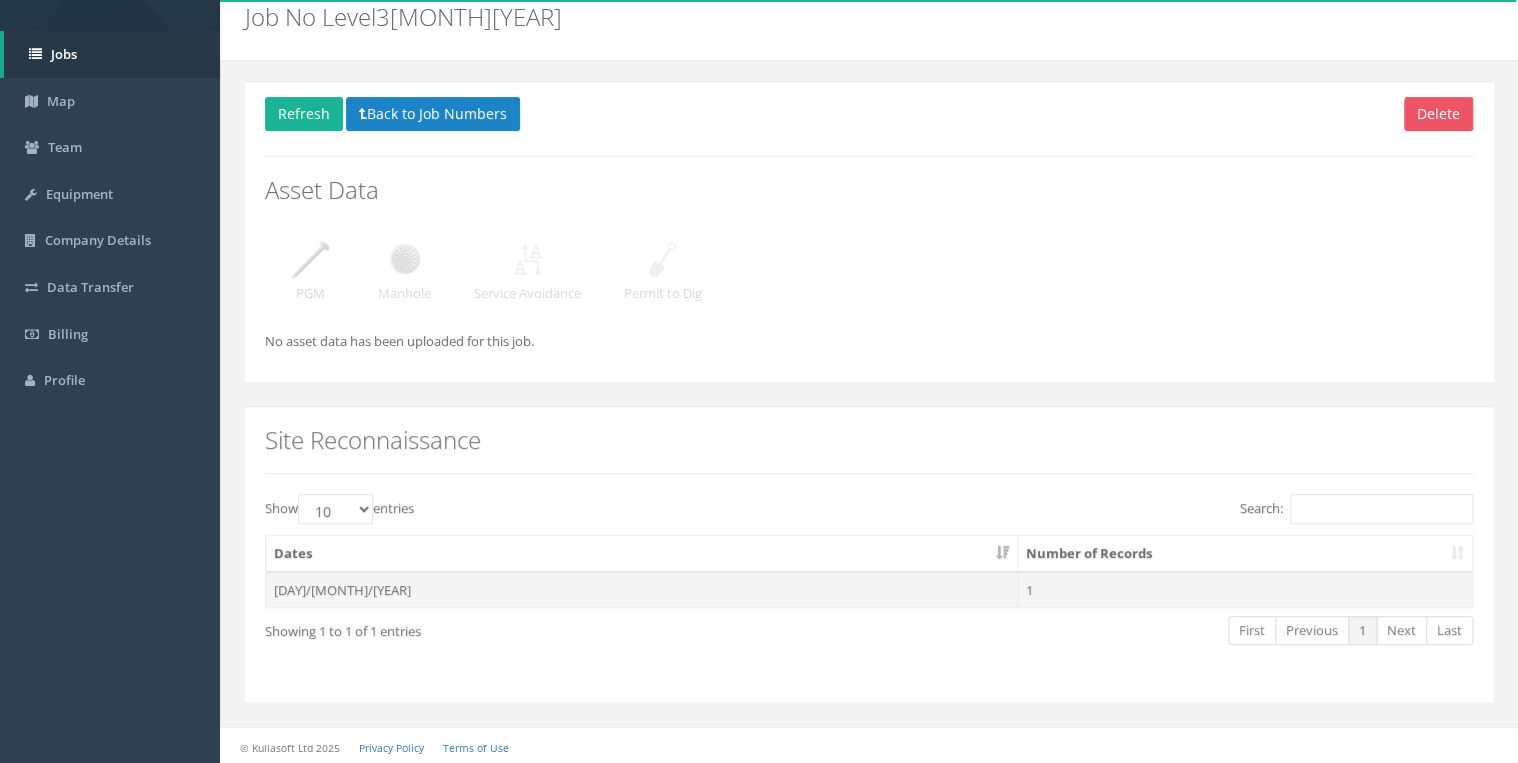 click on "1" at bounding box center (1245, 590) 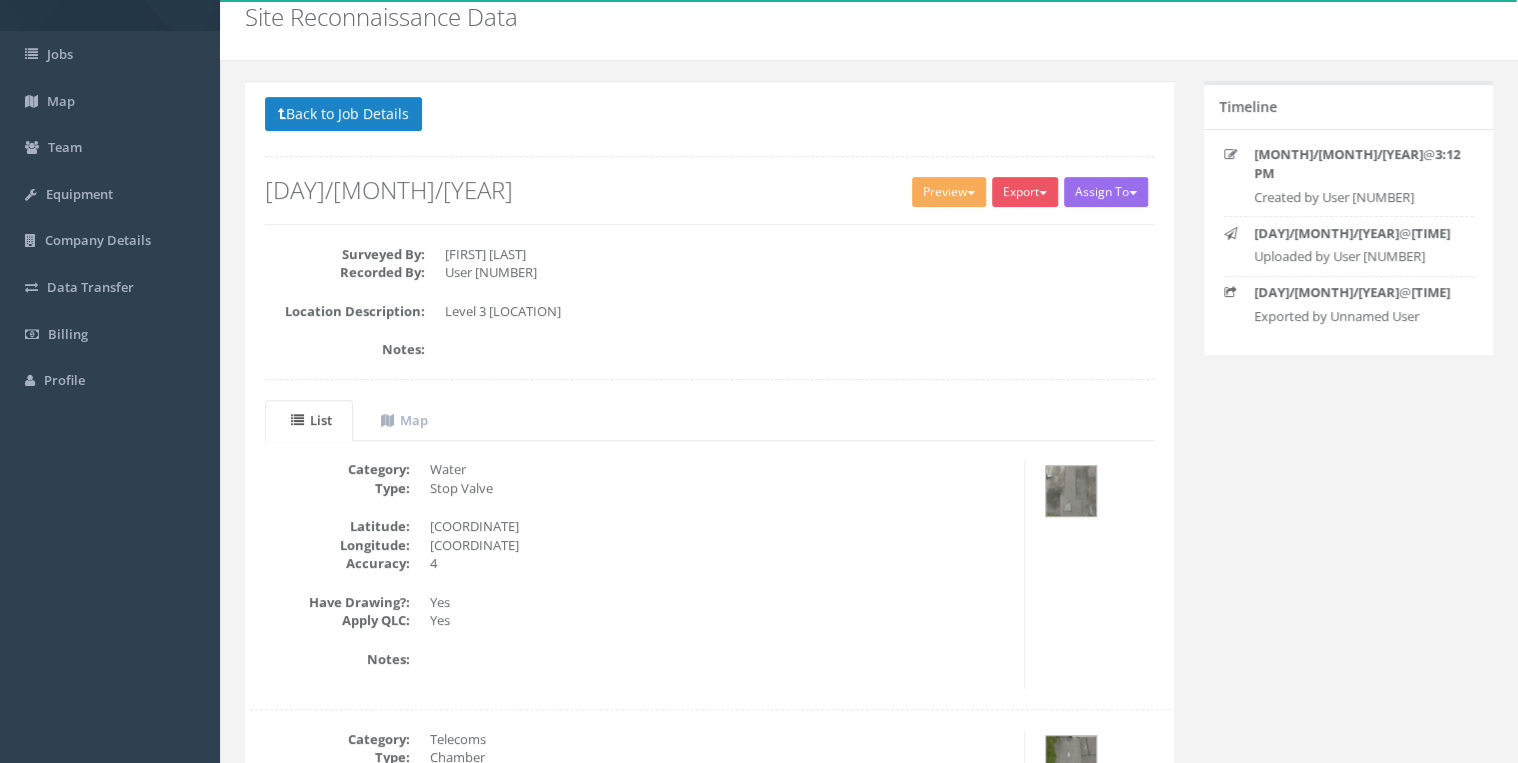 scroll, scrollTop: 0, scrollLeft: 0, axis: both 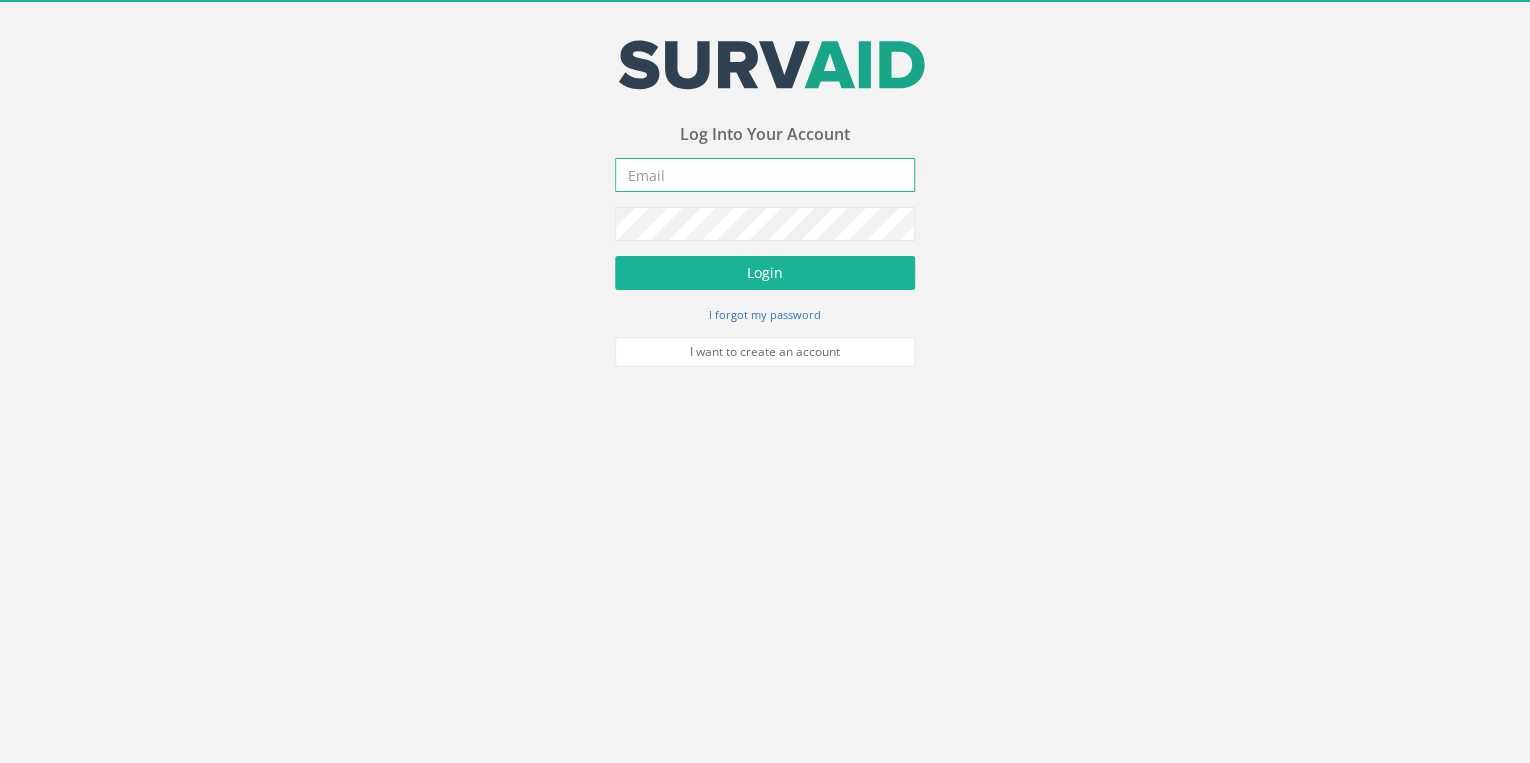 type on "[EMAIL]" 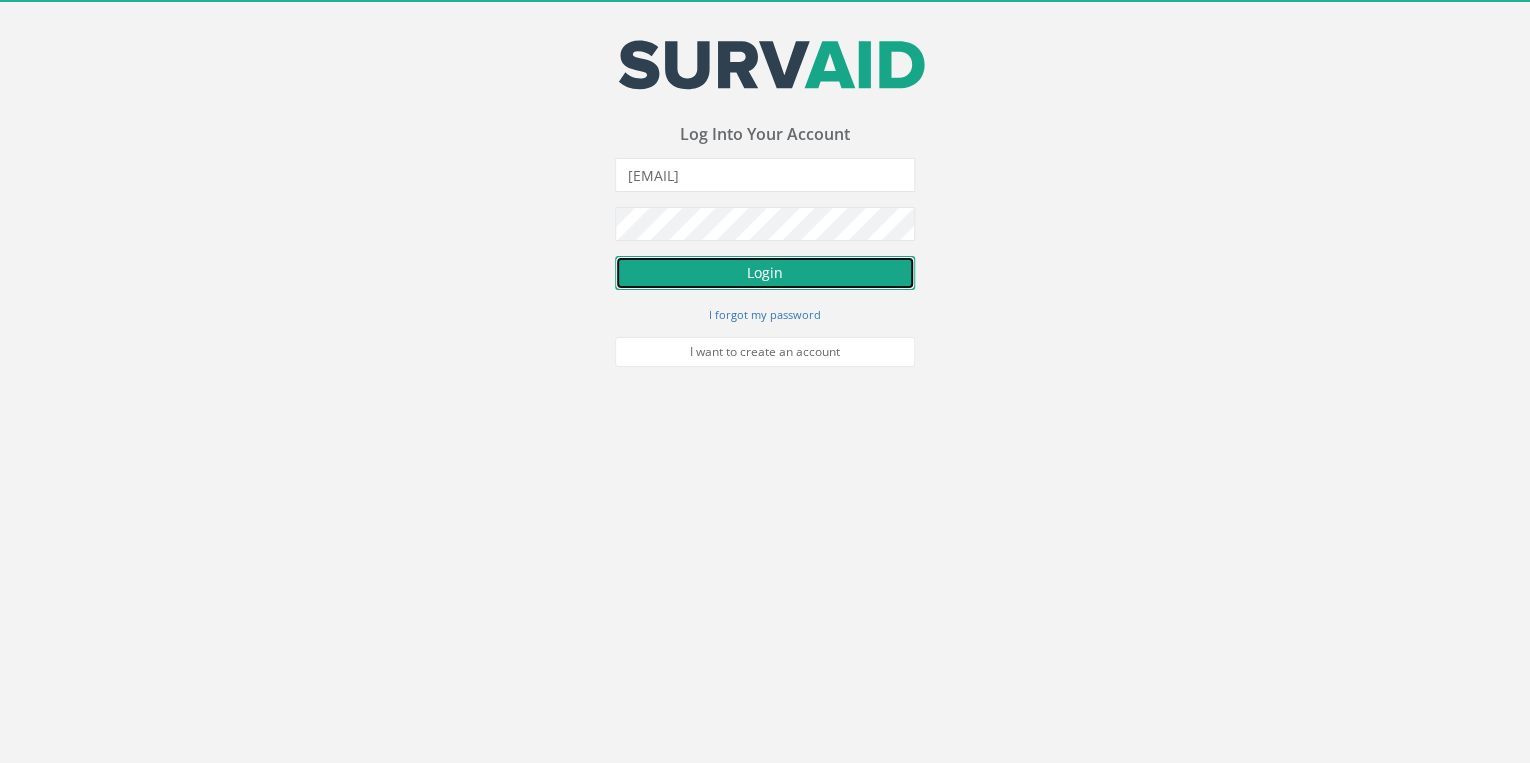 click on "Login" at bounding box center [765, 273] 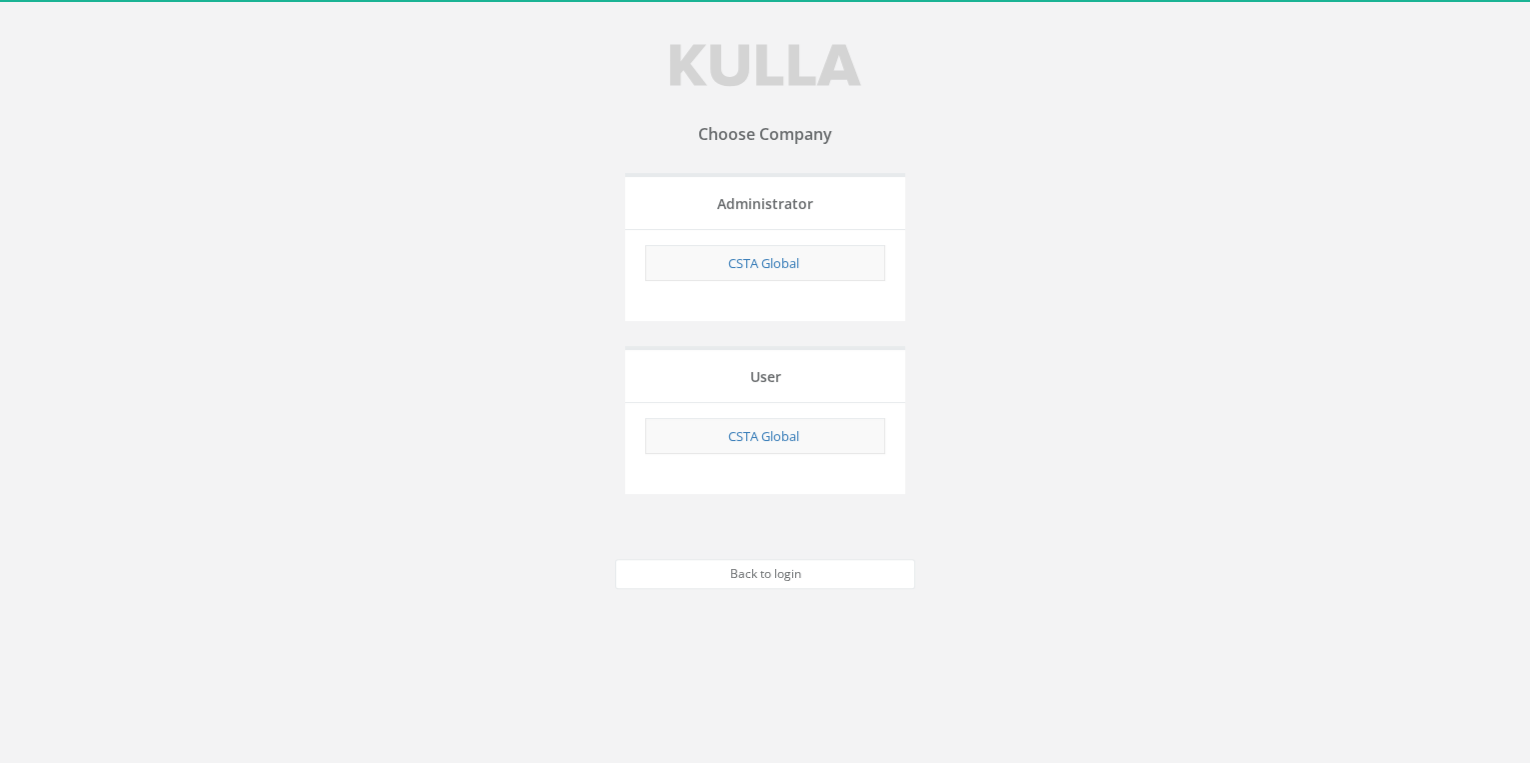 click on "CSTA Global" at bounding box center [765, 275] 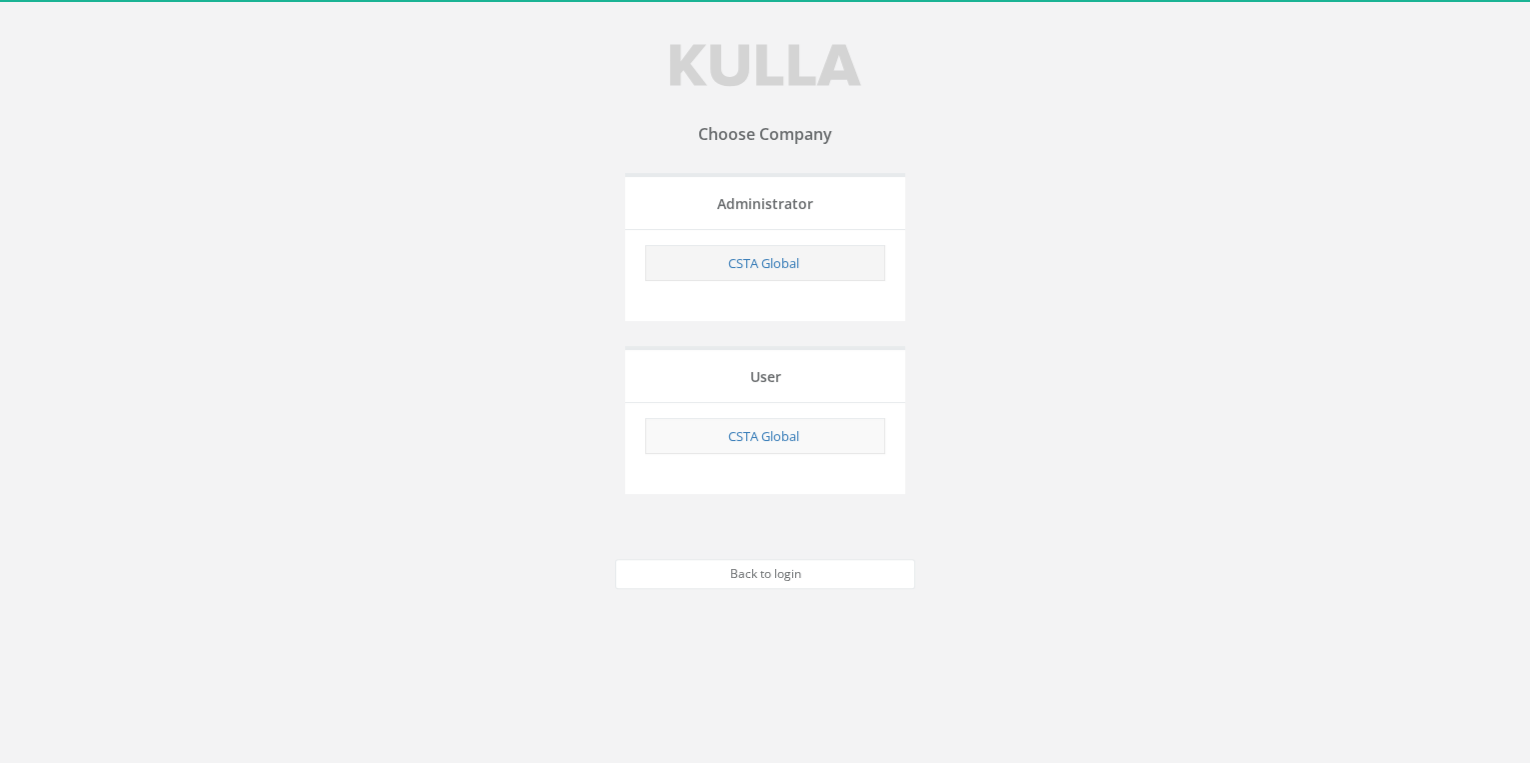 click on "CSTA Global" at bounding box center (765, 263) 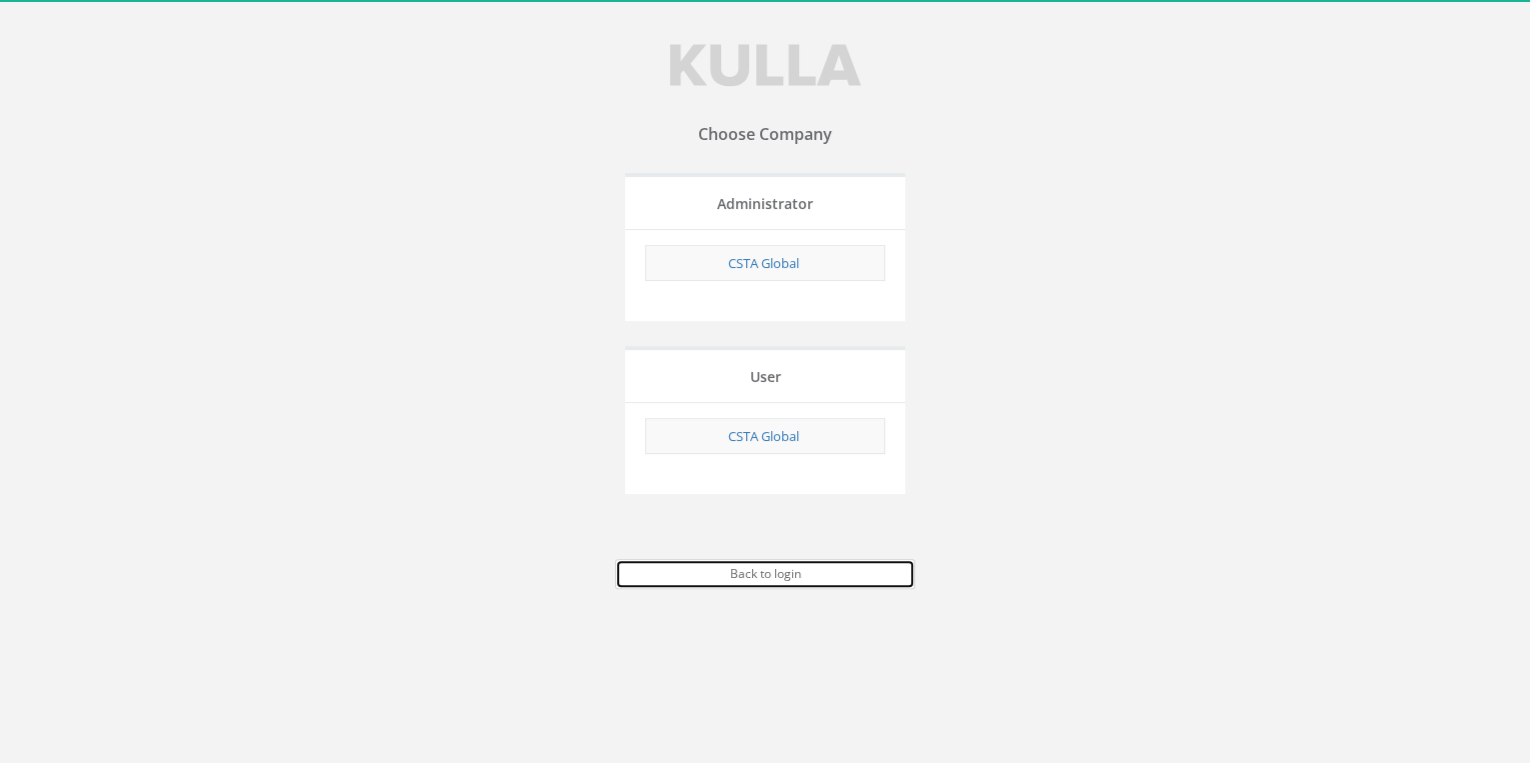 click on "Back to login" at bounding box center [765, 574] 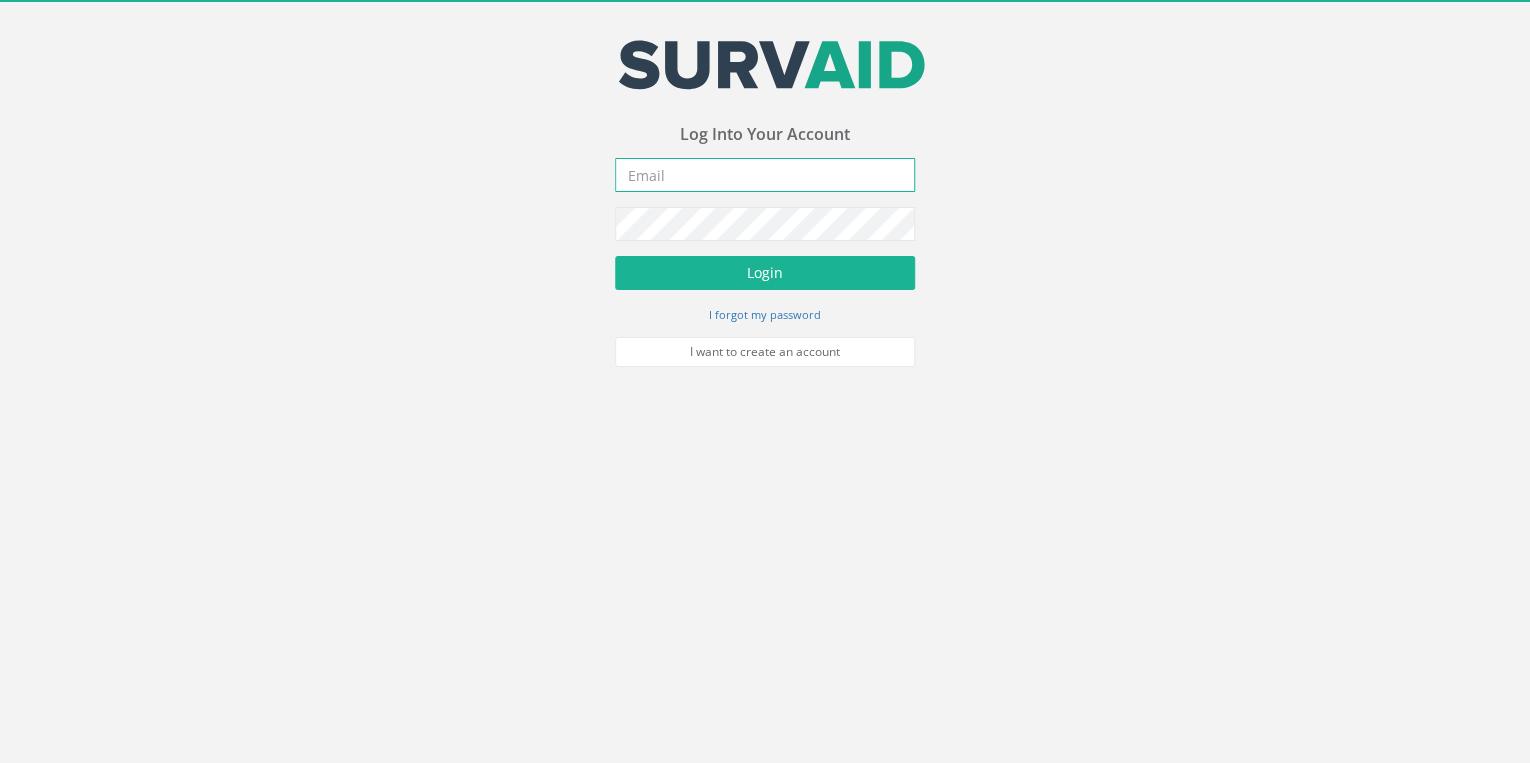 type on "[EMAIL]" 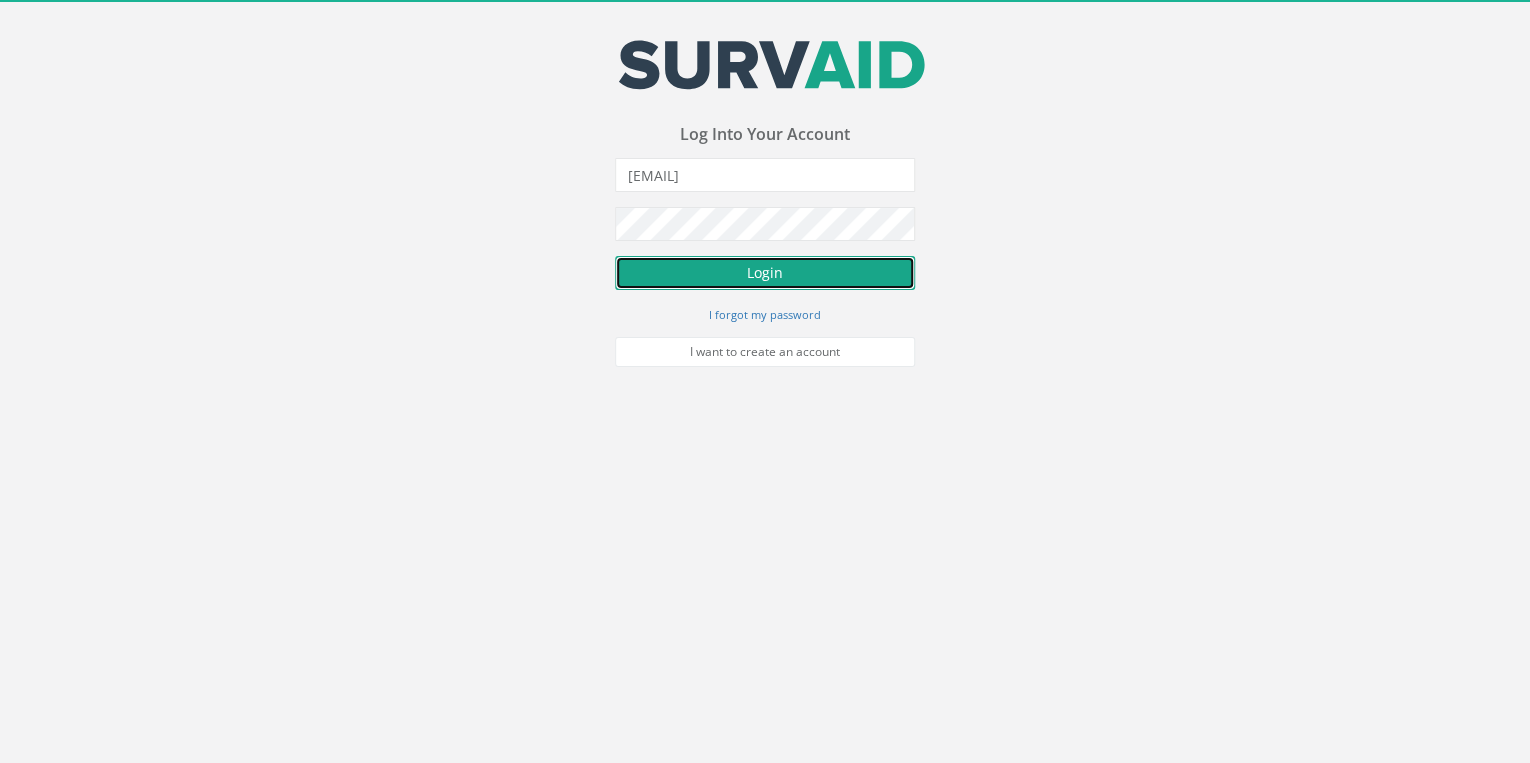 click on "Login" at bounding box center (765, 273) 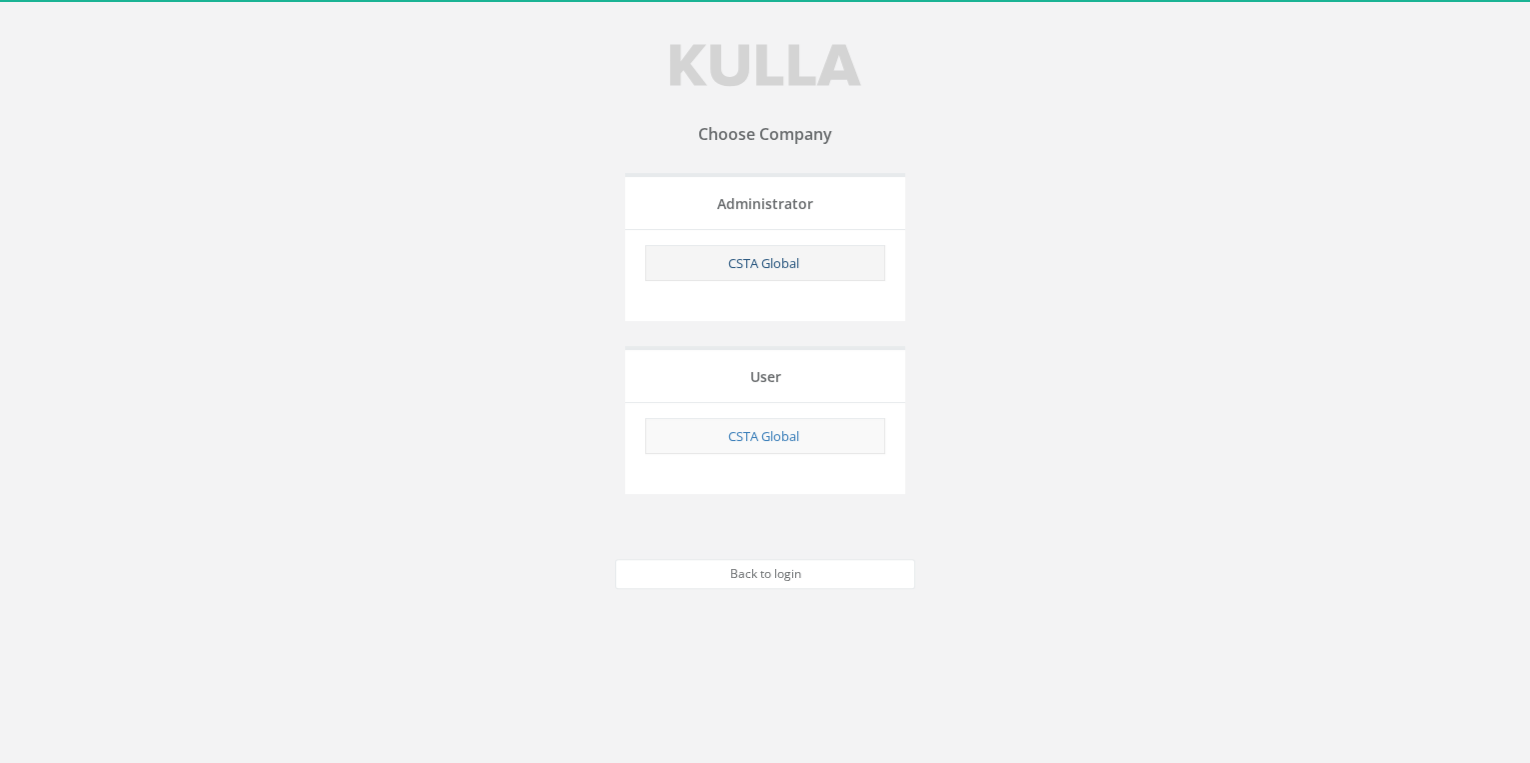 click on "CSTA Global" at bounding box center (763, 263) 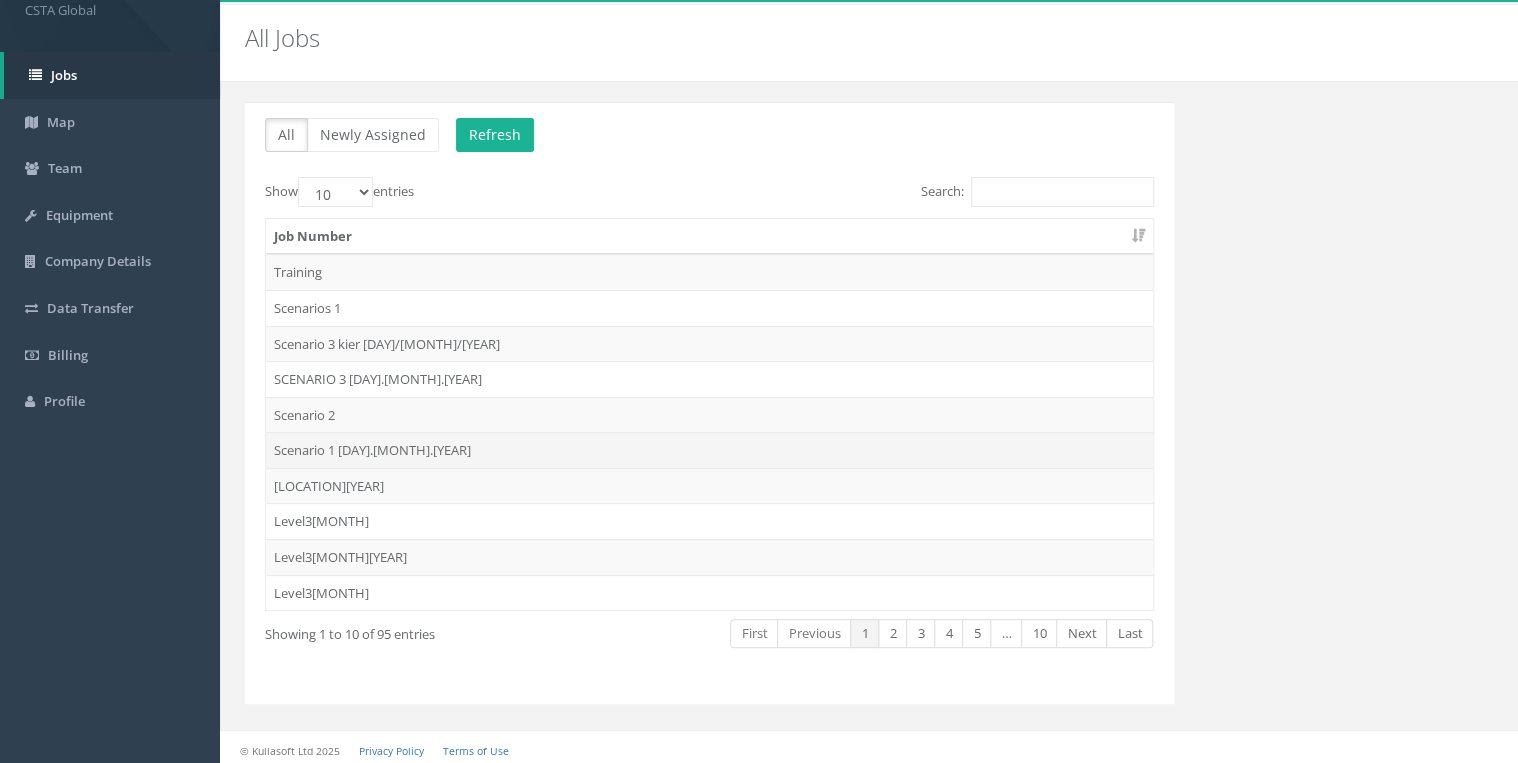 scroll, scrollTop: 58, scrollLeft: 0, axis: vertical 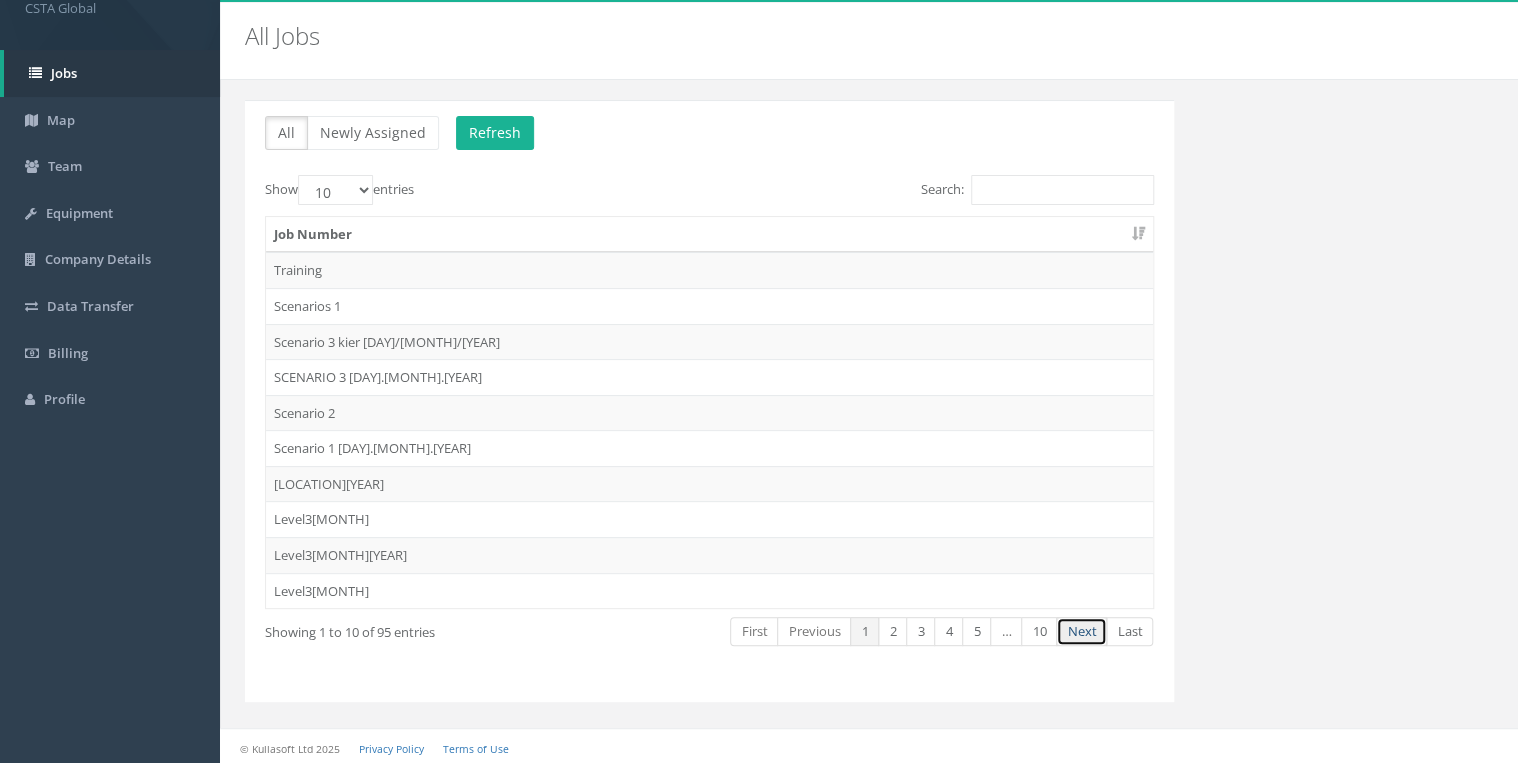 click on "Next" at bounding box center [1081, 631] 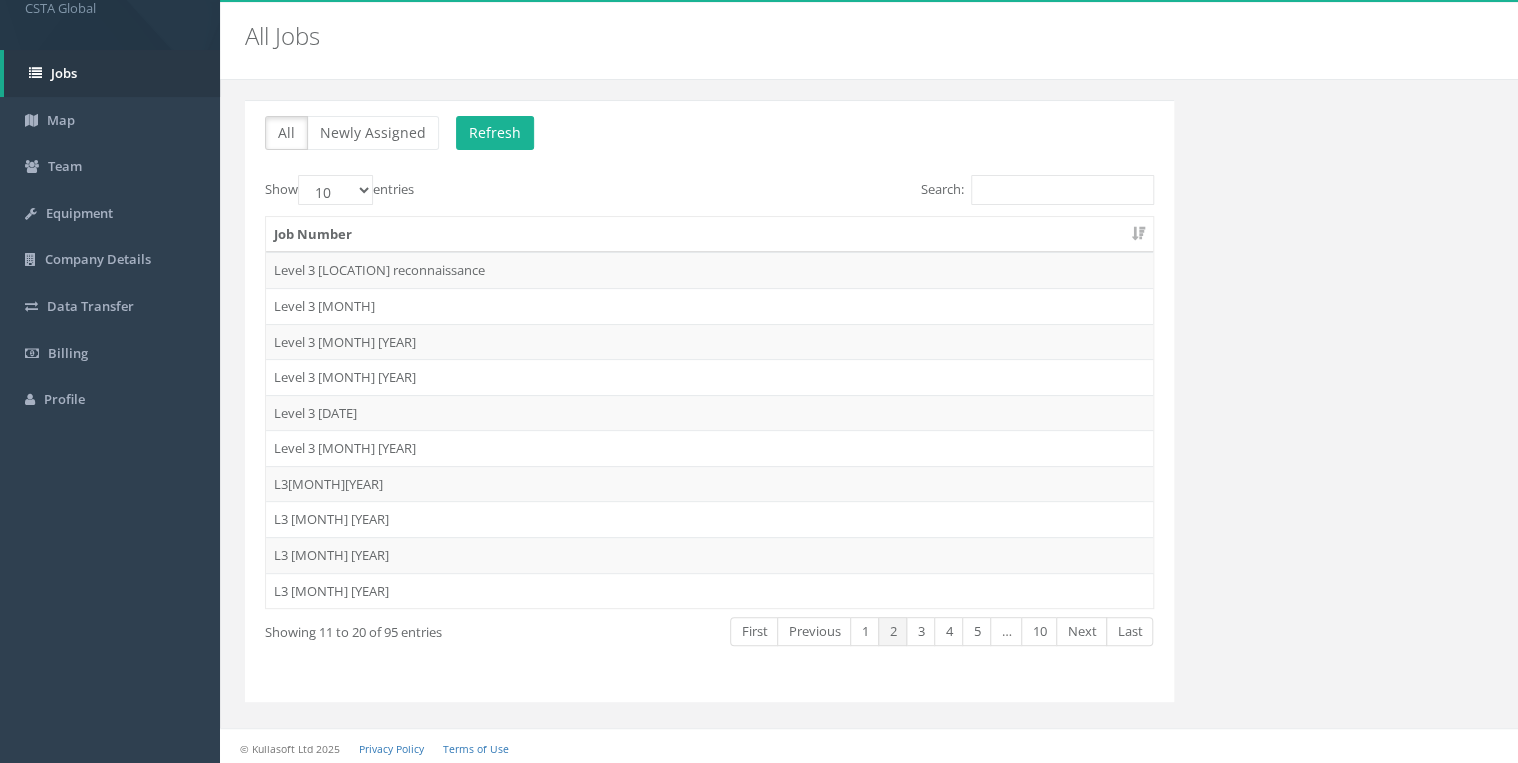 click on "Next" at bounding box center (1081, 631) 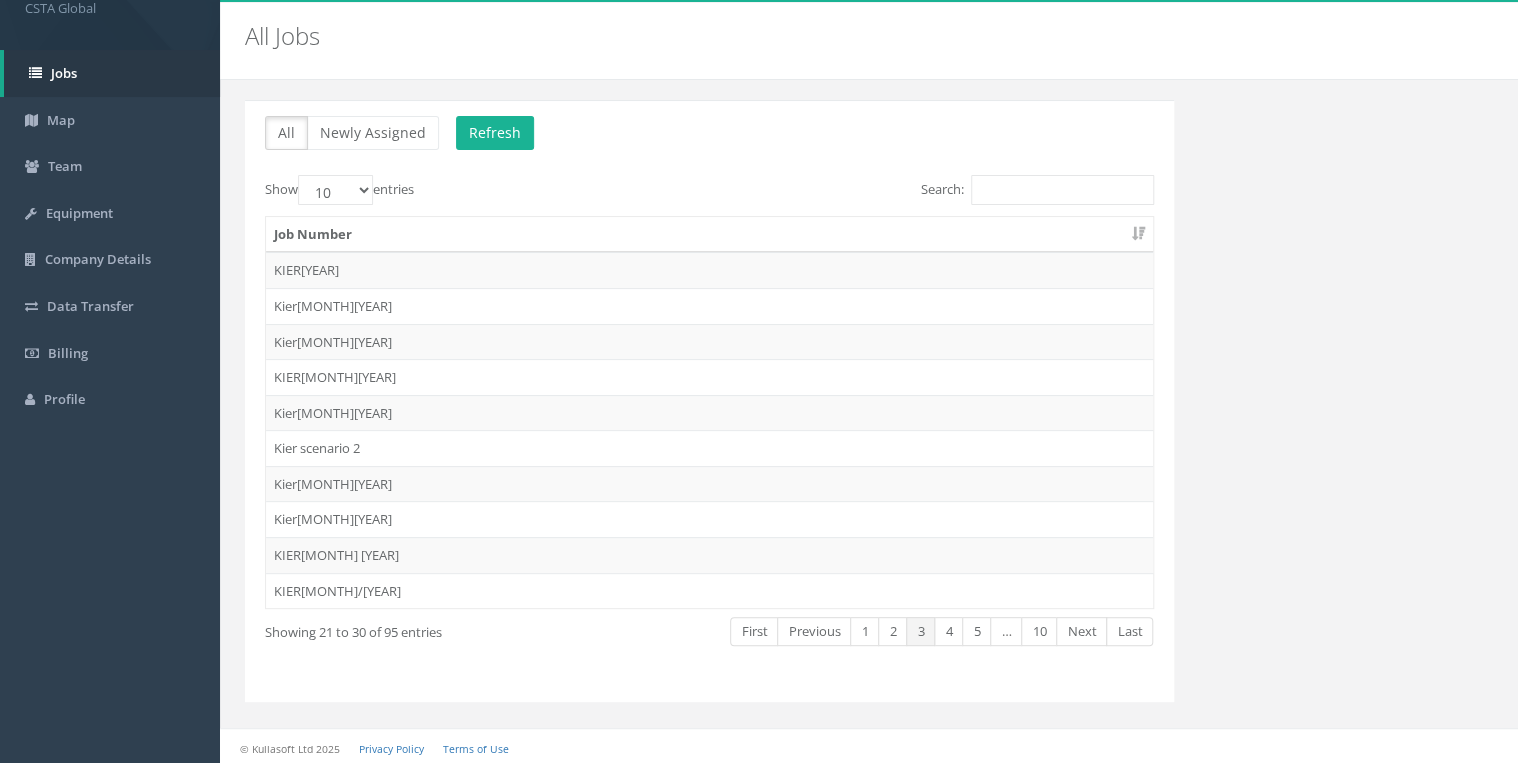 click on "Next" at bounding box center (1081, 631) 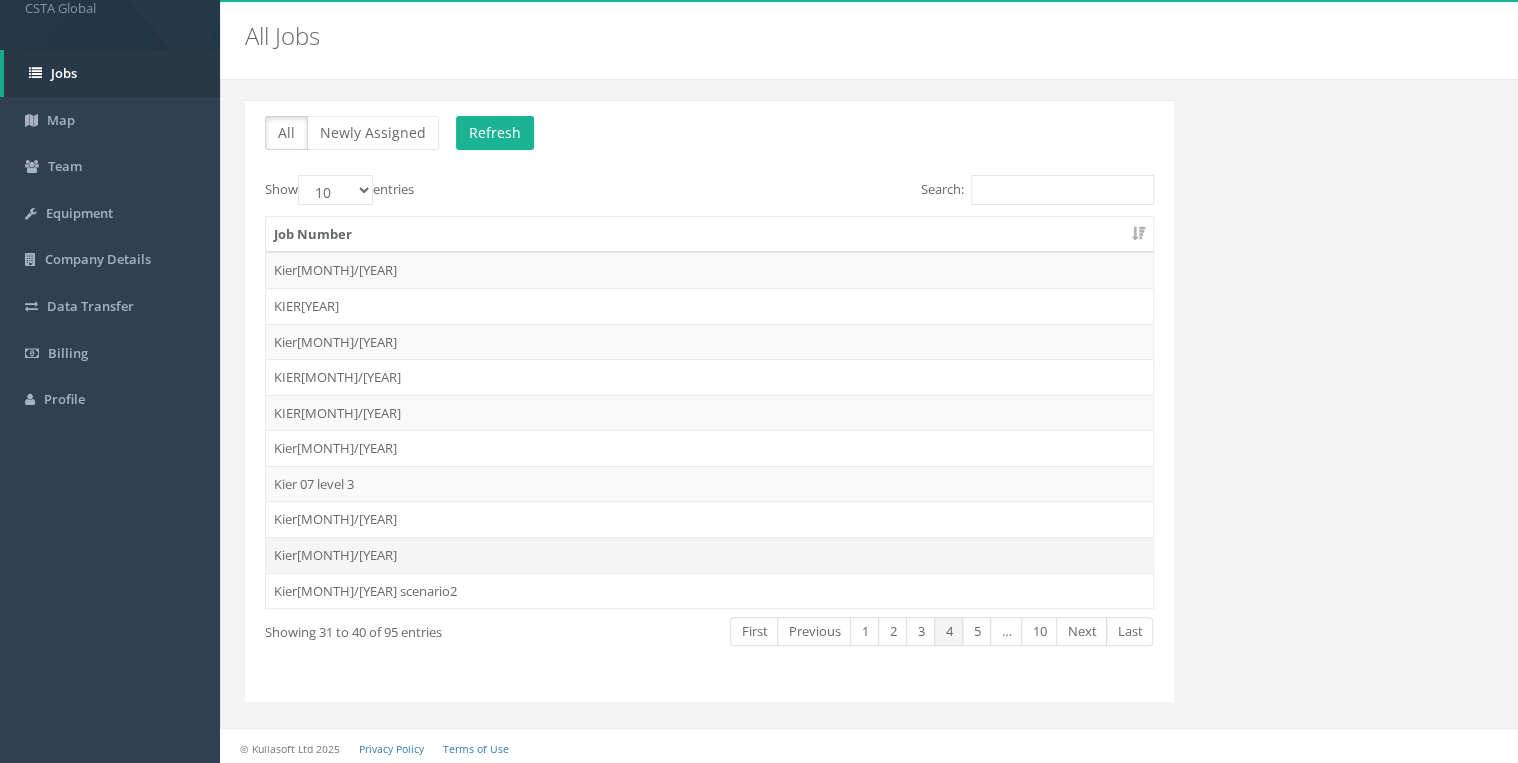 click on "Kier[MONTH]/[YEAR]" at bounding box center [709, 270] 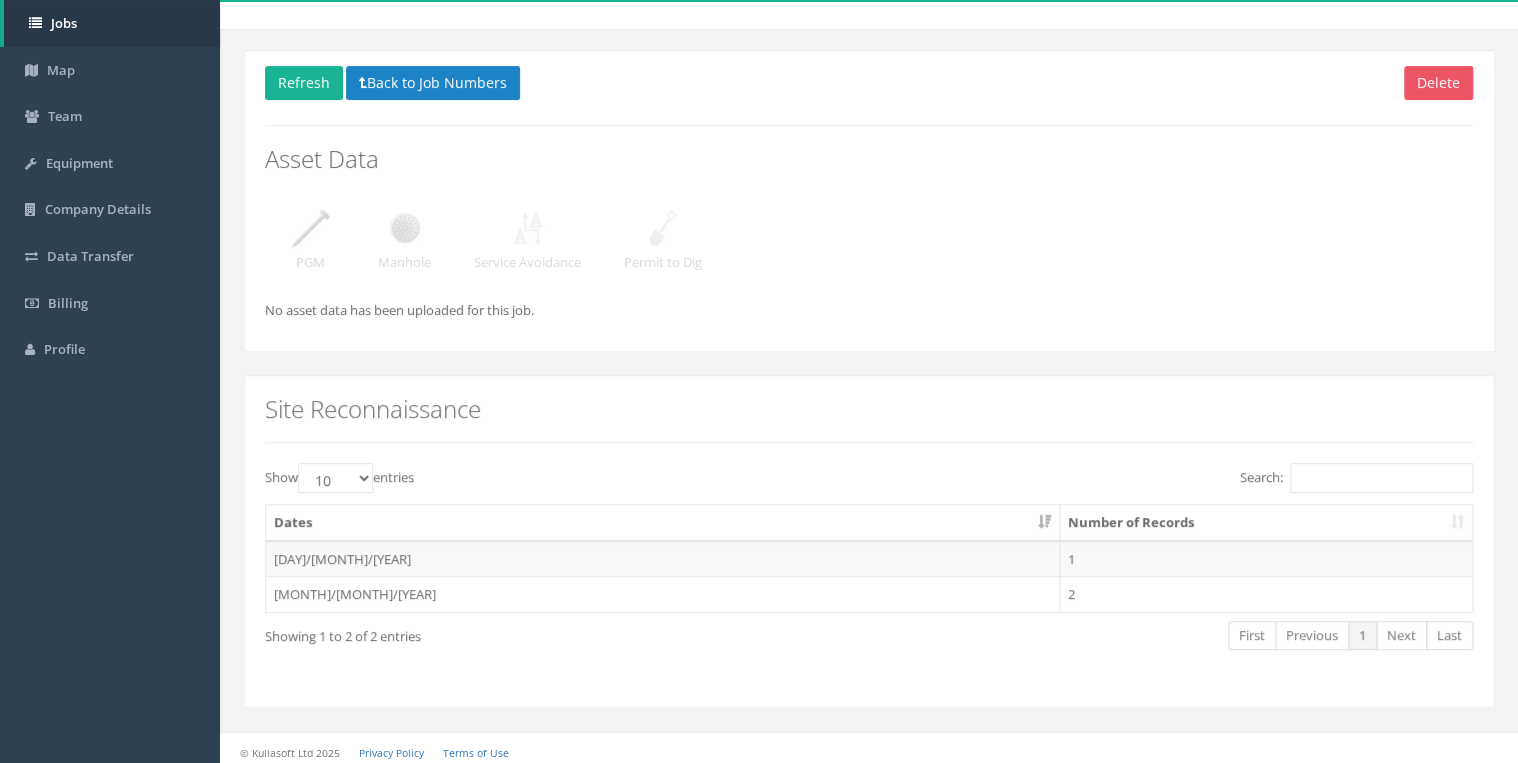 scroll, scrollTop: 113, scrollLeft: 0, axis: vertical 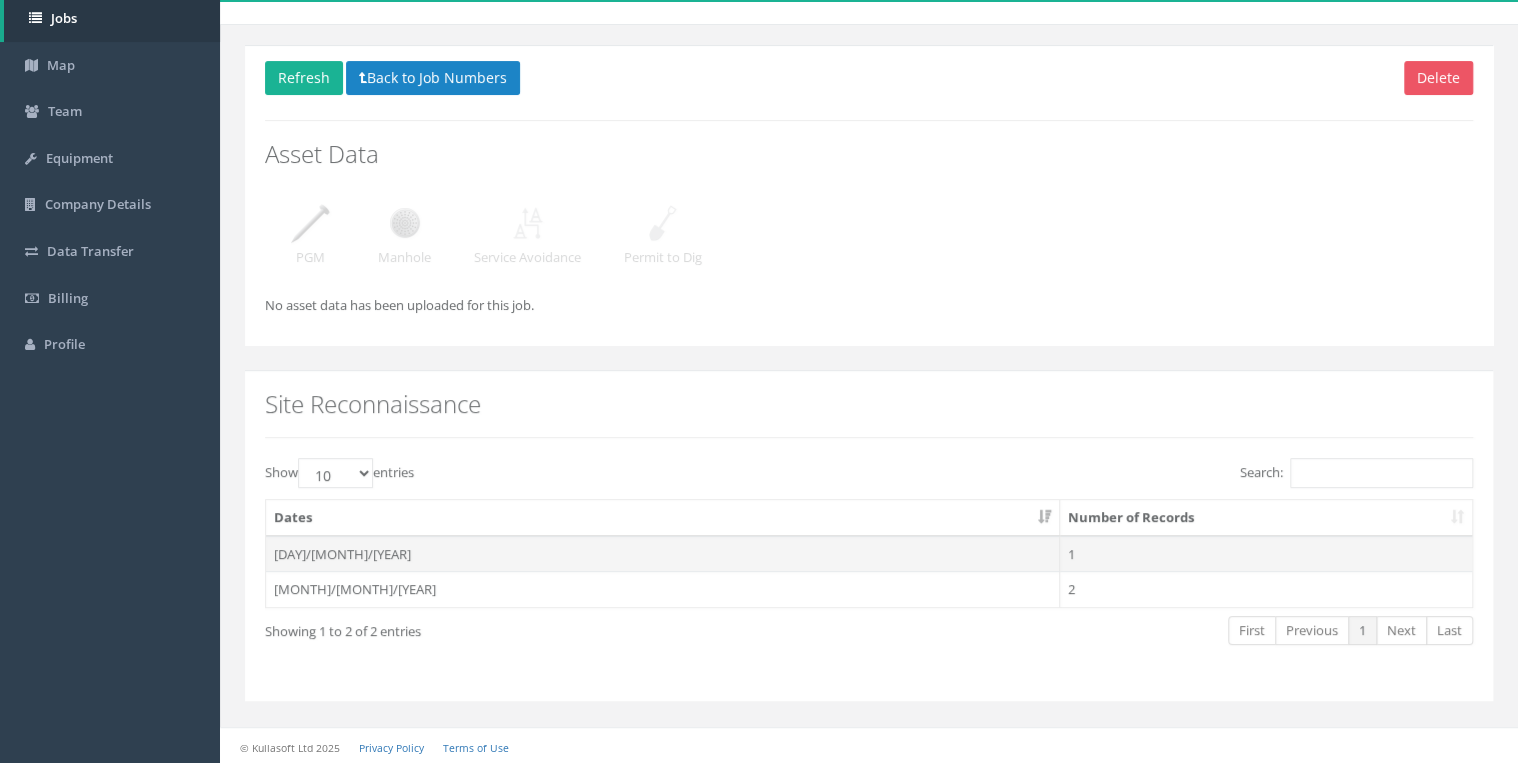 click on "1" at bounding box center (1266, 554) 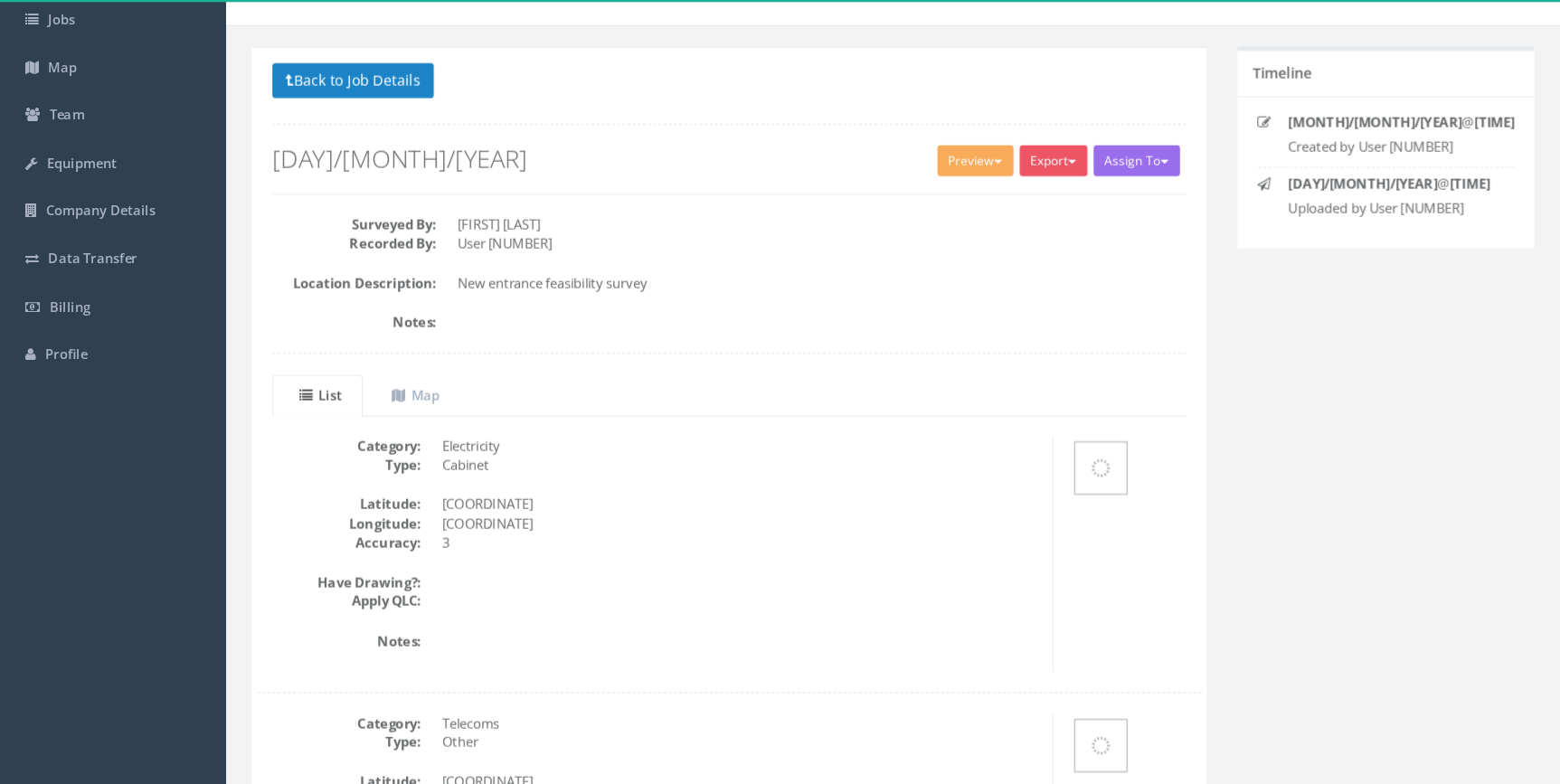 scroll, scrollTop: 0, scrollLeft: 0, axis: both 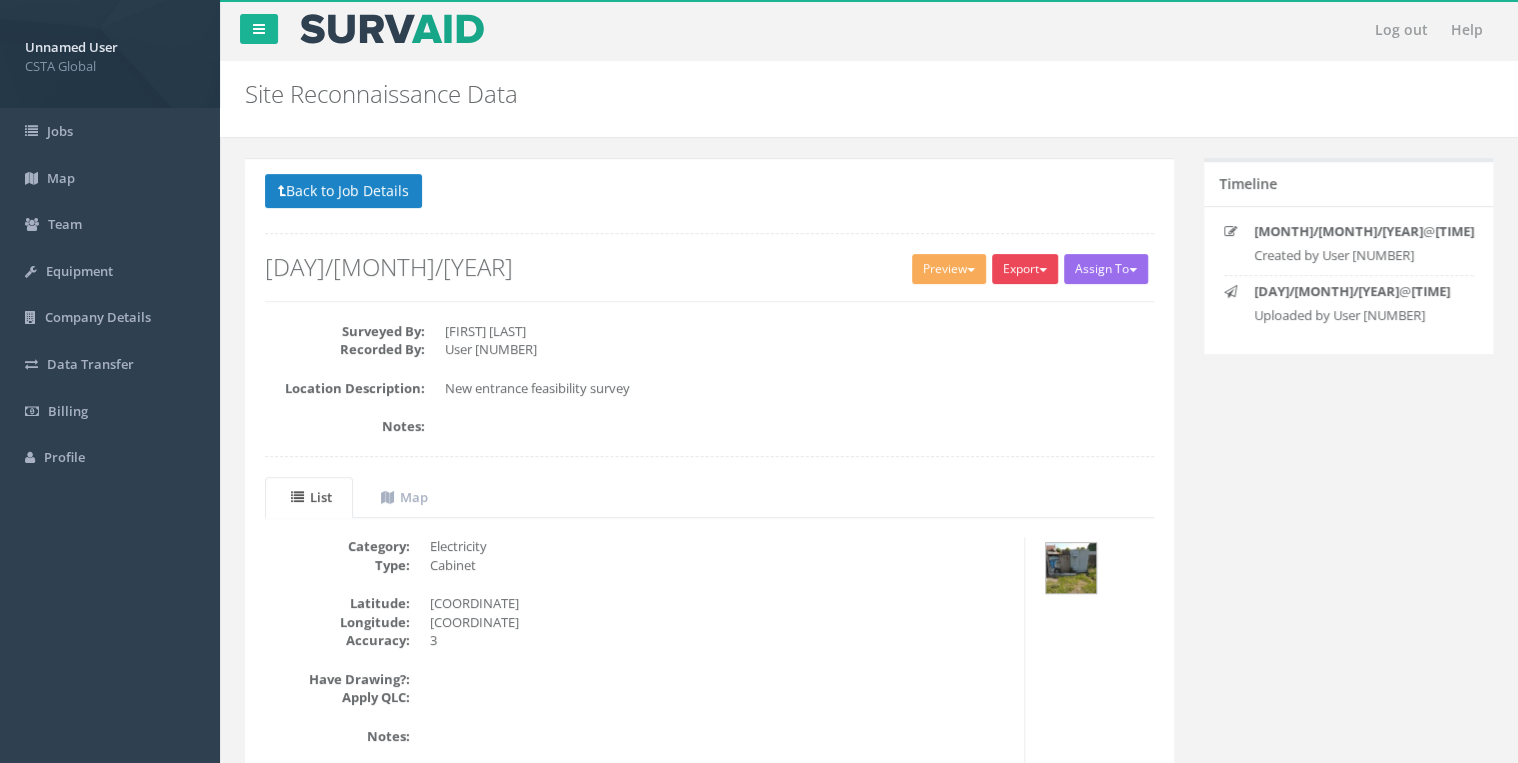 click on "Export" at bounding box center [1025, 269] 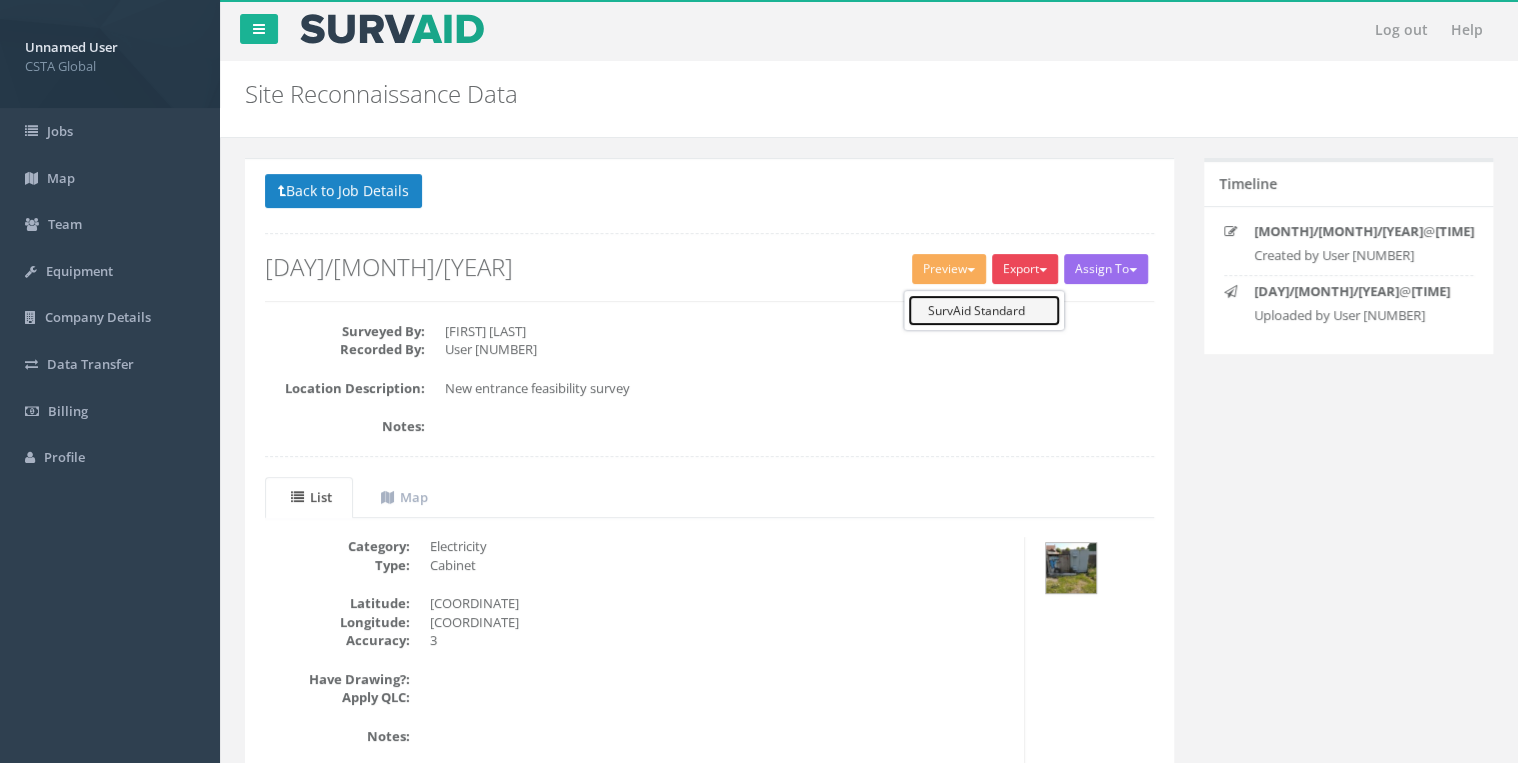 click on "SurvAid Standard" at bounding box center [984, 310] 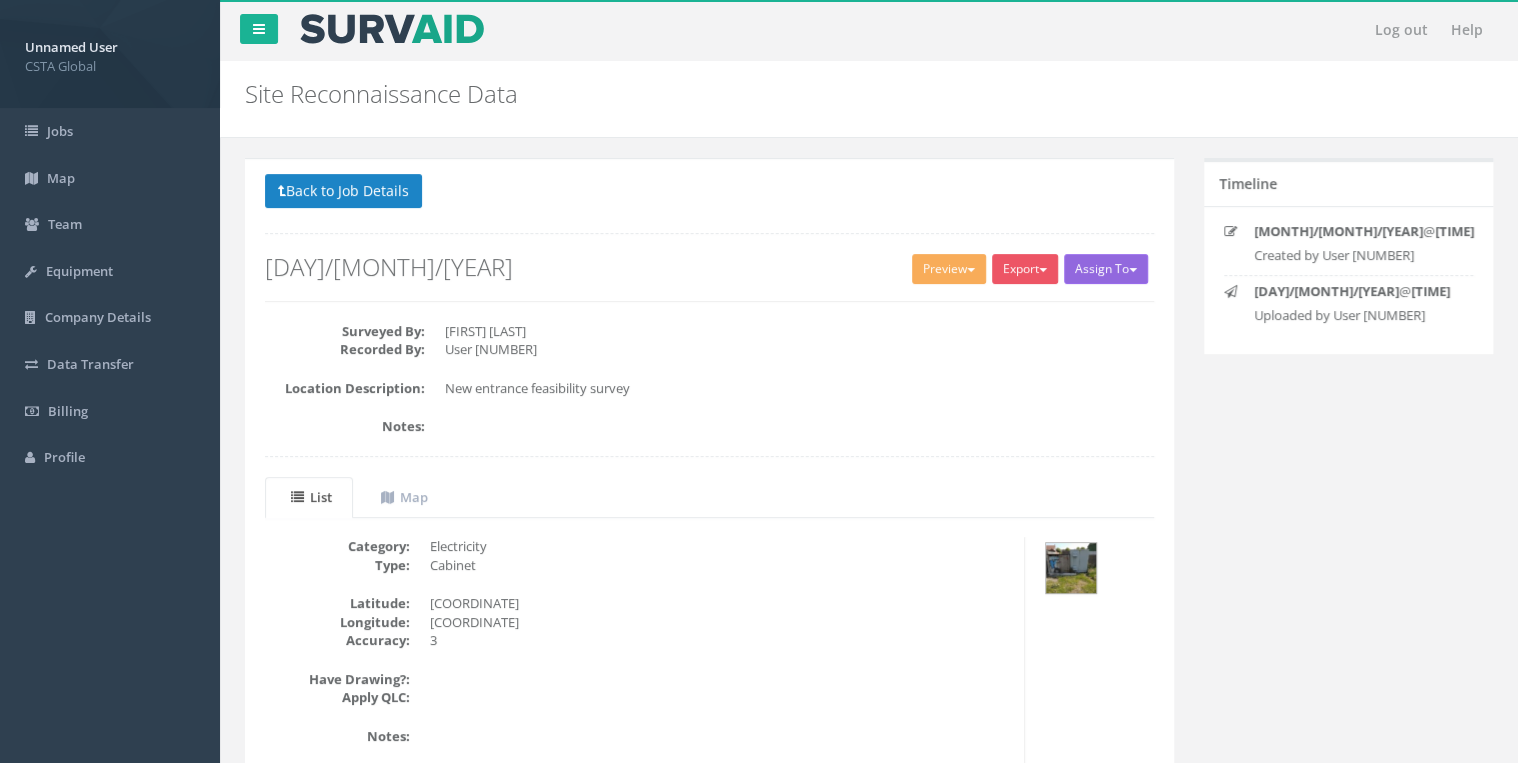 click at bounding box center [1133, 270] 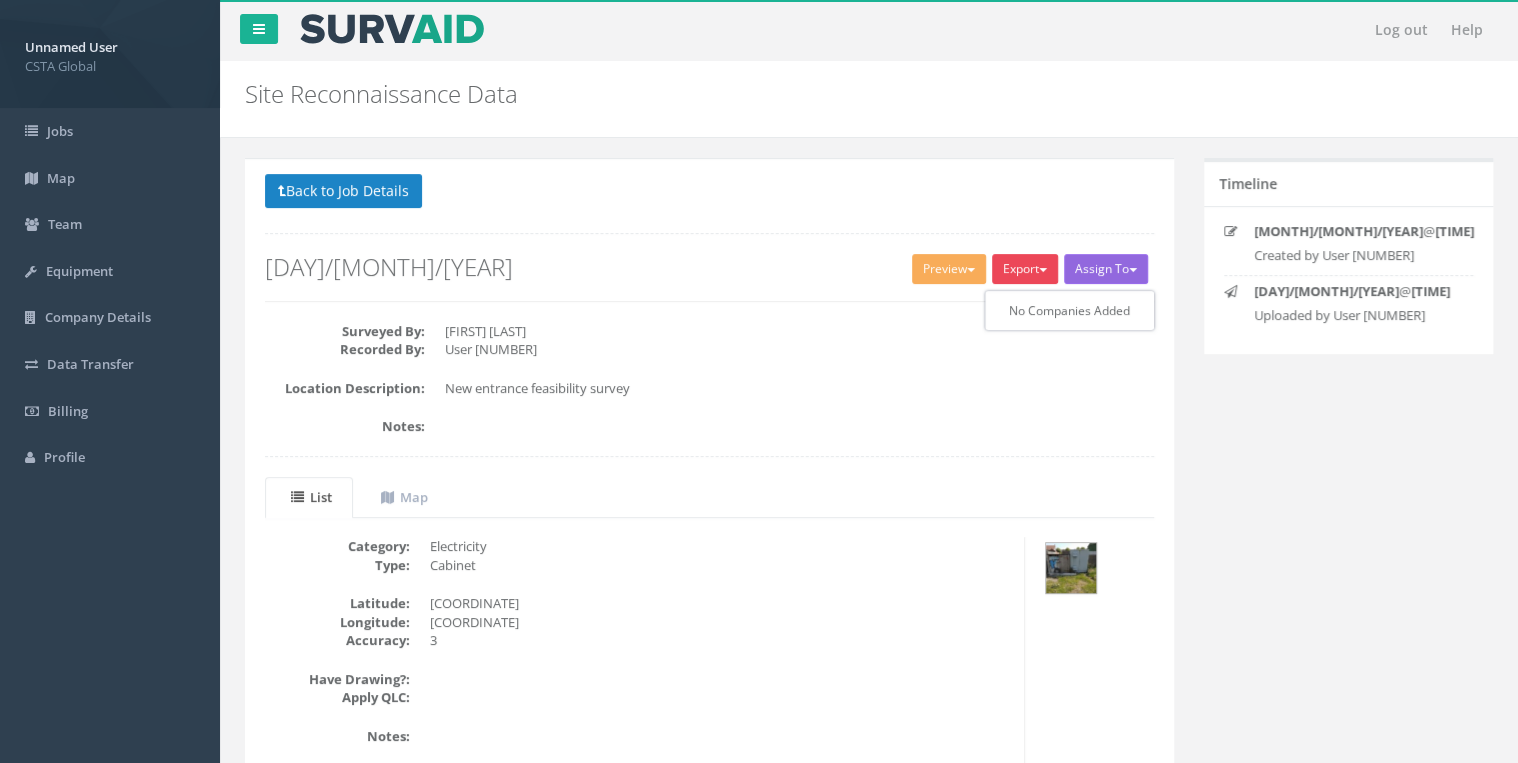 click on "Export" at bounding box center [1025, 269] 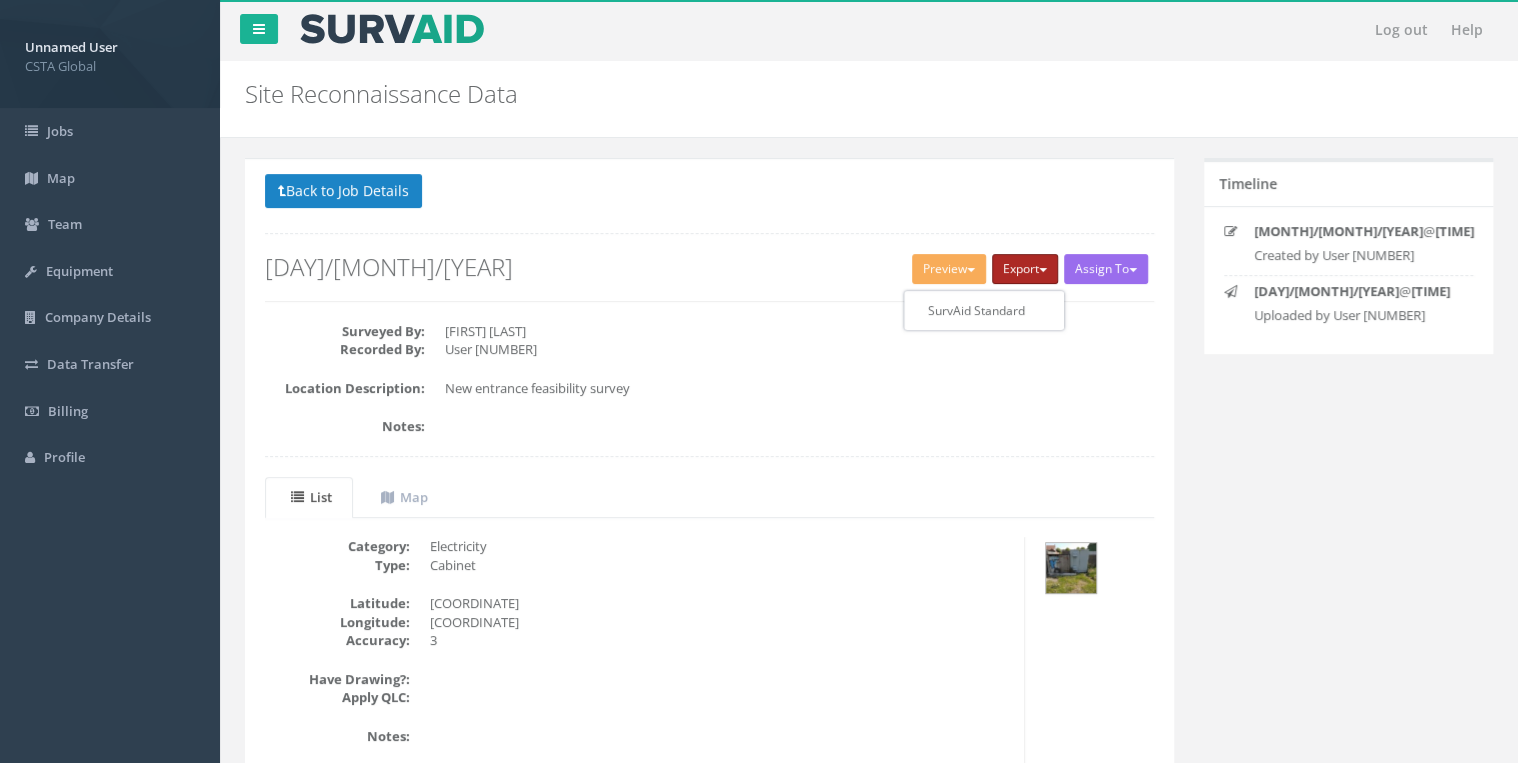 type 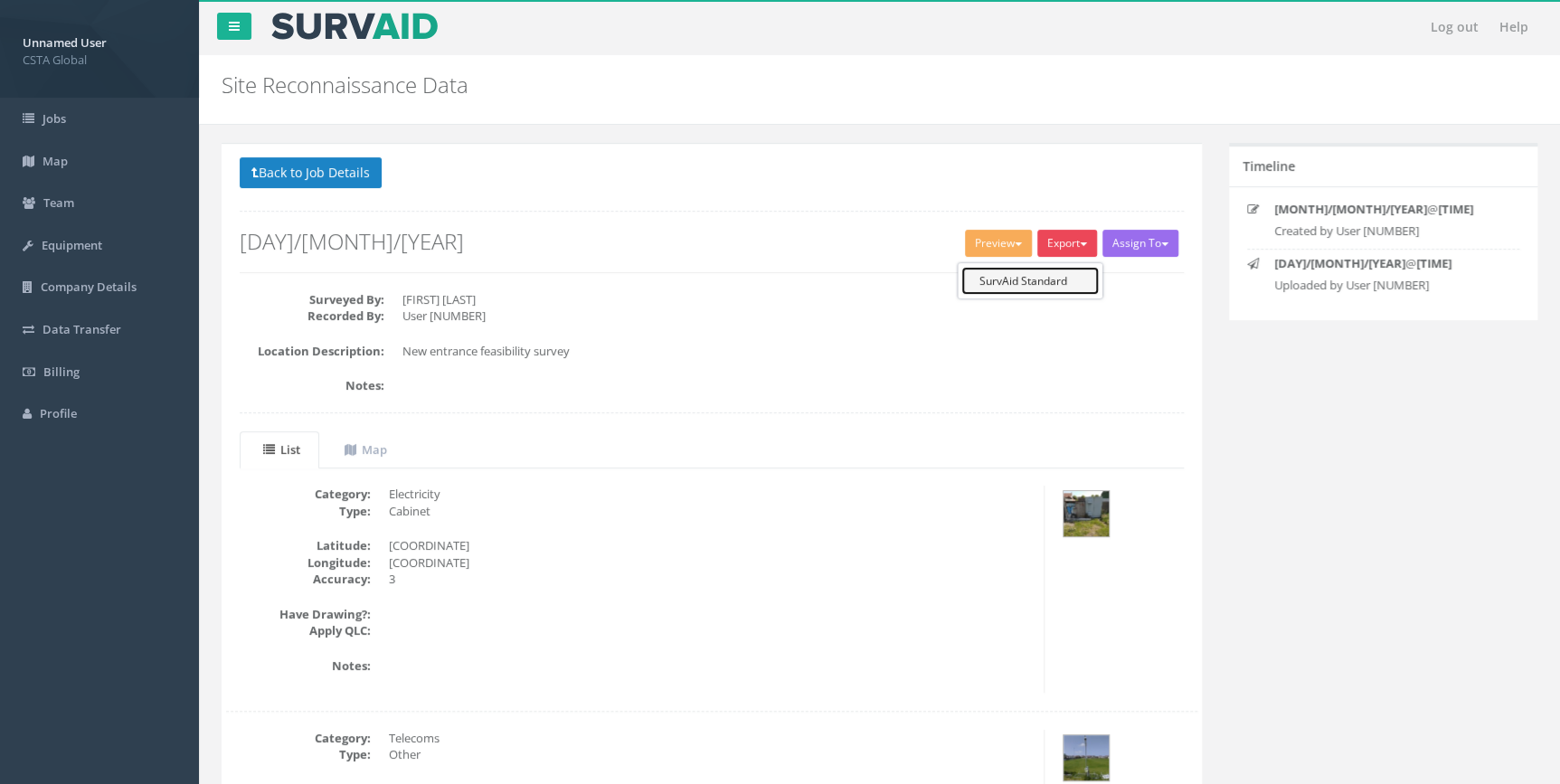 click on "SurvAid Standard" at bounding box center (1030, 280) 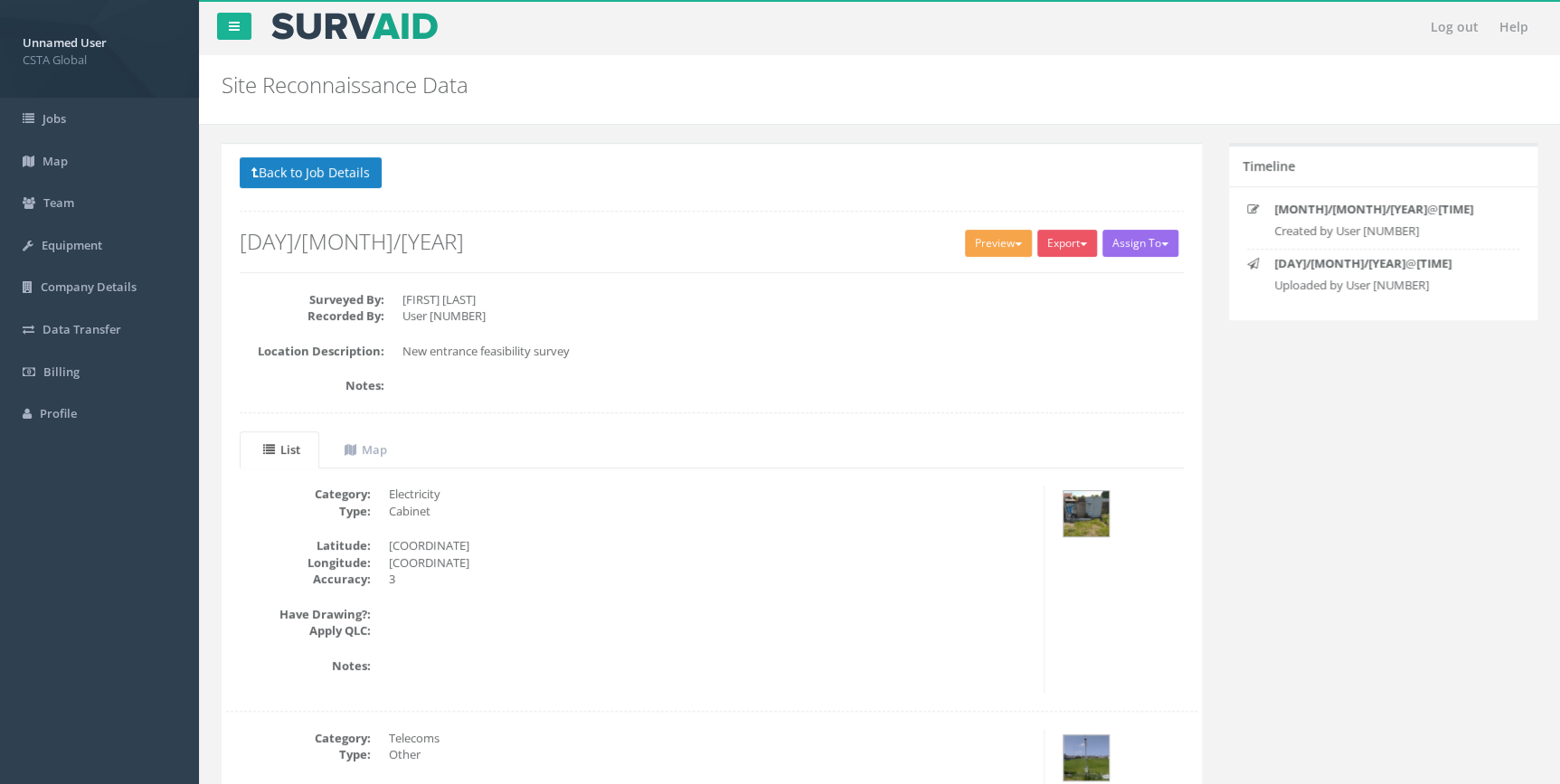 click on "Preview" at bounding box center (998, 243) 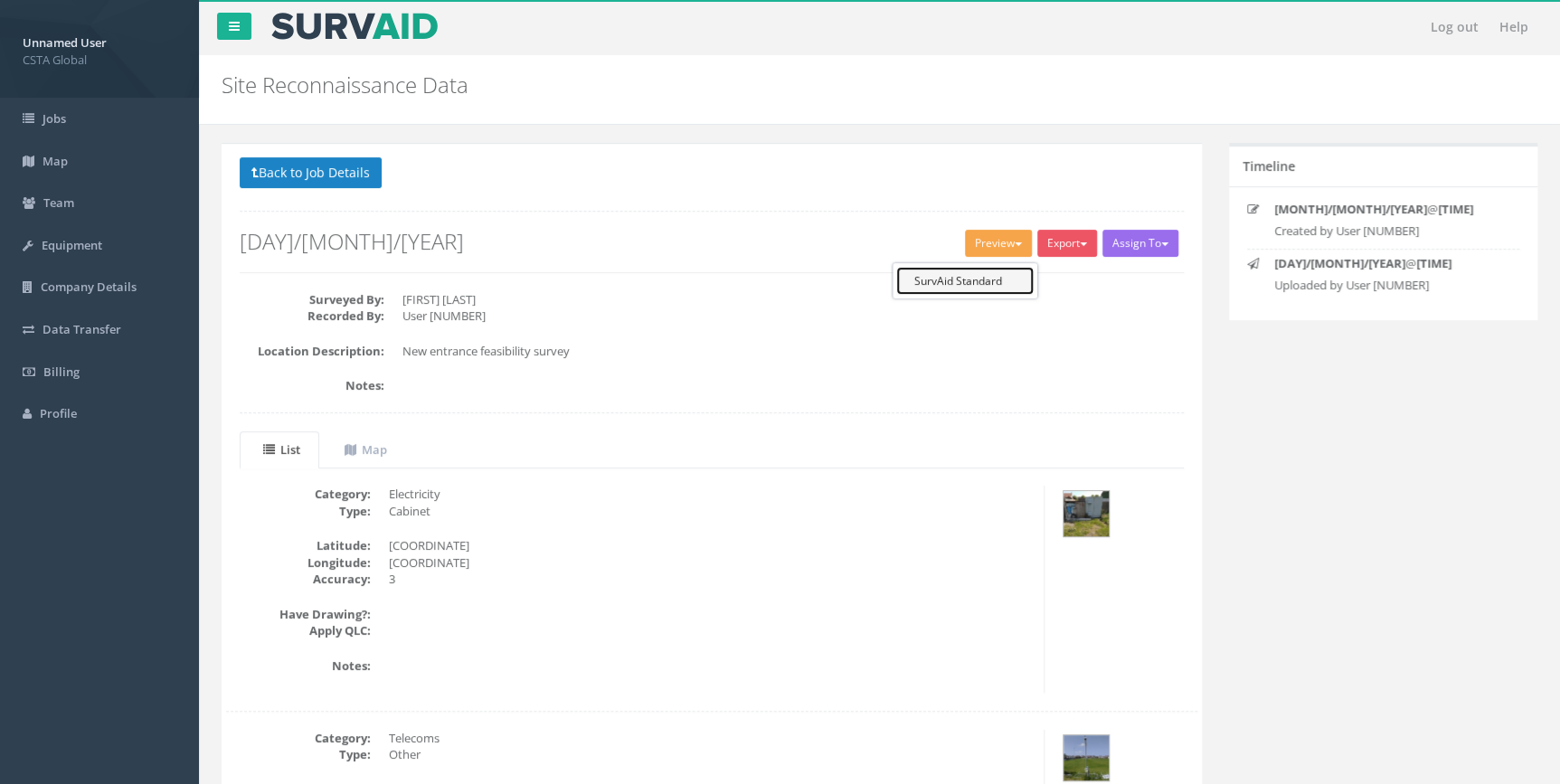 click on "SurvAid Standard" at bounding box center [965, 280] 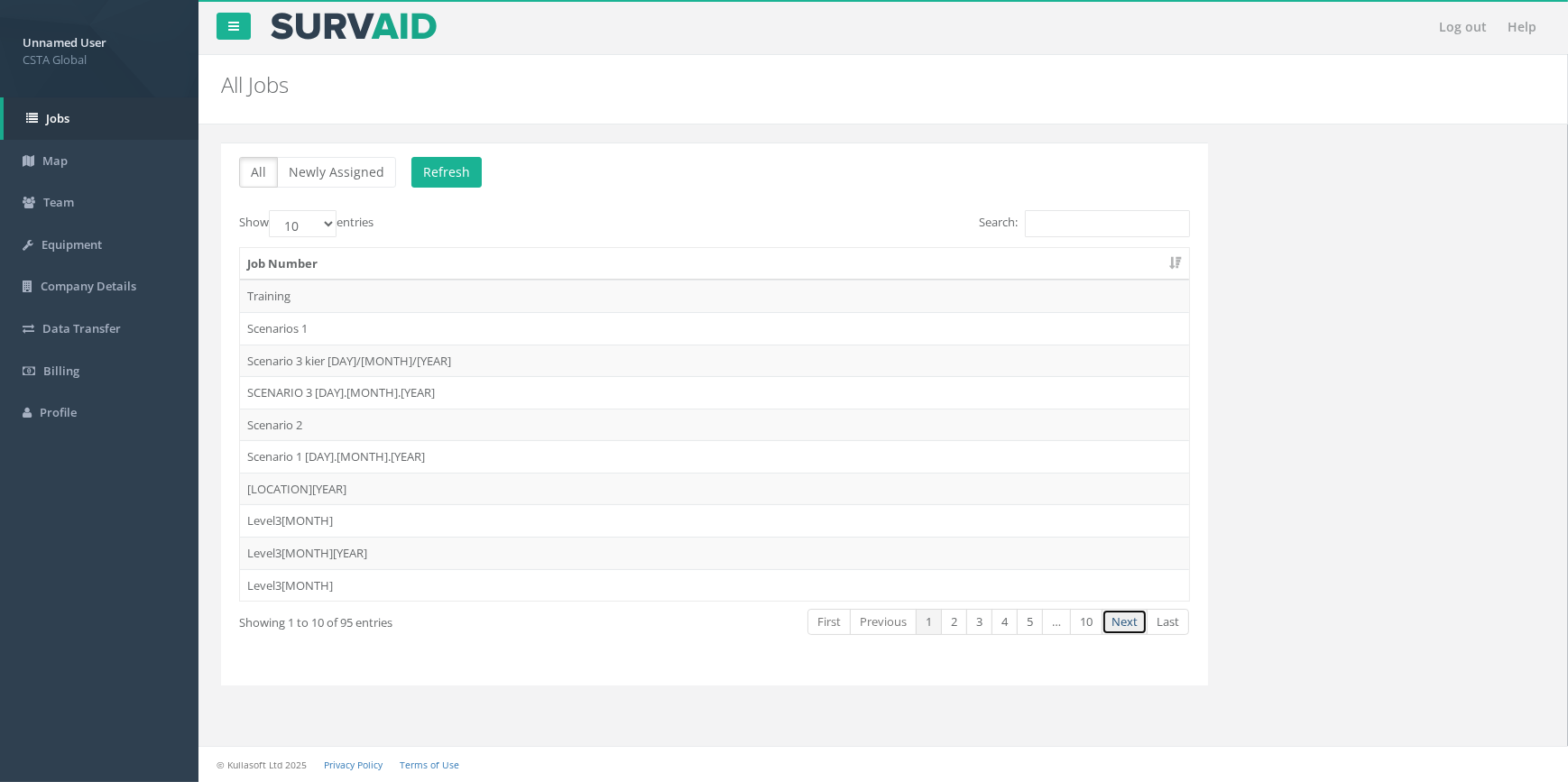 click on "Next" at bounding box center [1124, 621] 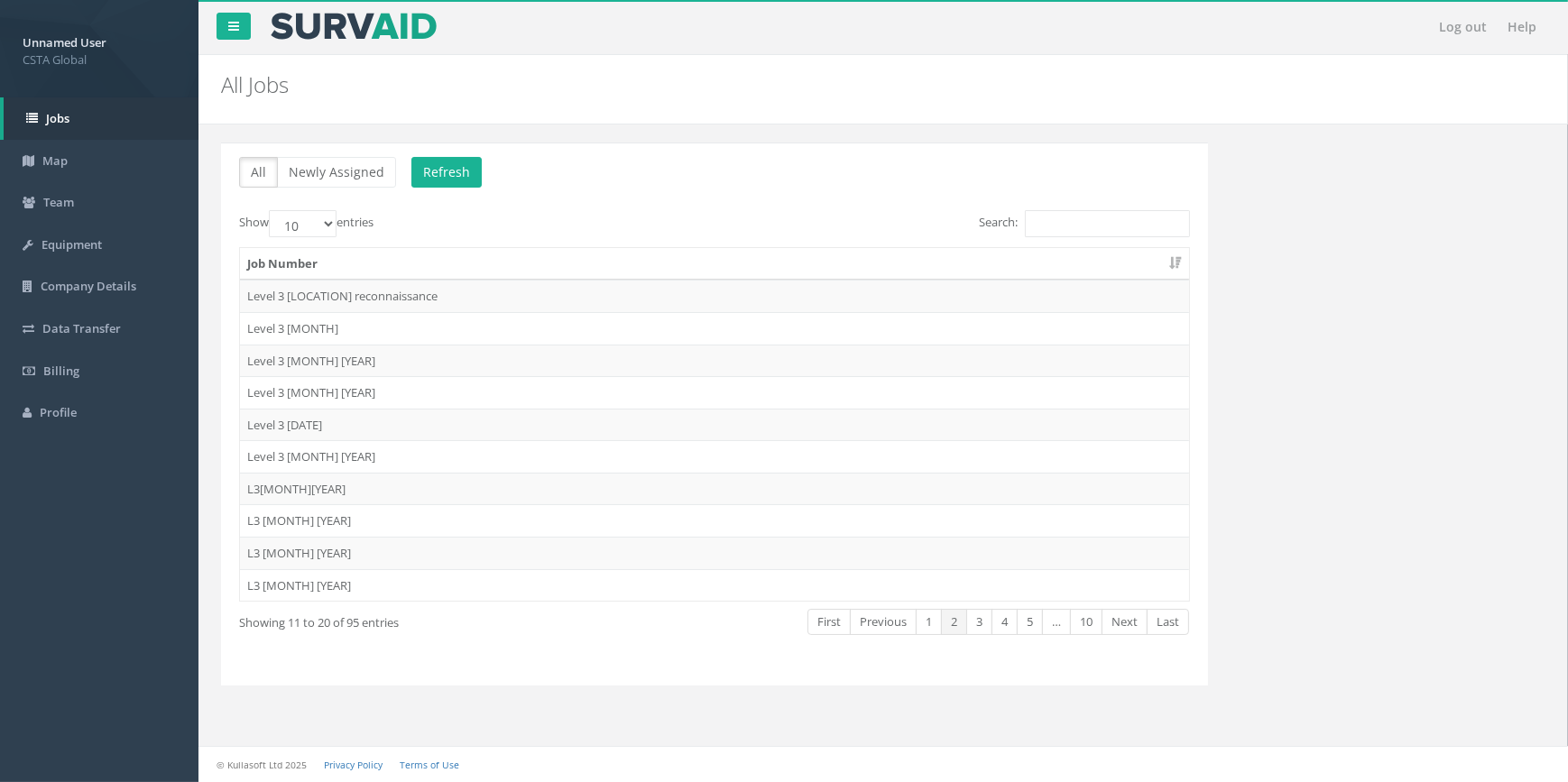 click on "Next" at bounding box center (1124, 621) 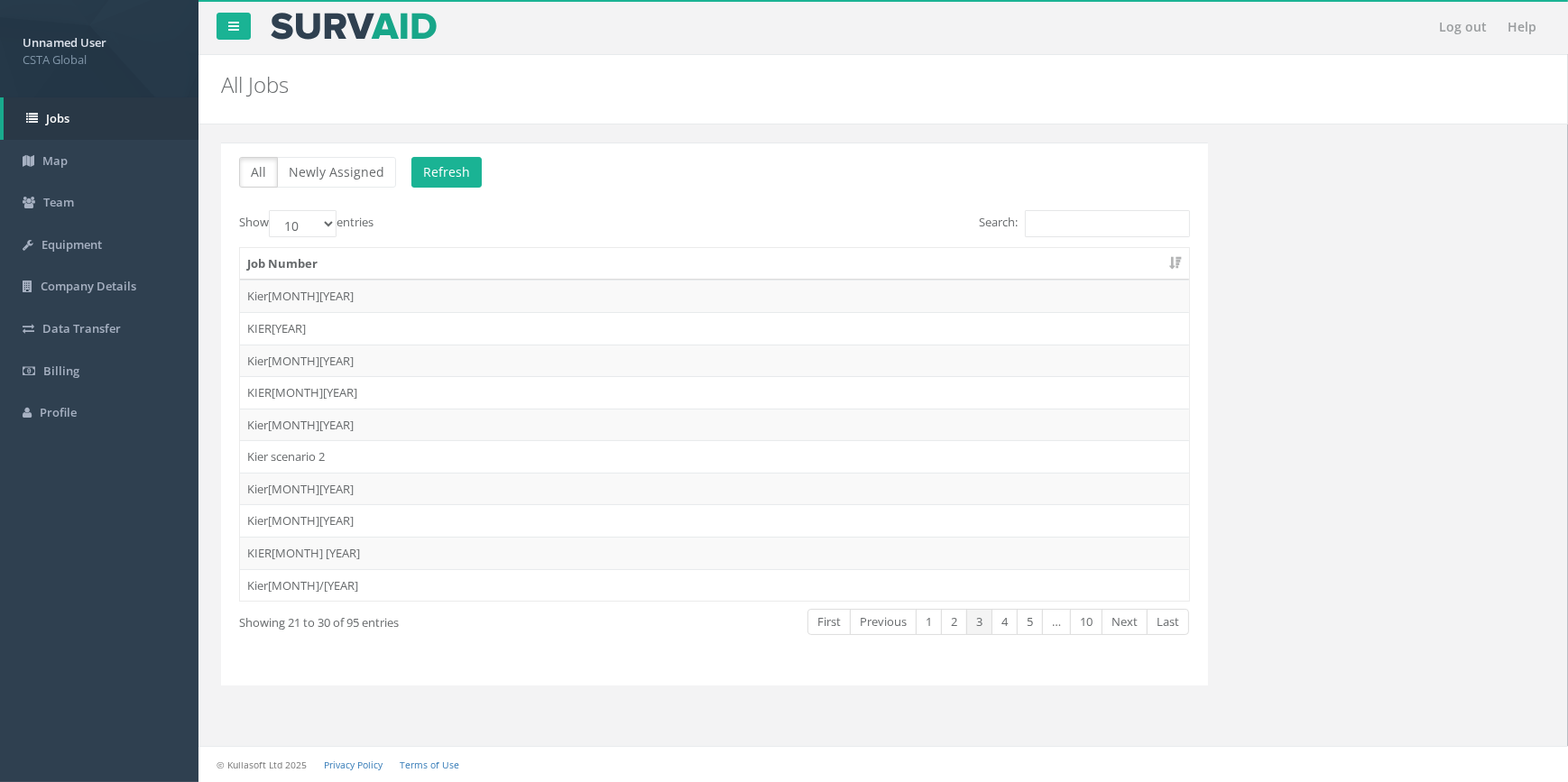 click on "Next" at bounding box center (1124, 621) 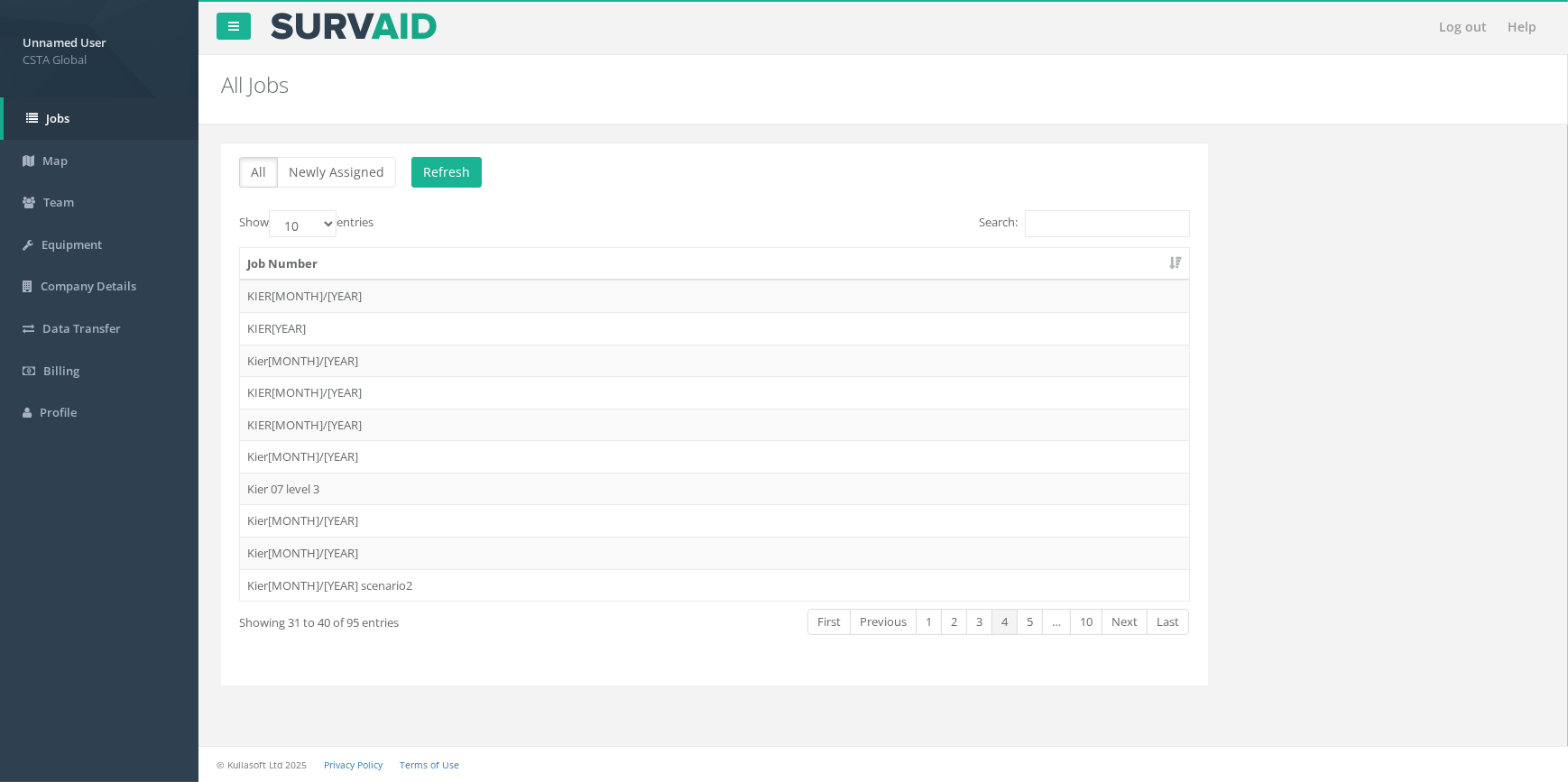 click on "Next" at bounding box center [1124, 621] 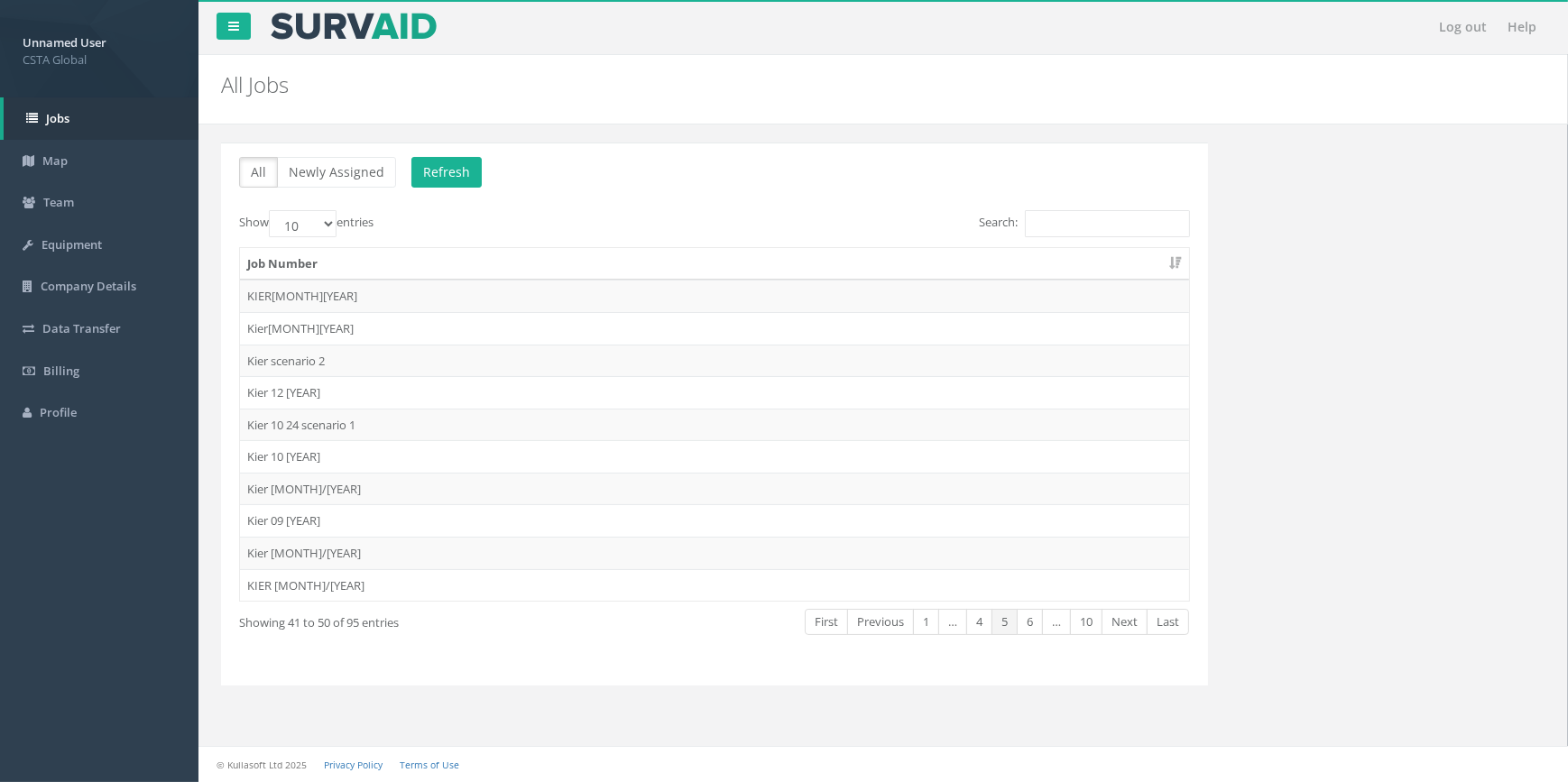 click on "Next" at bounding box center [1124, 621] 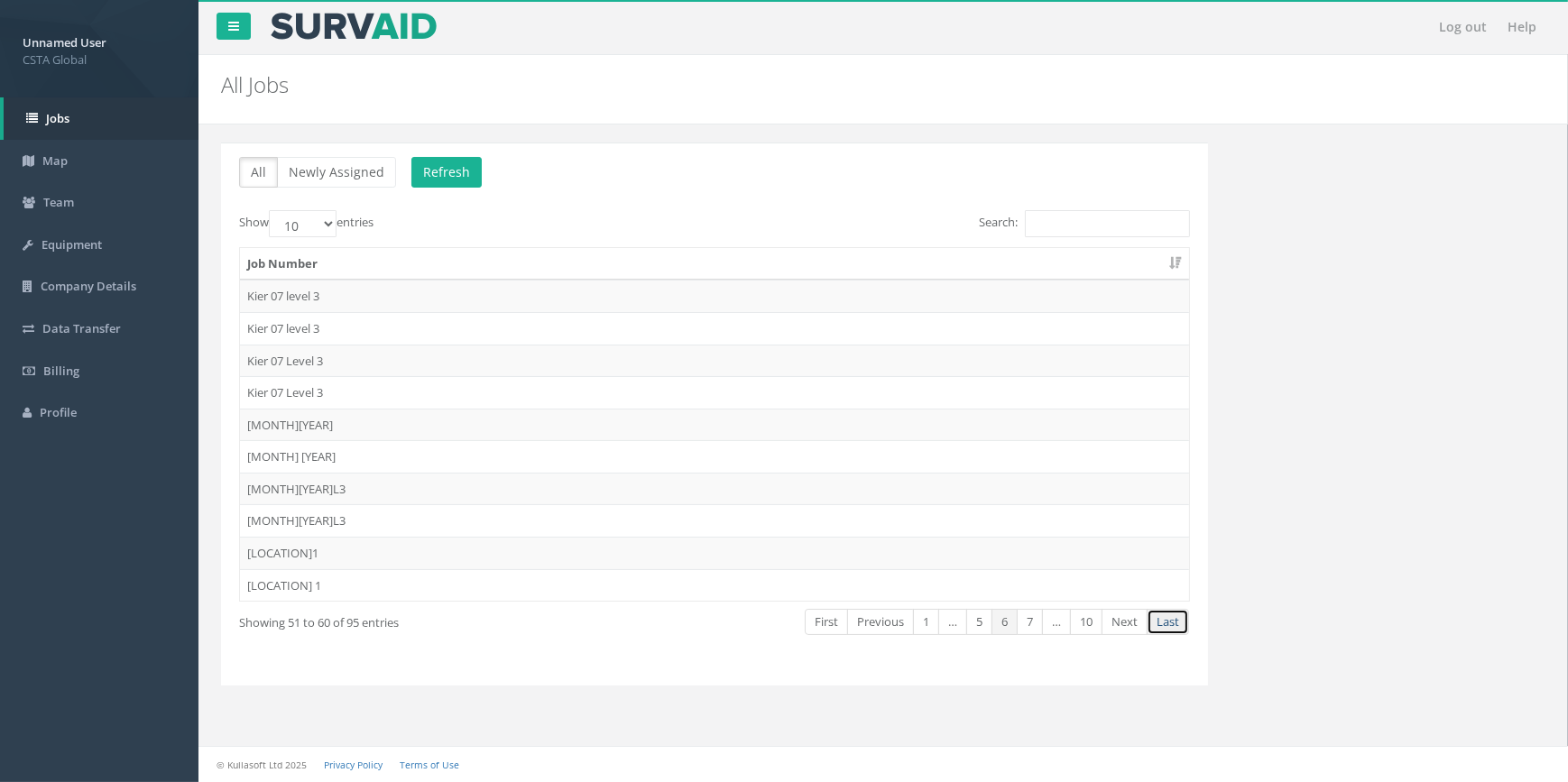 click on "Last" at bounding box center [1167, 621] 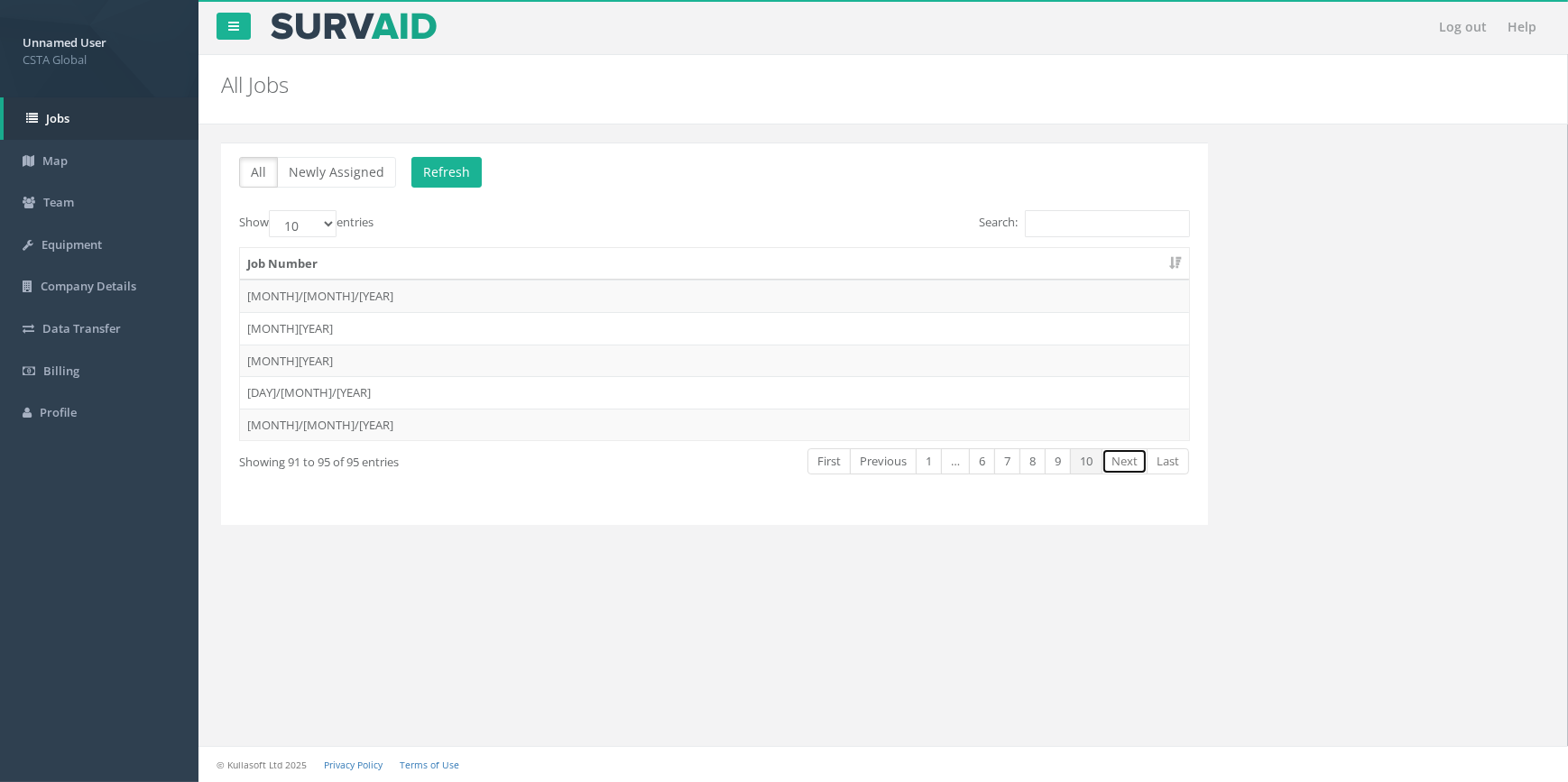 click on "Next" at bounding box center (1124, 461) 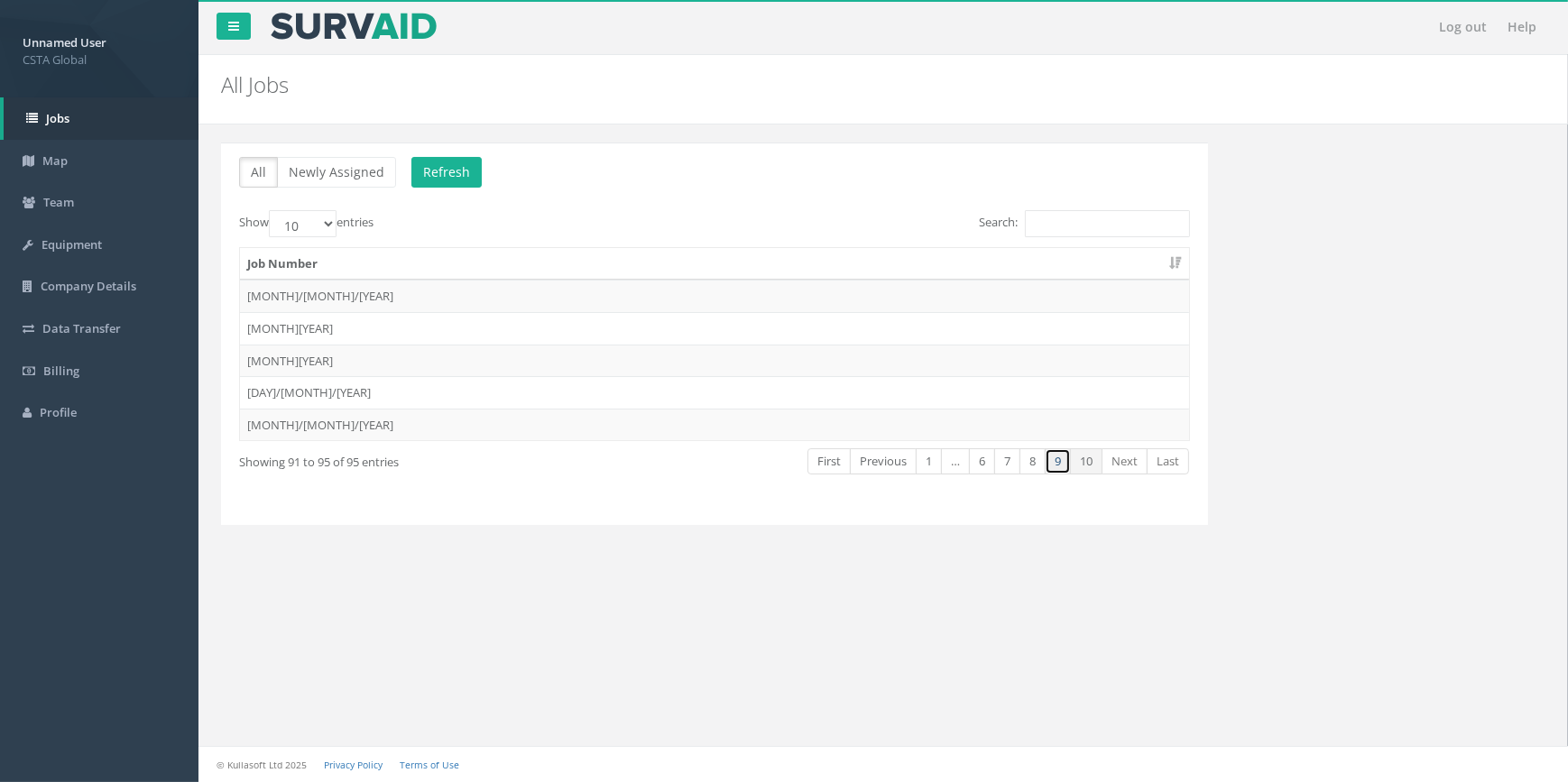 click on "9" at bounding box center (829, 461) 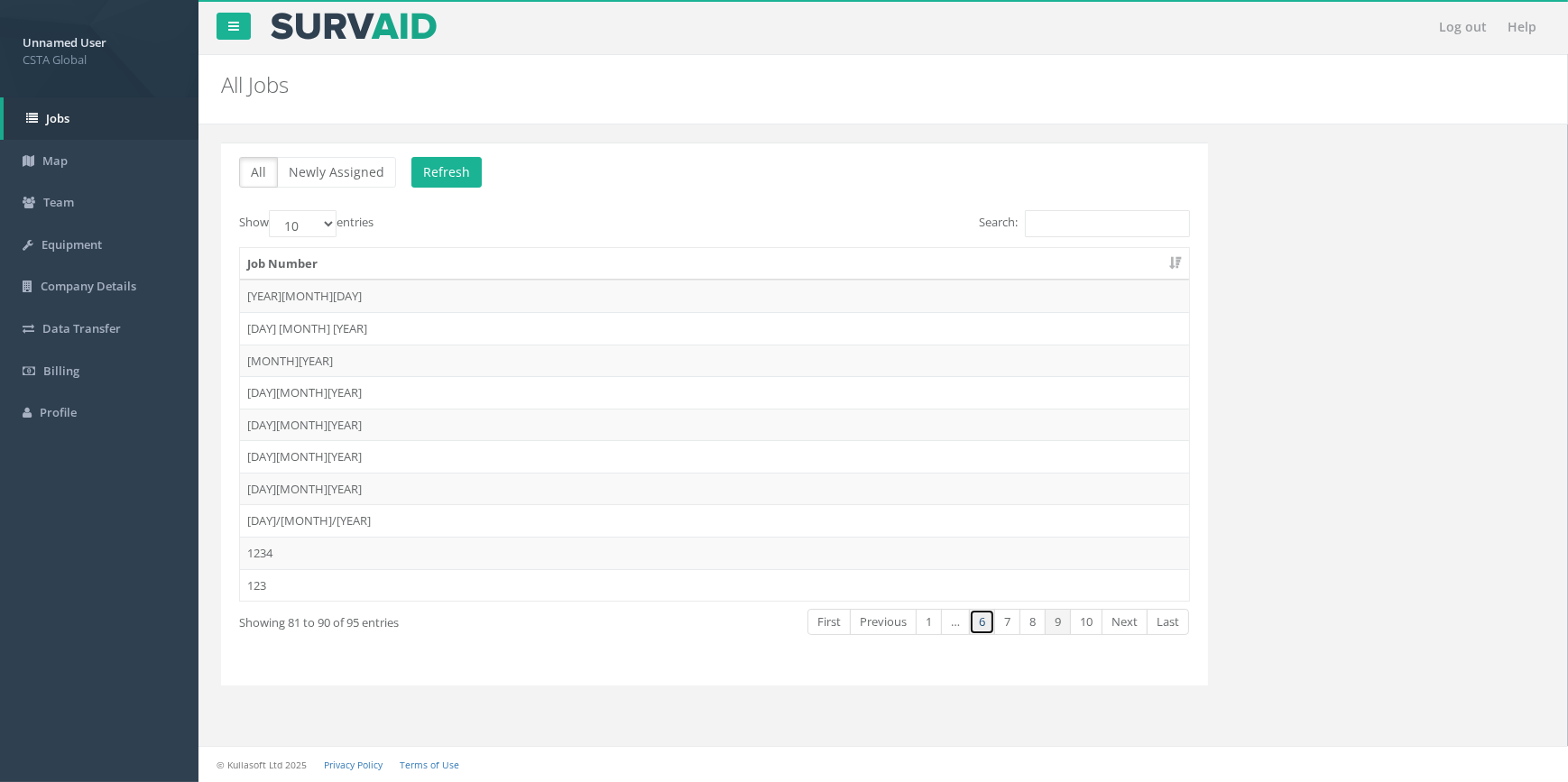 click on "6" at bounding box center [829, 621] 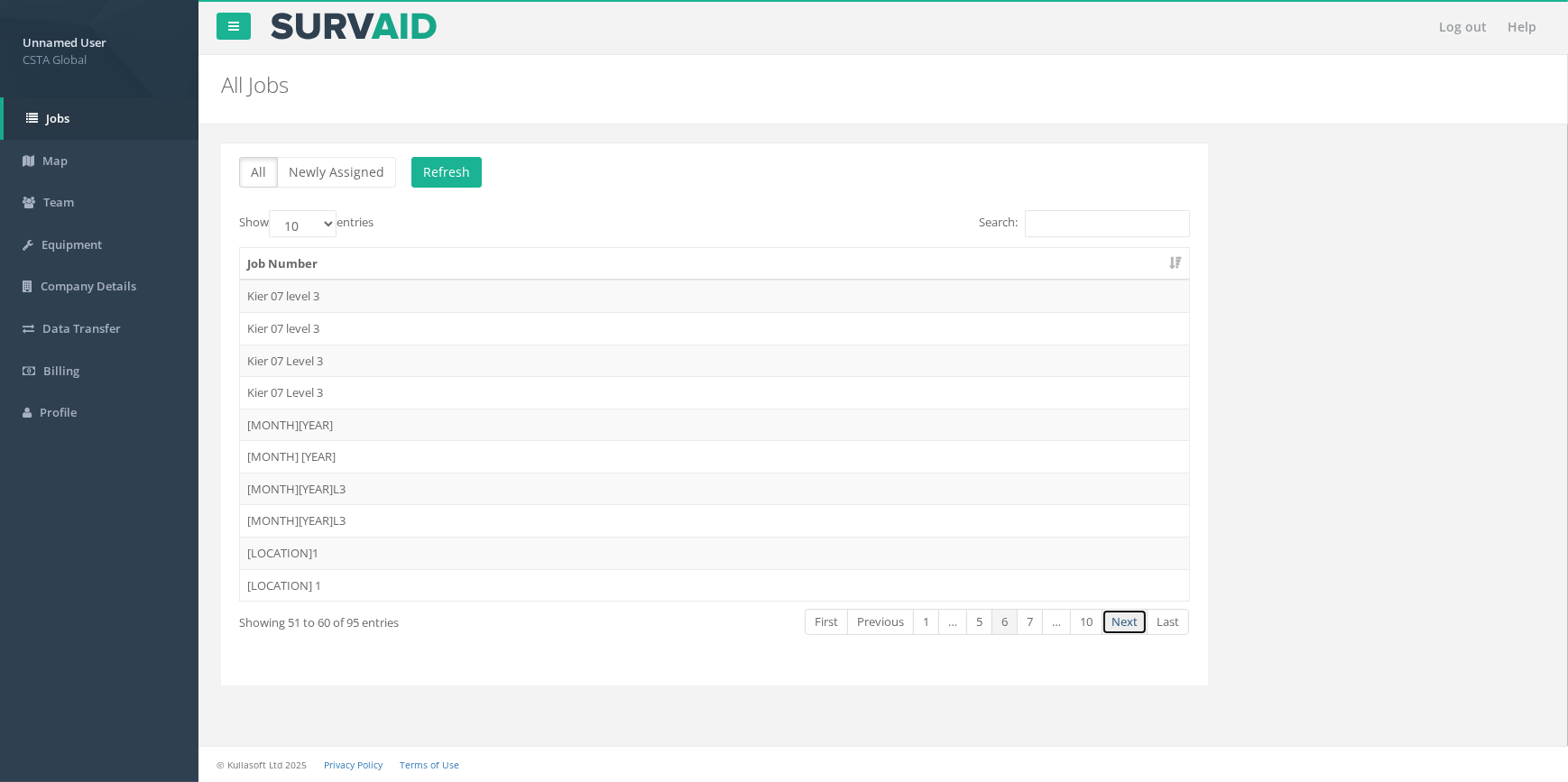 click on "Next" at bounding box center [1124, 621] 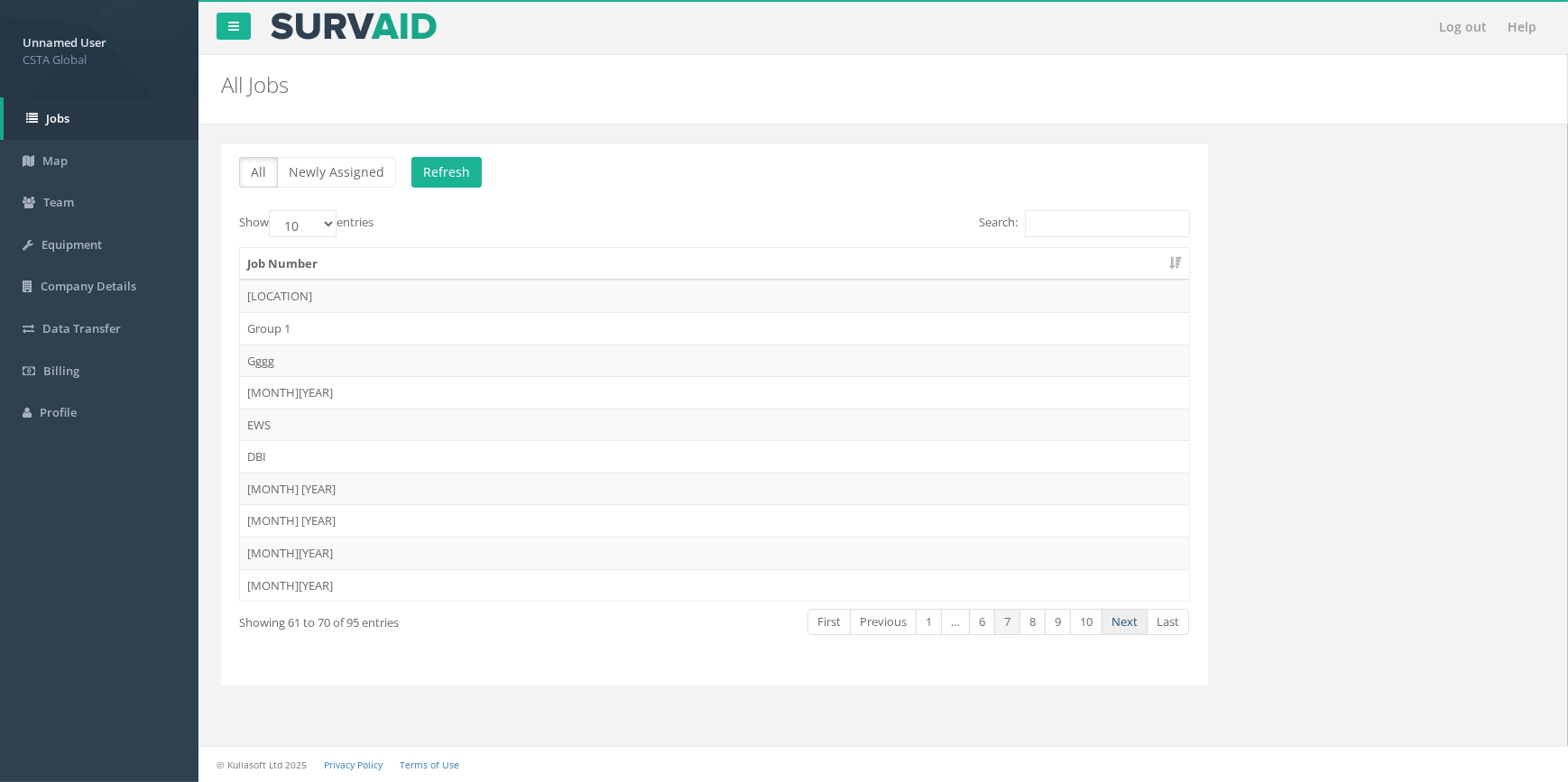click on "Next" at bounding box center [1124, 621] 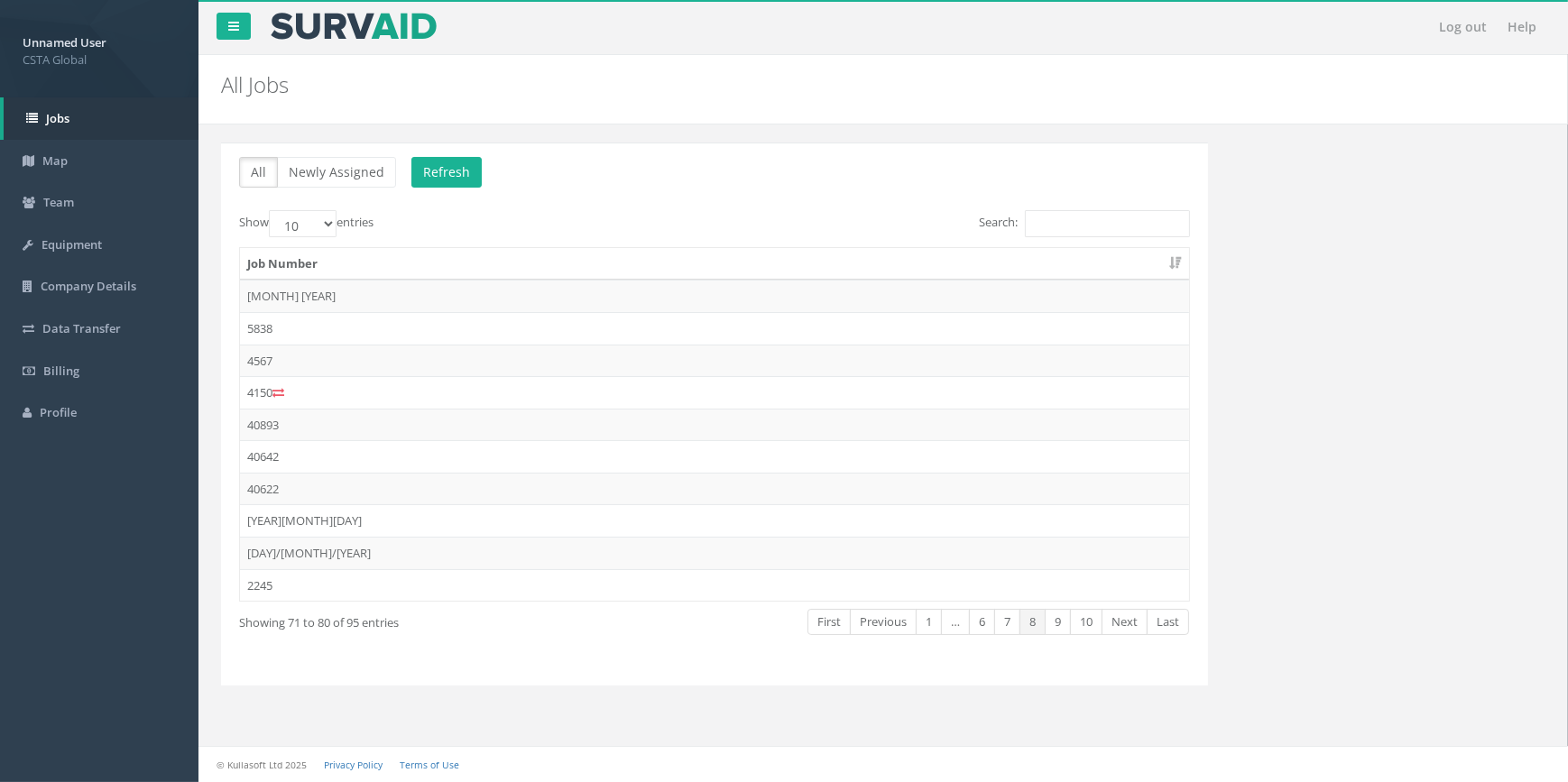 click on "Next" at bounding box center [1124, 621] 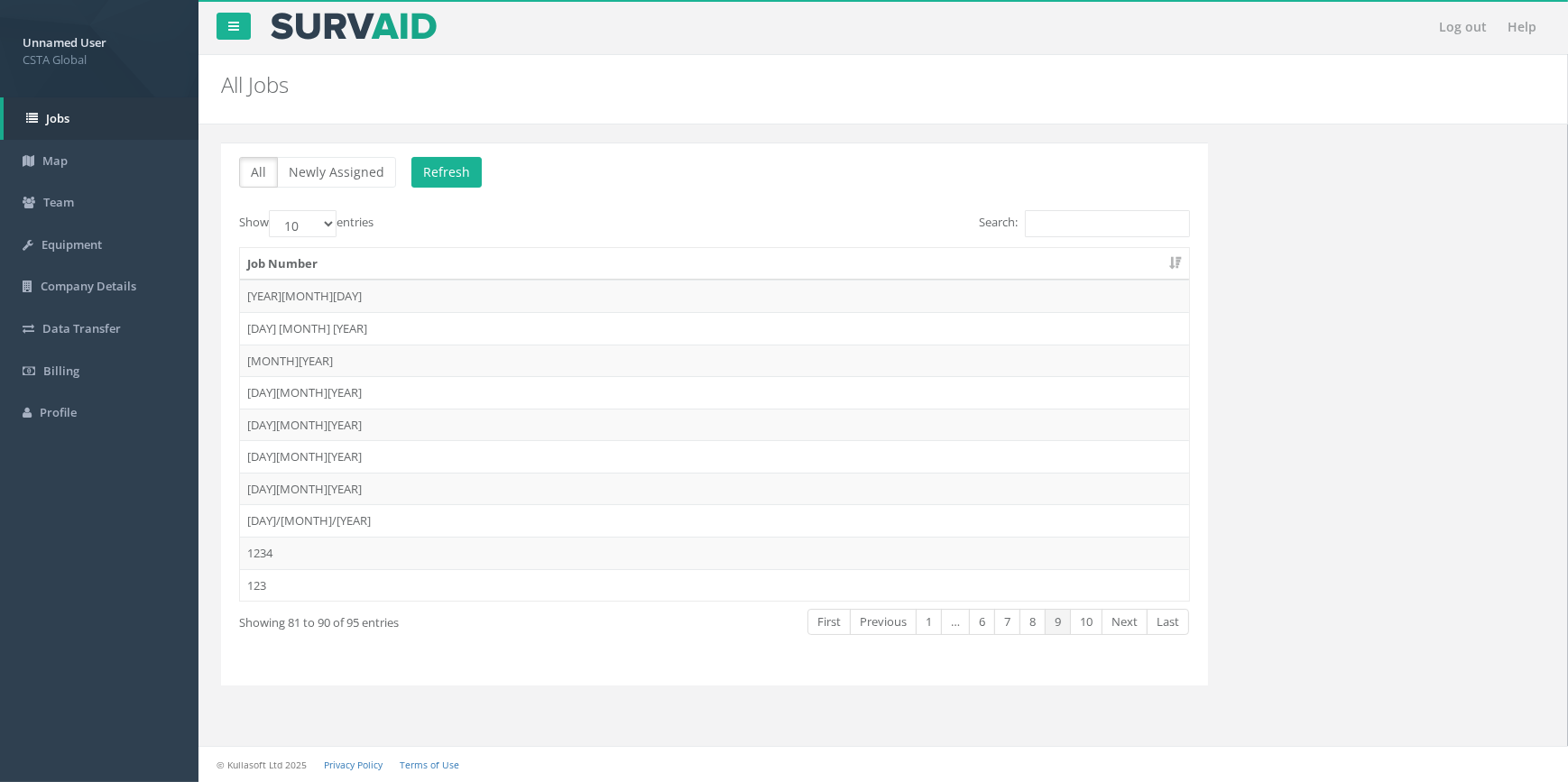 click on "Next" at bounding box center [1124, 621] 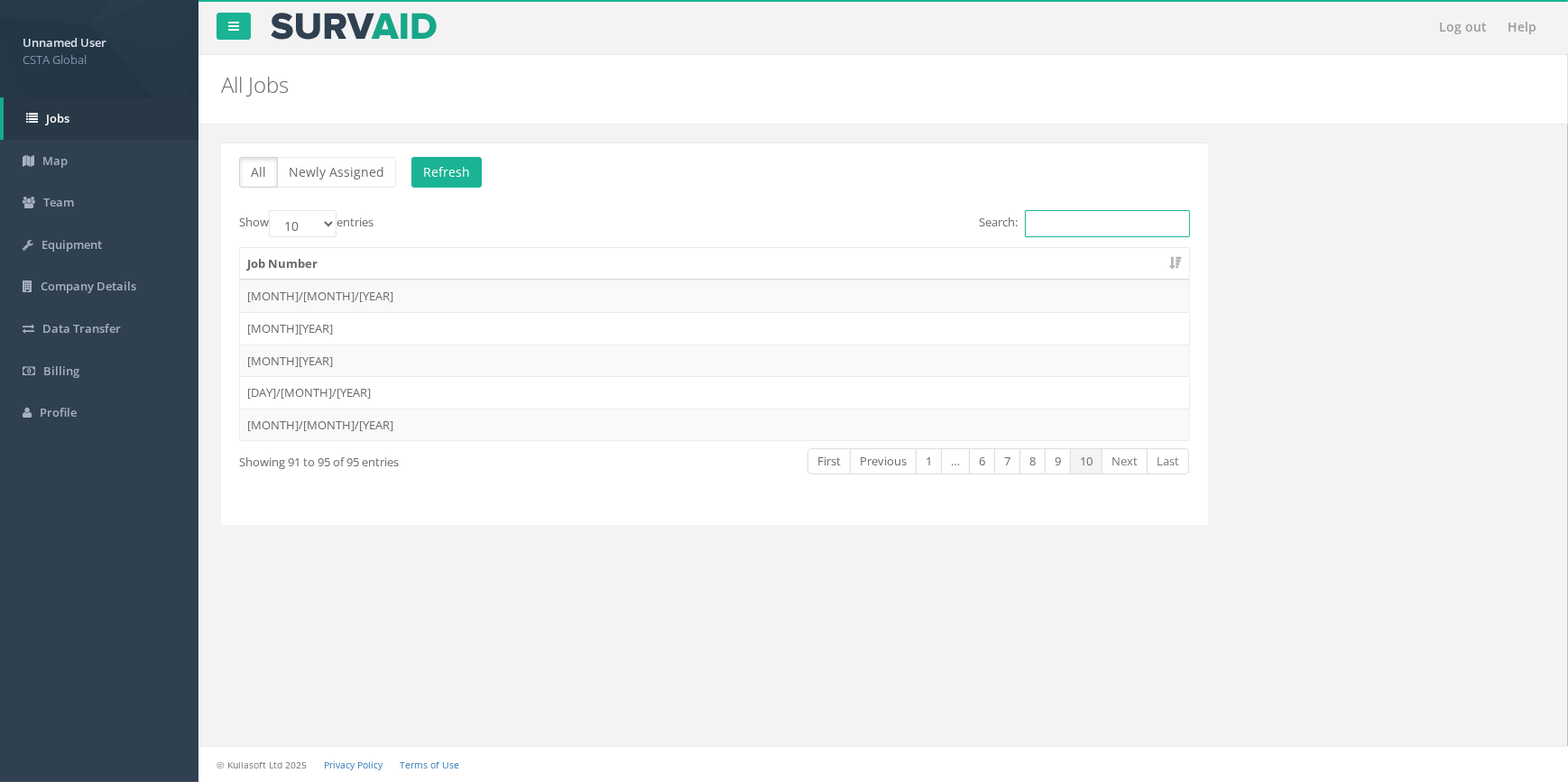 click on "Search:" at bounding box center (1107, 224) 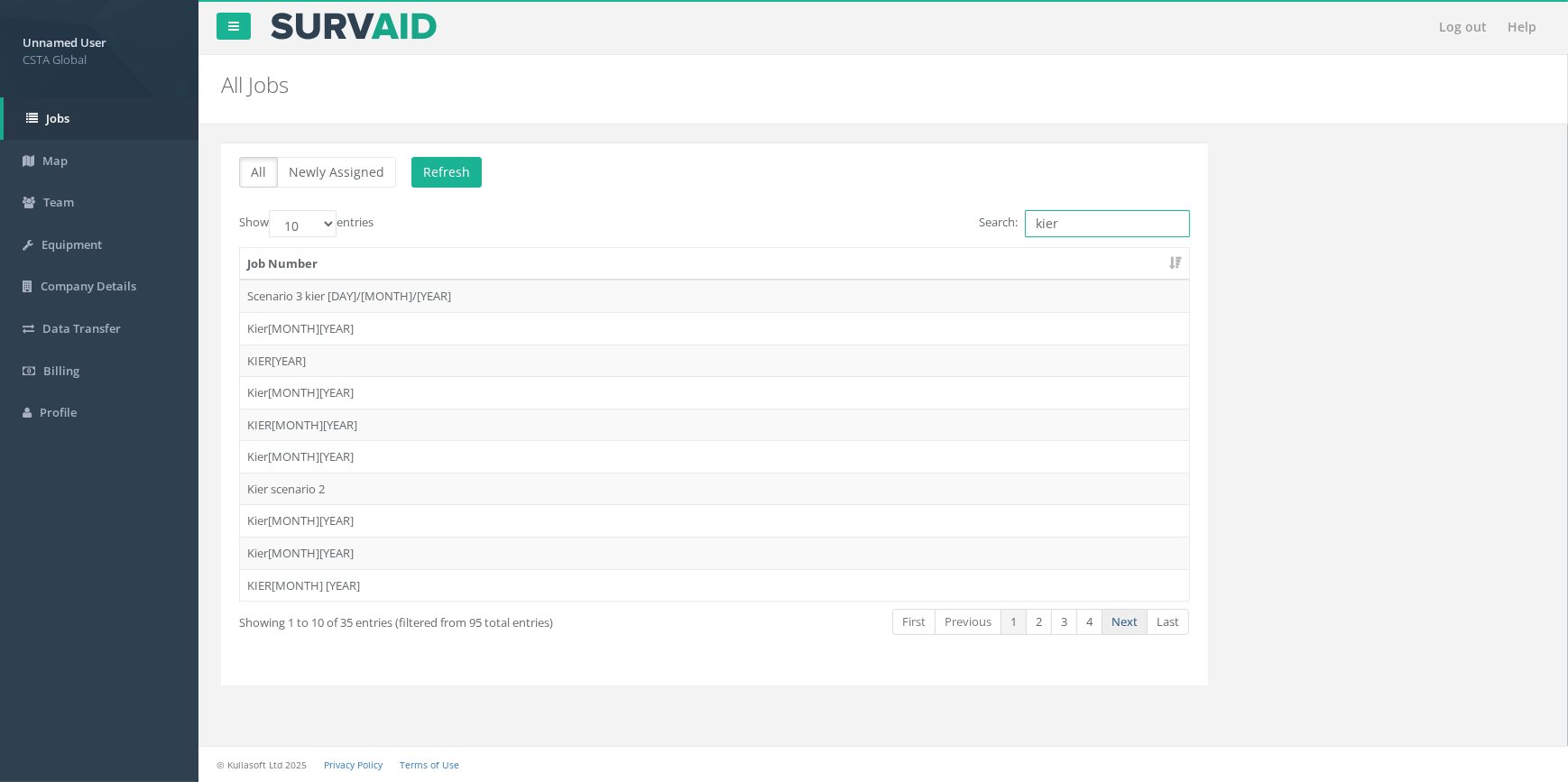type on "kier" 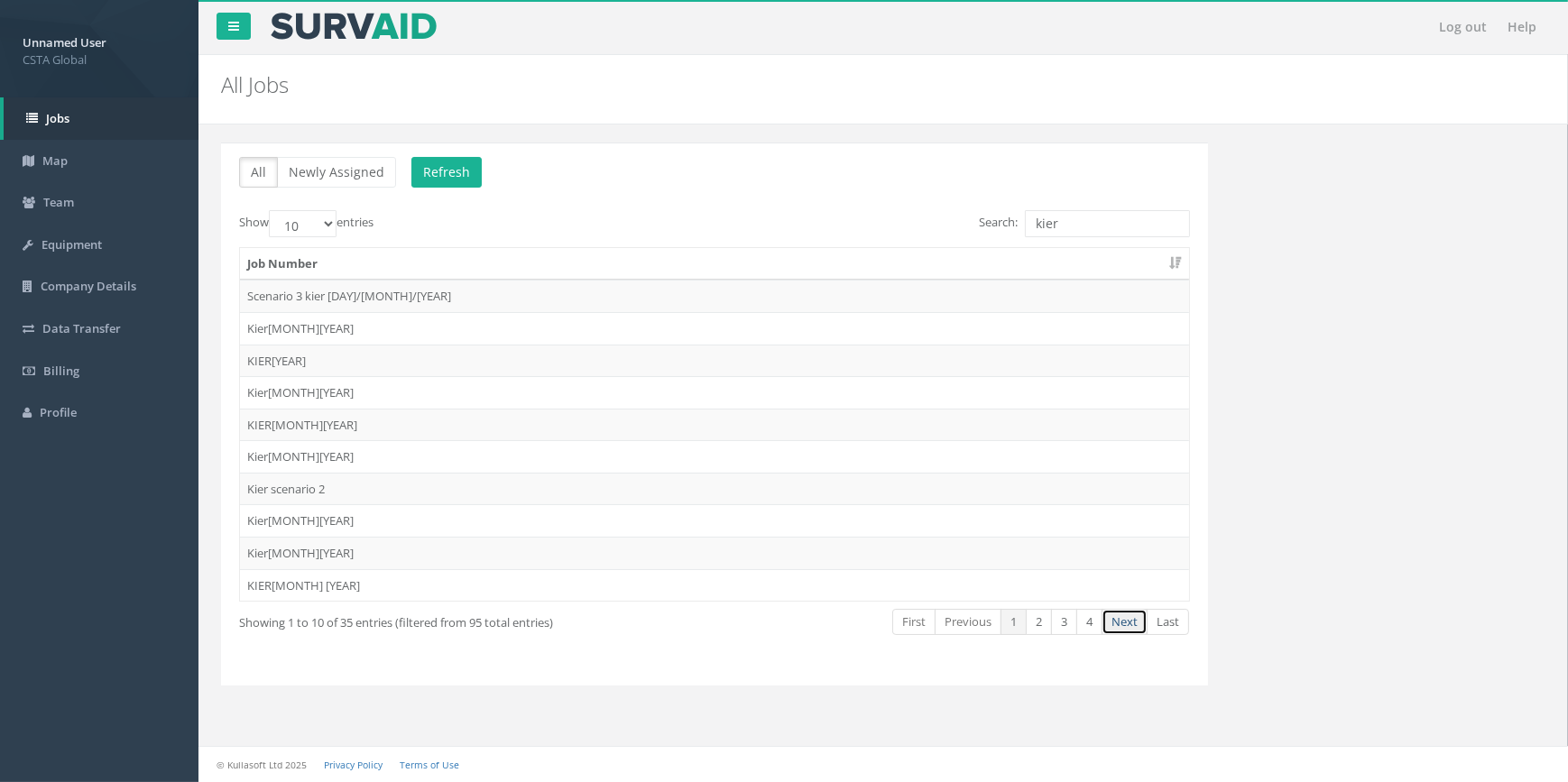 click on "Next" at bounding box center [1124, 621] 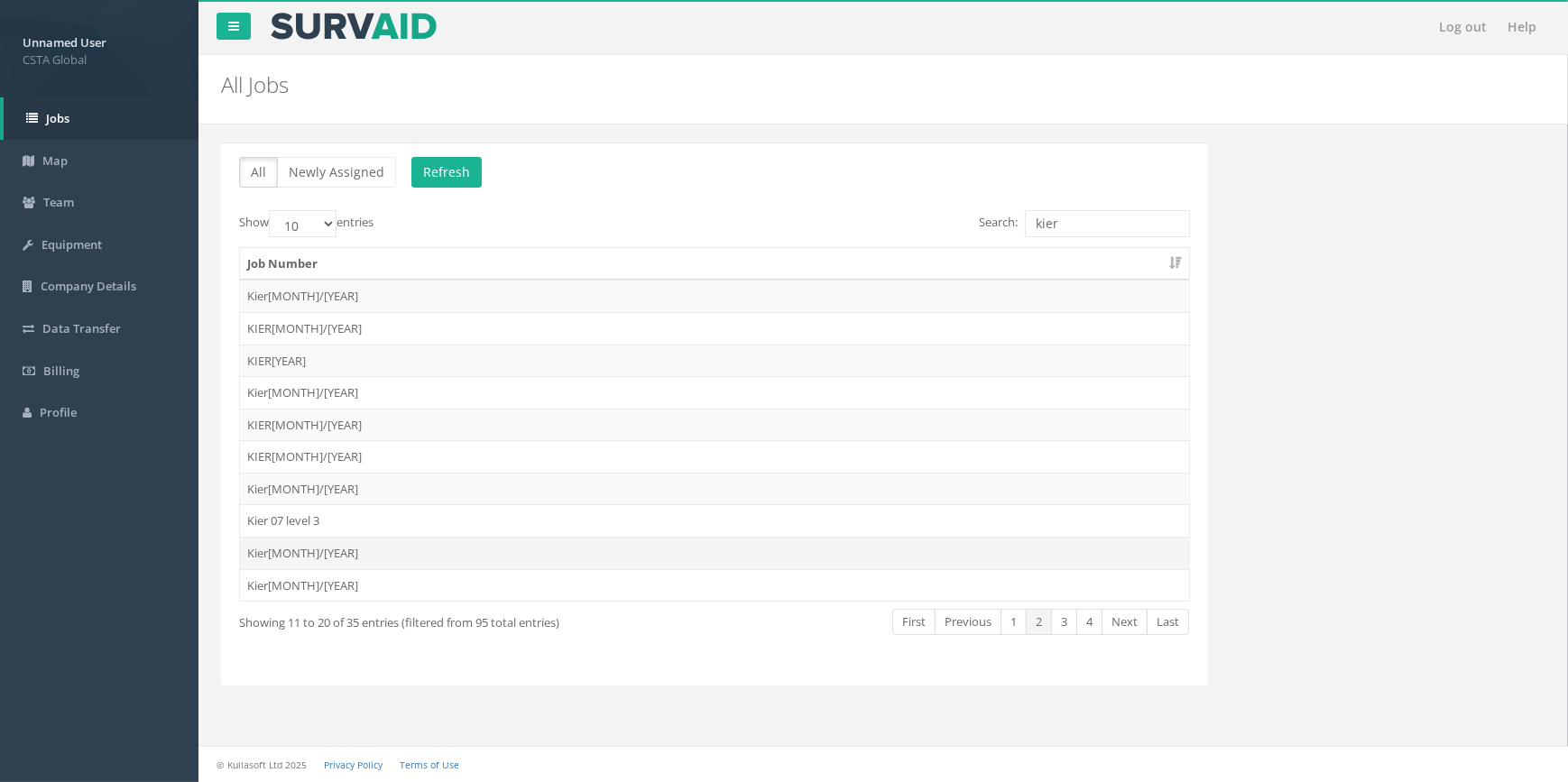 click on "Kier[MONTH]/[YEAR]" at bounding box center [715, 296] 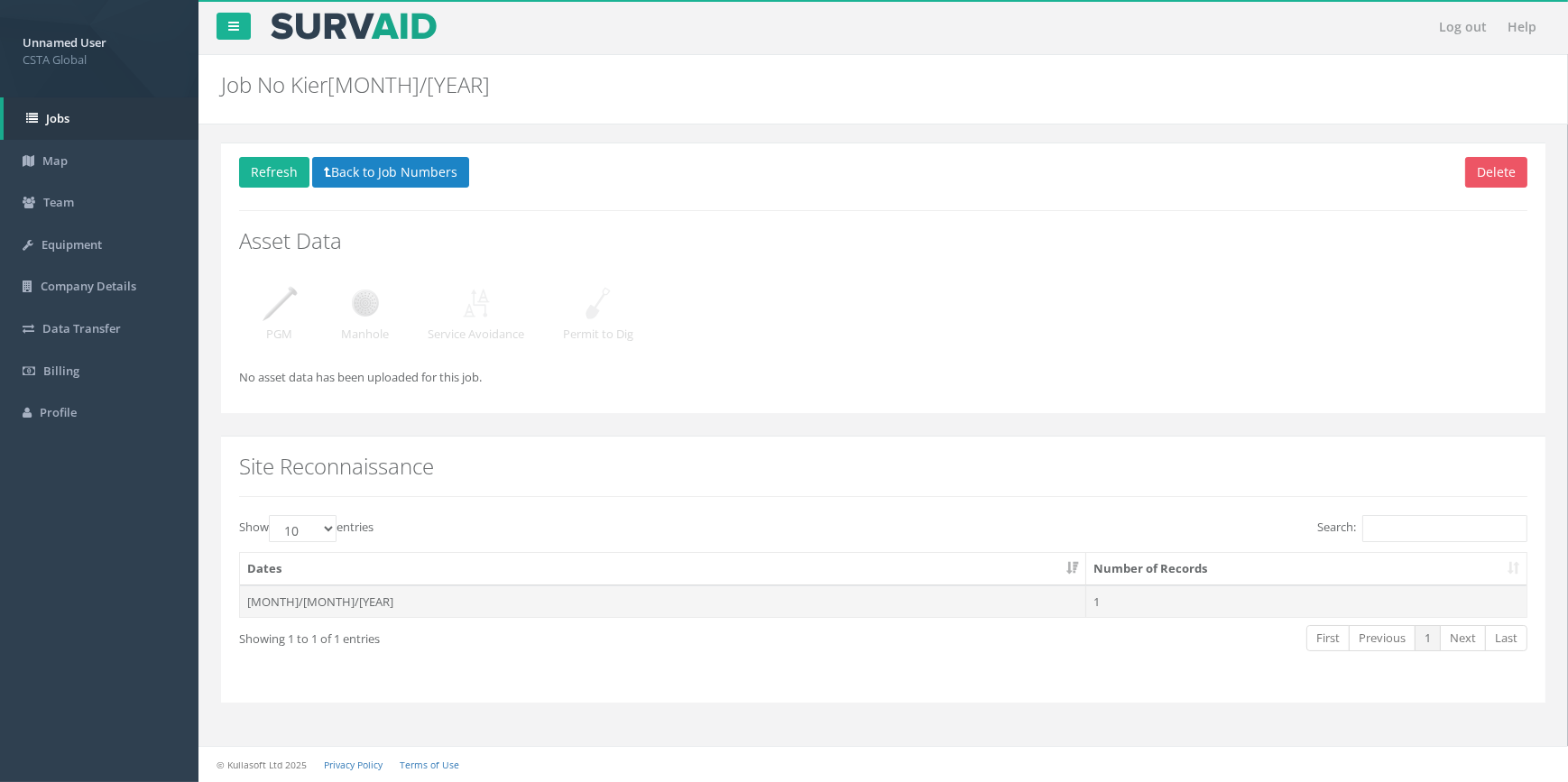 click on "1" at bounding box center [1306, 602] 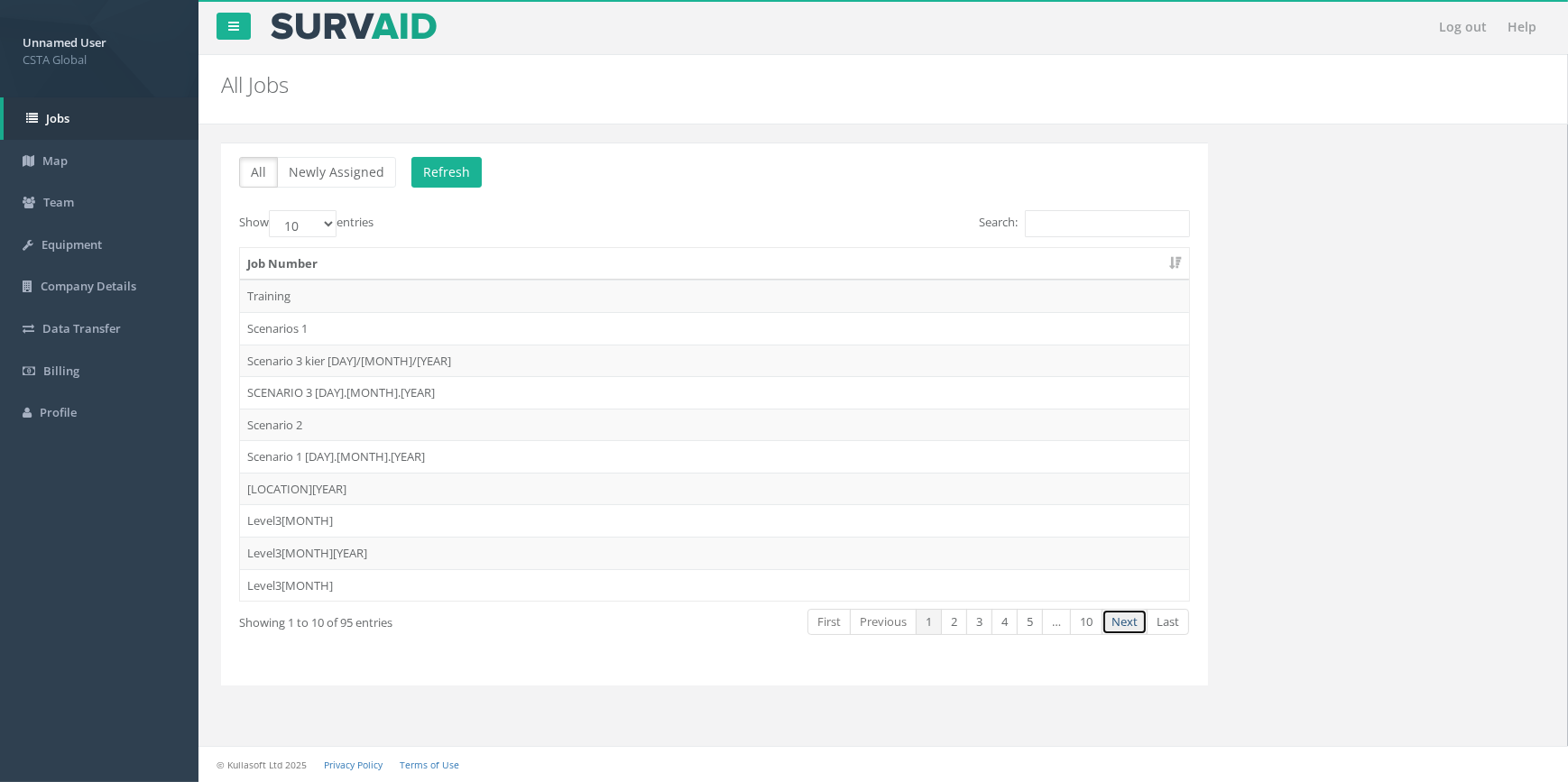 click on "Next" at bounding box center [1124, 621] 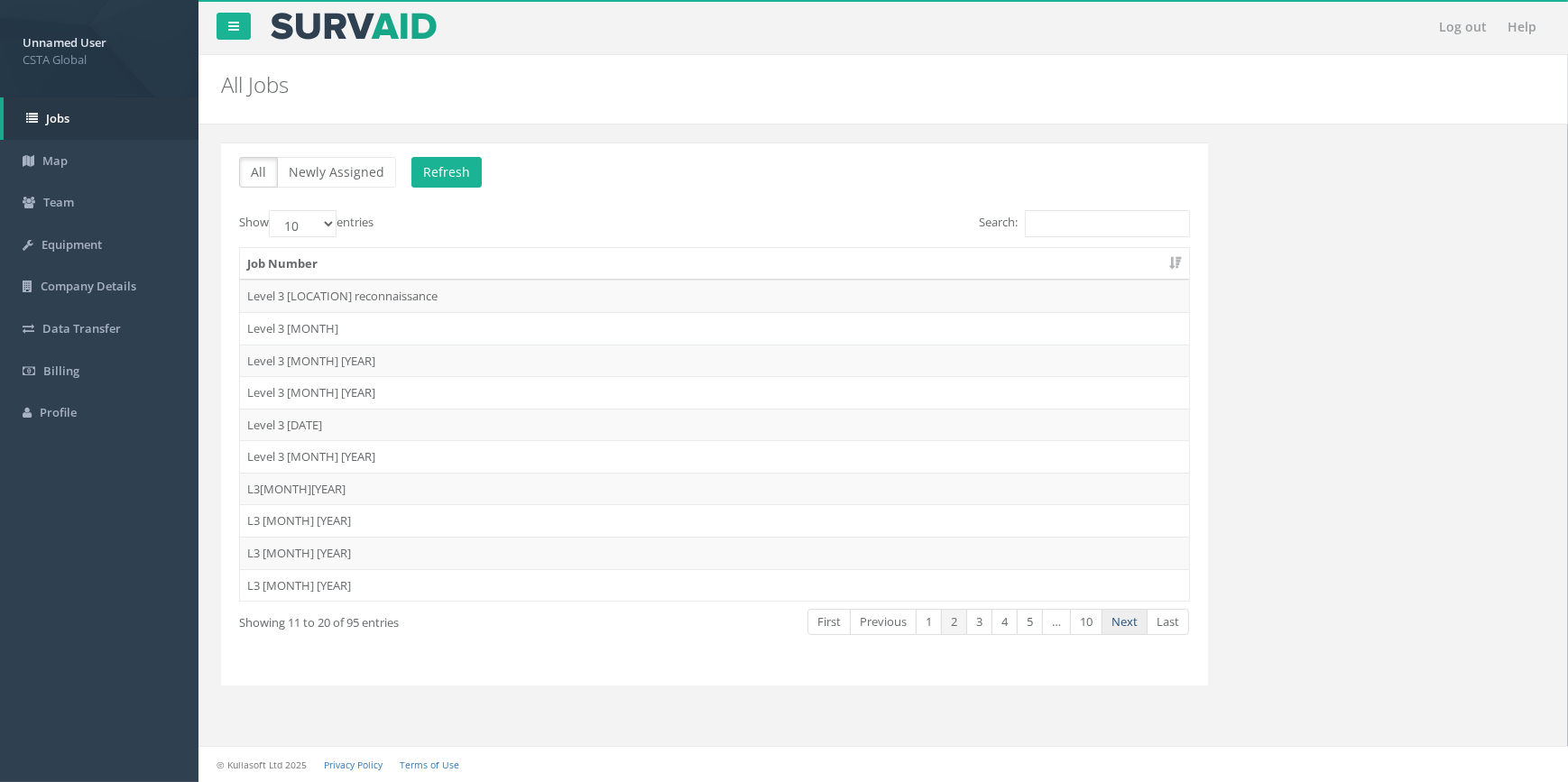 click on "Next" at bounding box center (1124, 621) 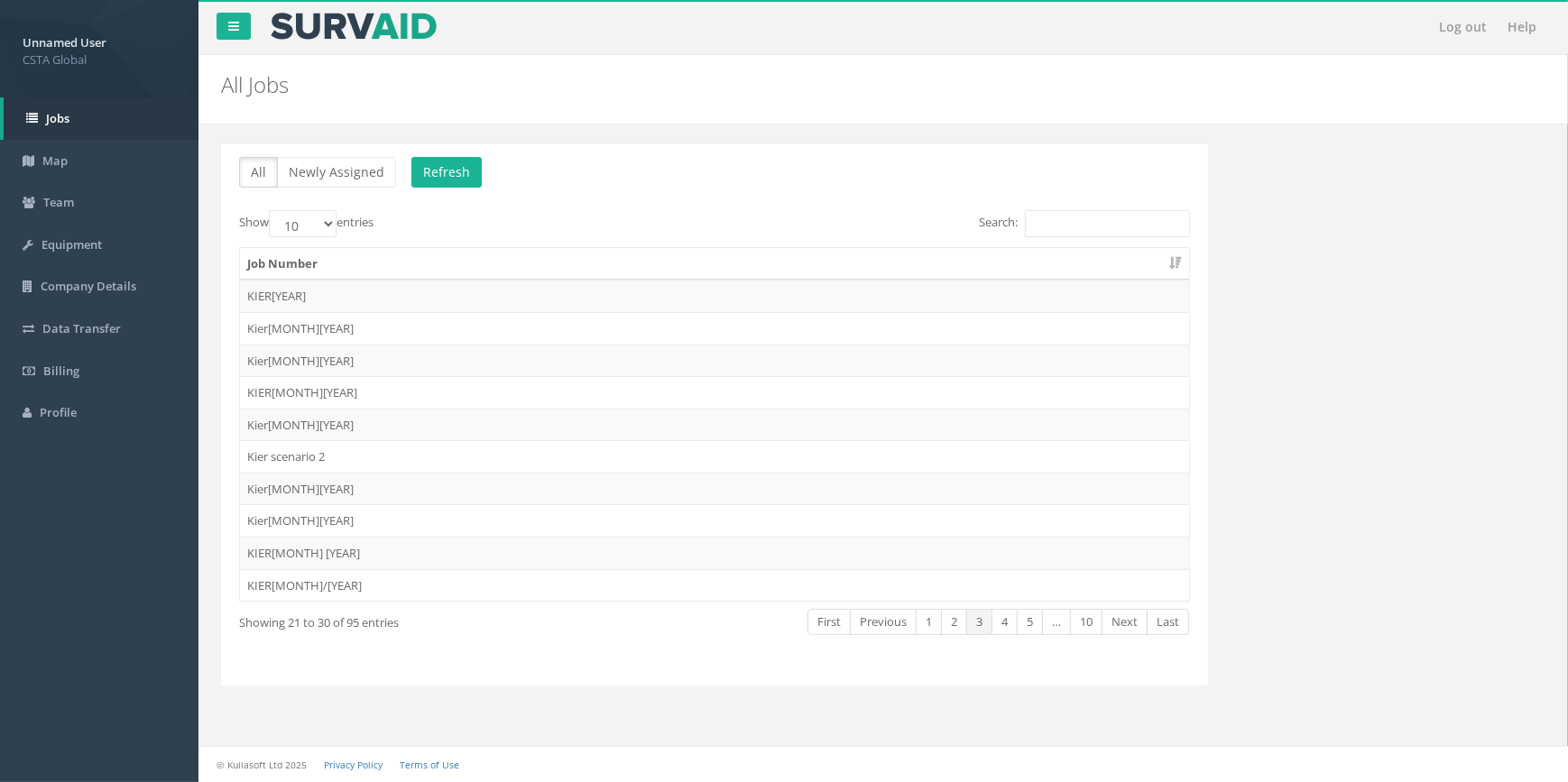 click on "Next" at bounding box center (1124, 621) 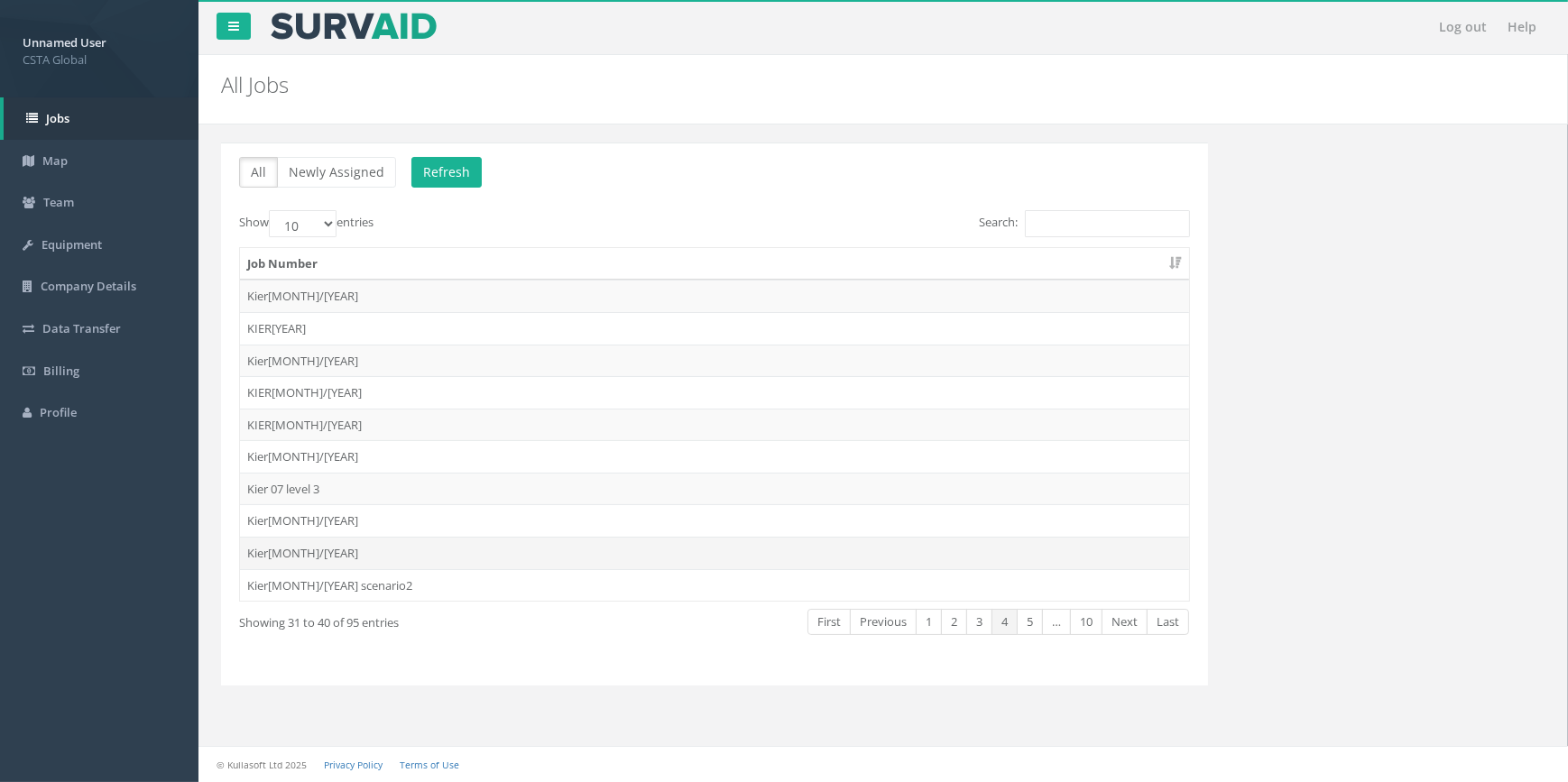 click on "Kier[MONTH]/[YEAR]" at bounding box center [715, 296] 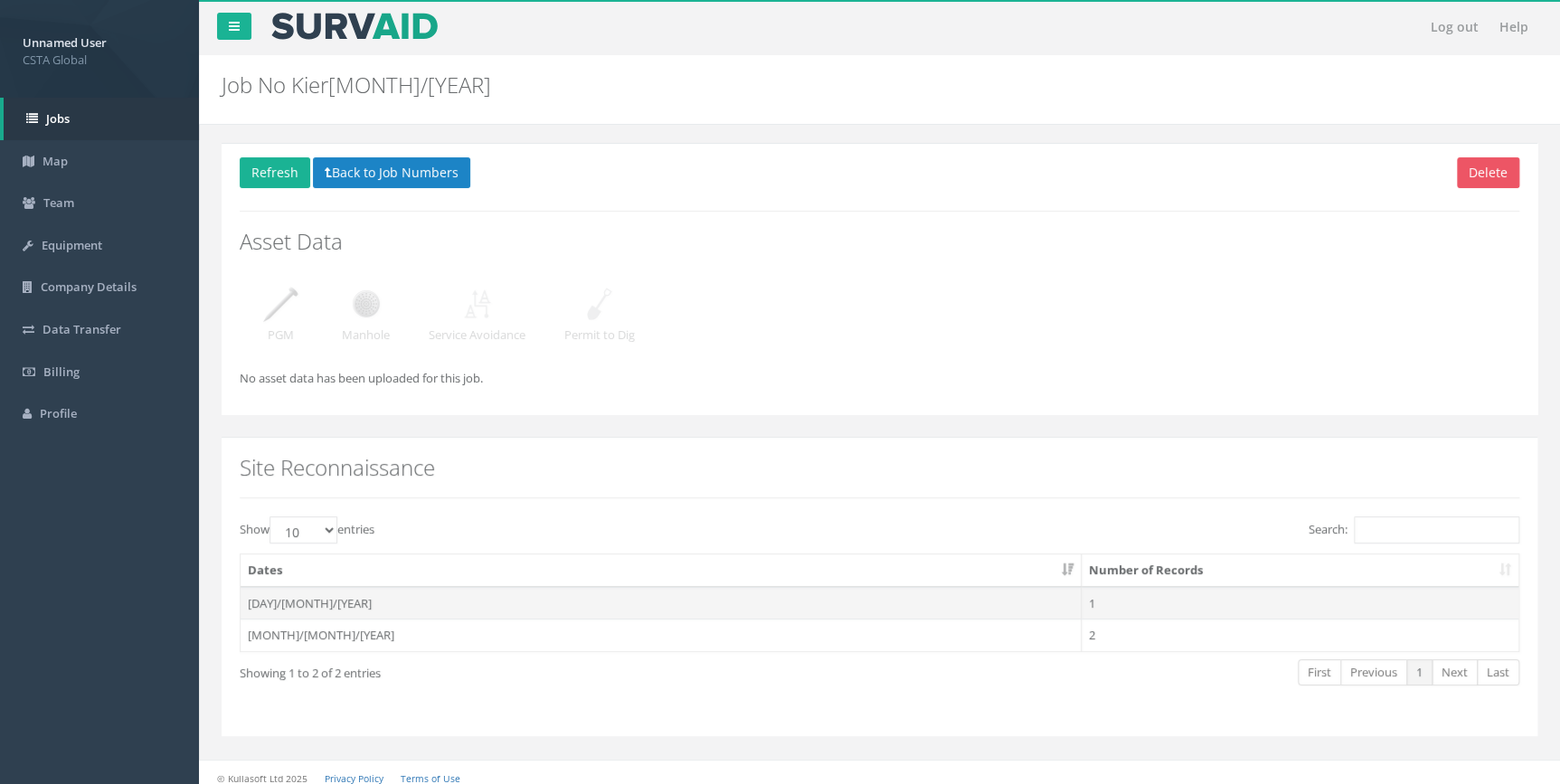 click on "1" at bounding box center [1300, 603] 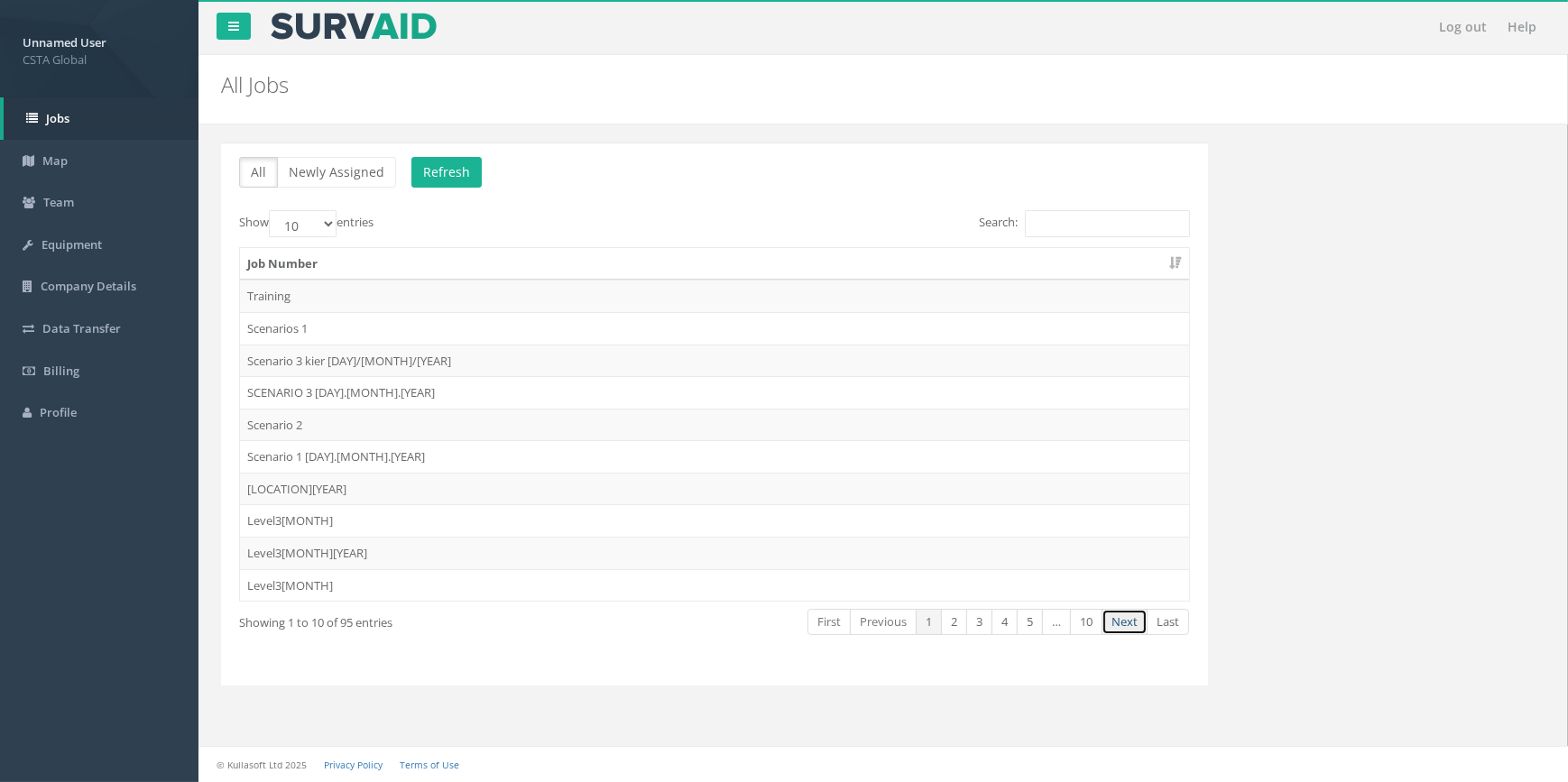 click on "Next" at bounding box center (1124, 621) 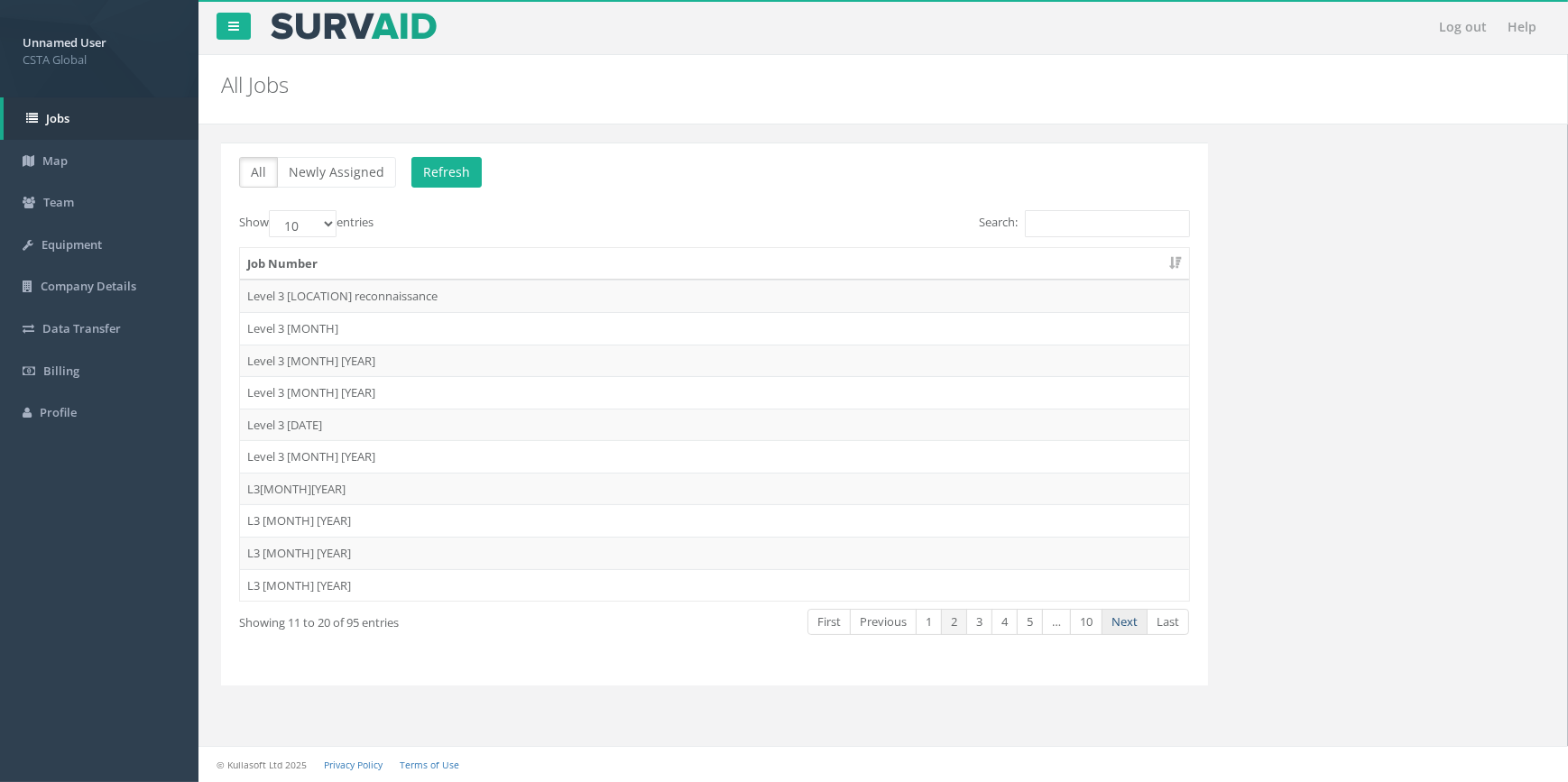 click on "Next" at bounding box center [1124, 621] 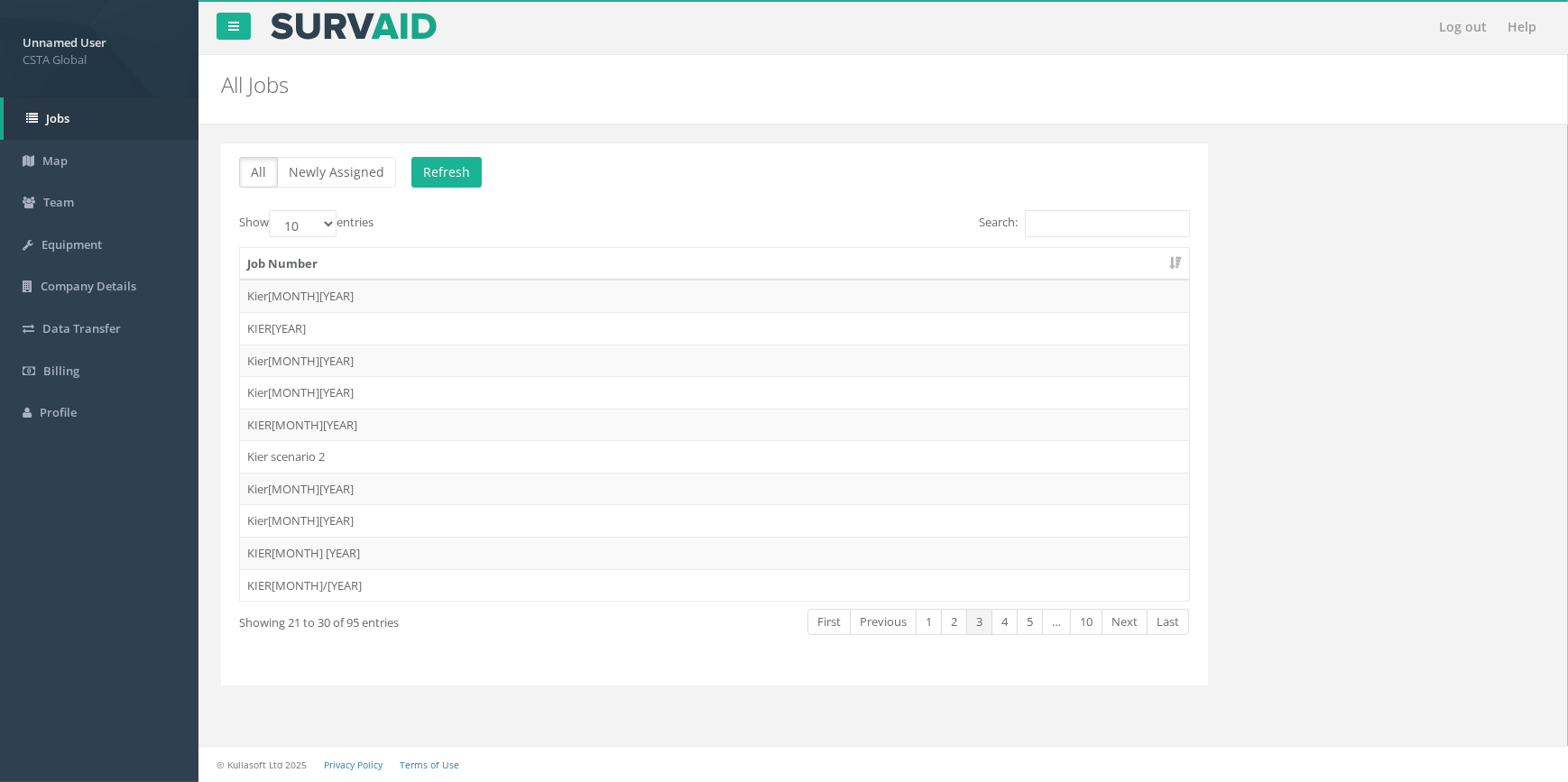 click on "Next" at bounding box center (1124, 621) 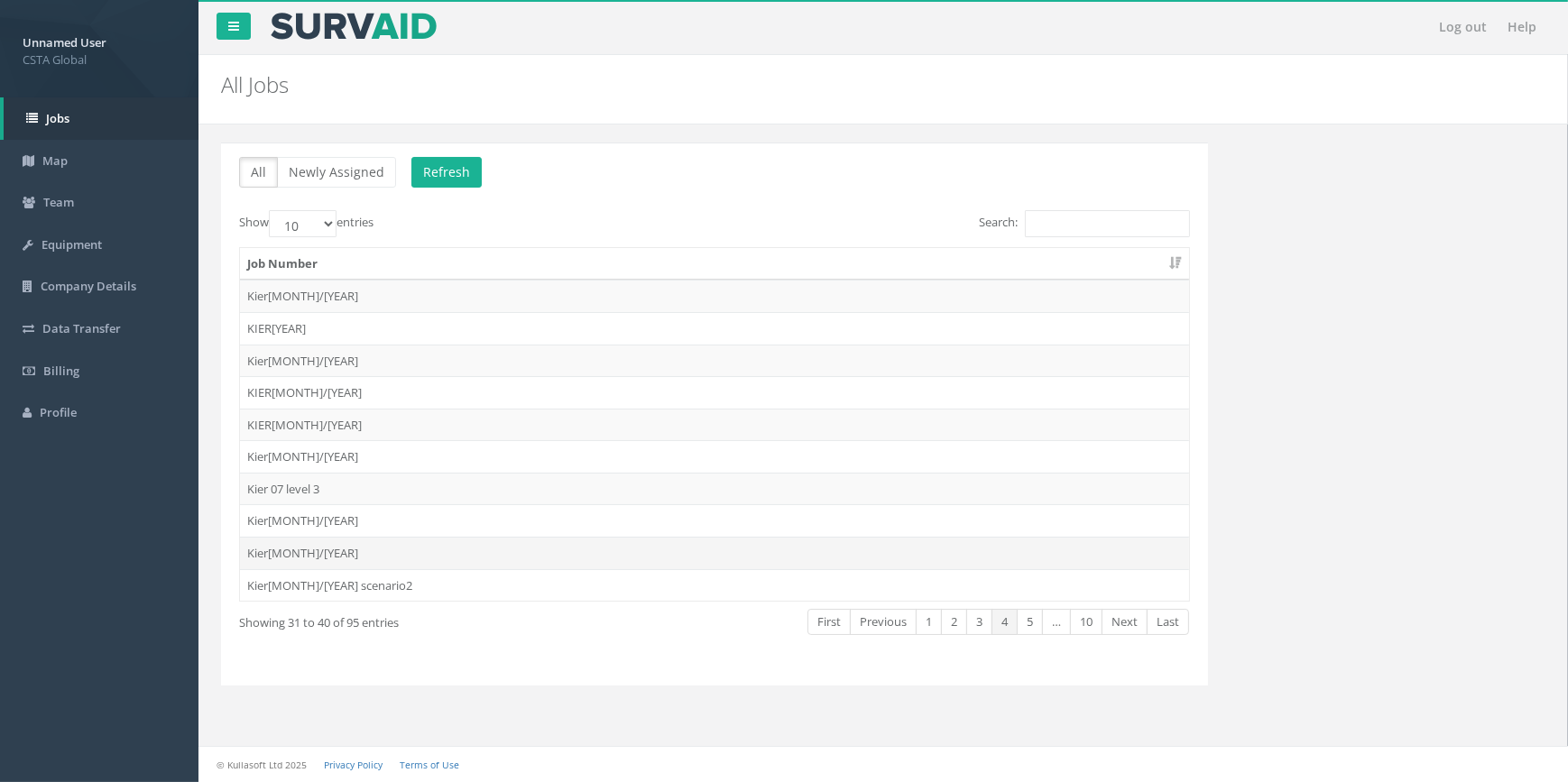 click on "Kier[MONTH]/[YEAR]" at bounding box center (715, 296) 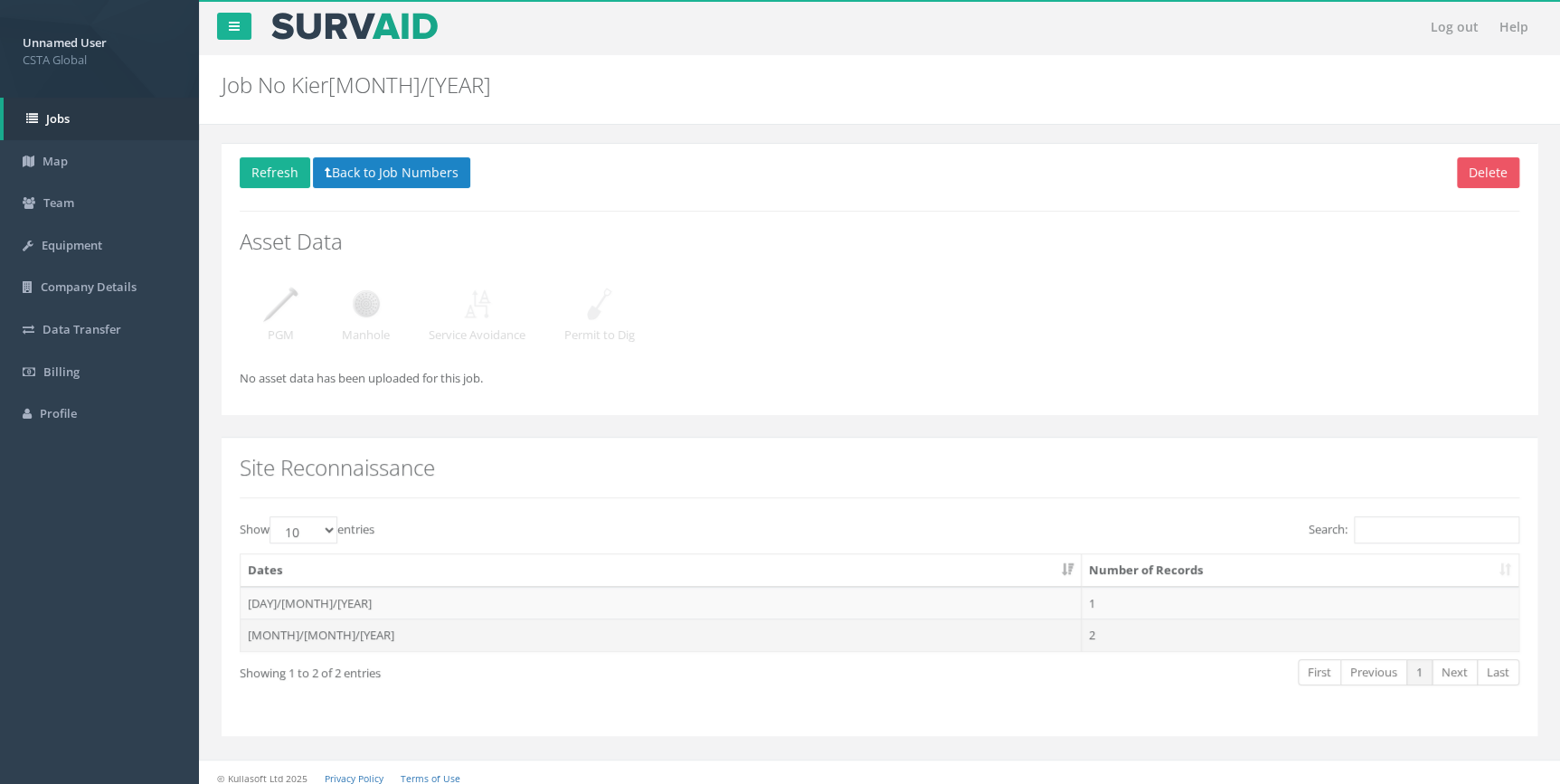 click on "2" at bounding box center (1300, 635) 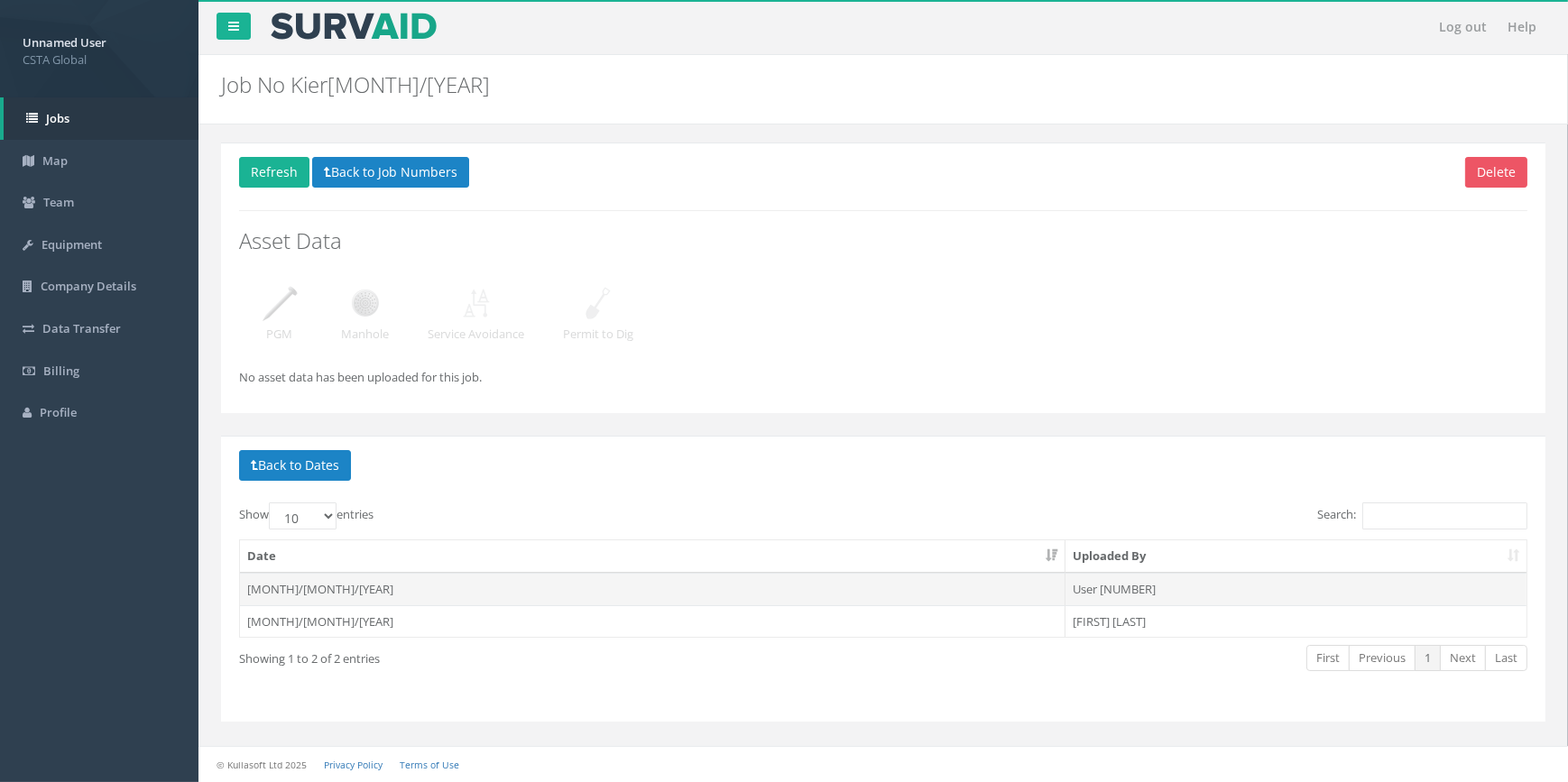 click on "User [NUMBER]" at bounding box center (1296, 589) 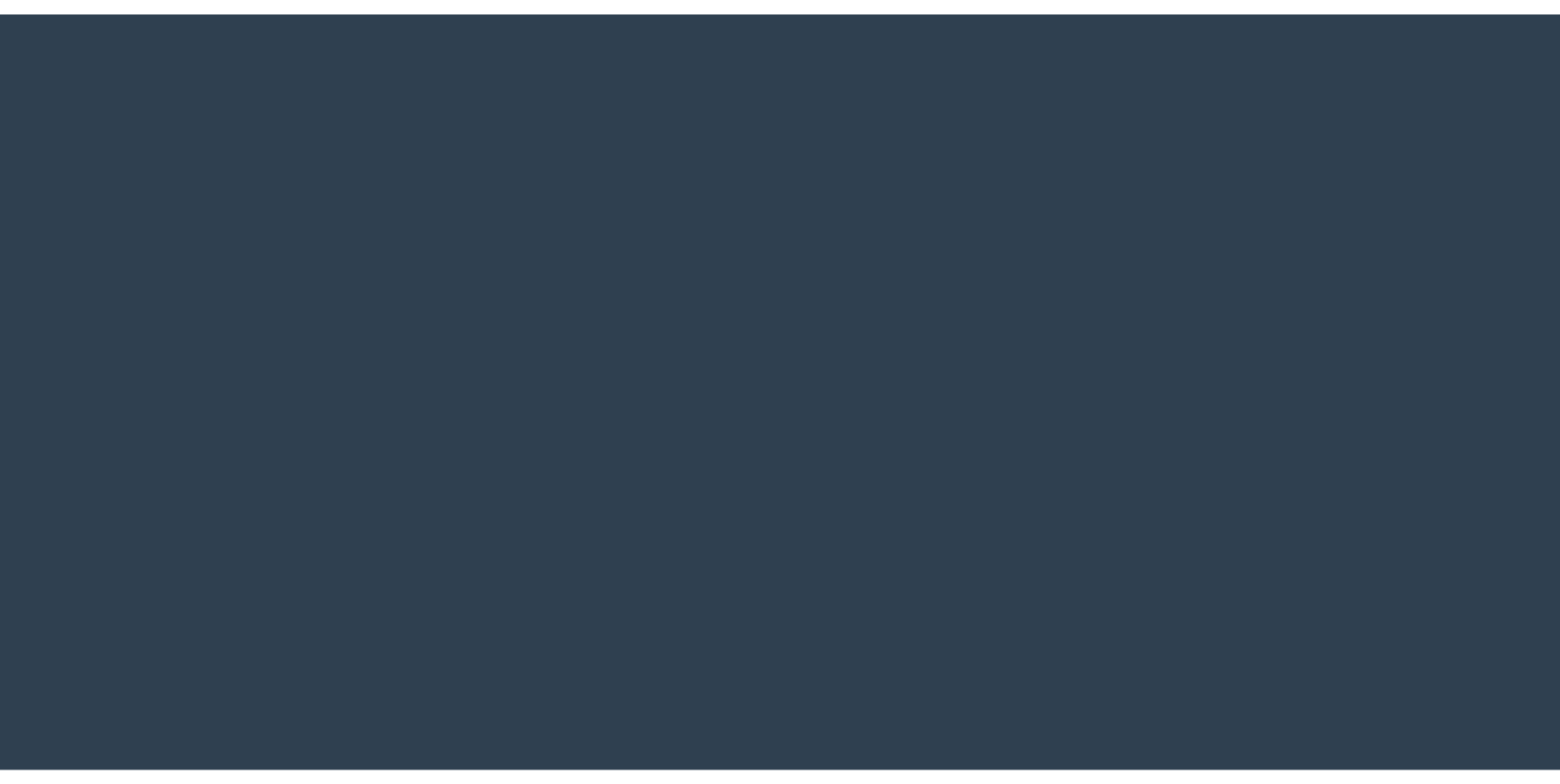 scroll, scrollTop: 0, scrollLeft: 0, axis: both 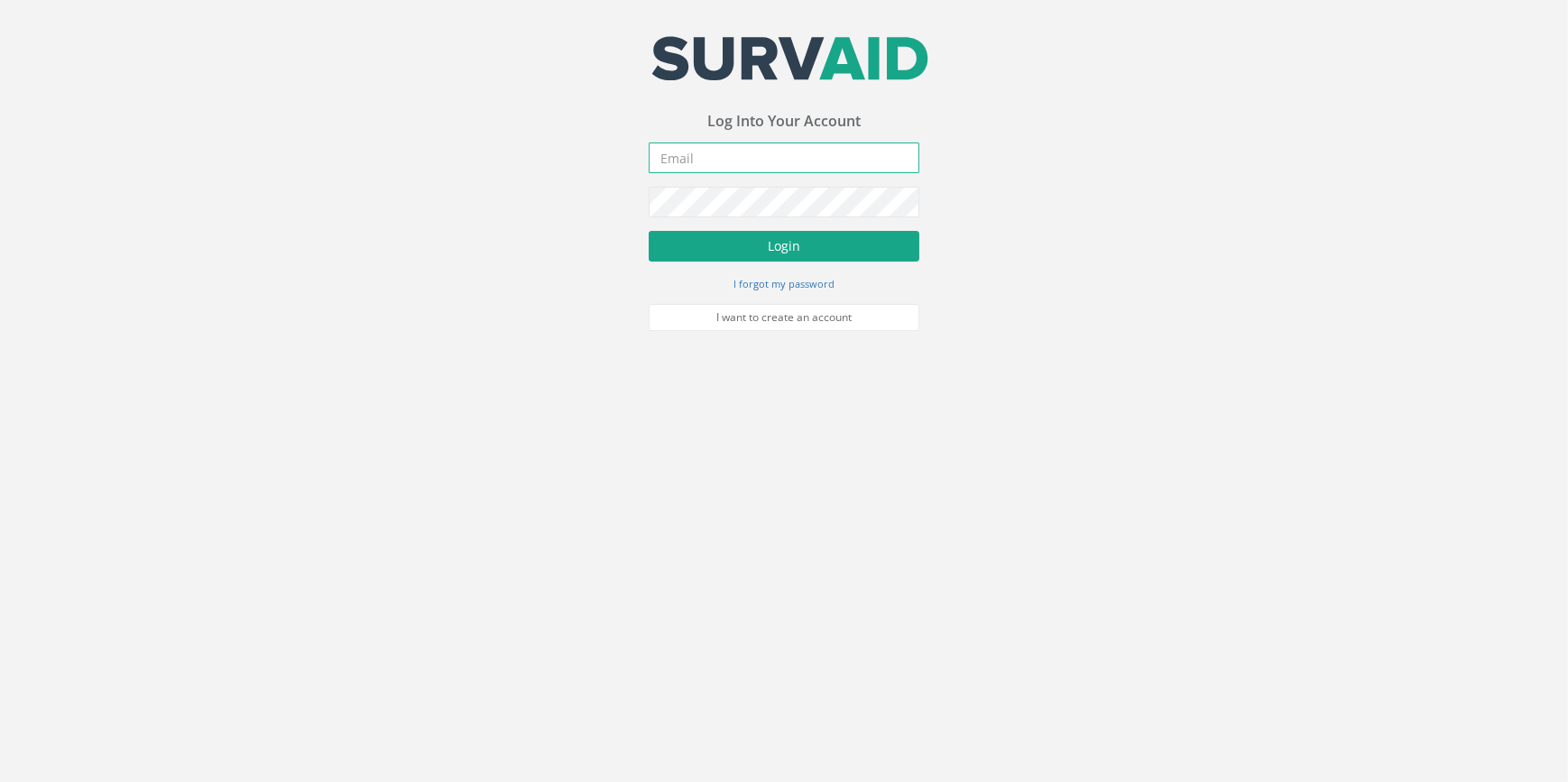 type on "[EMAIL]" 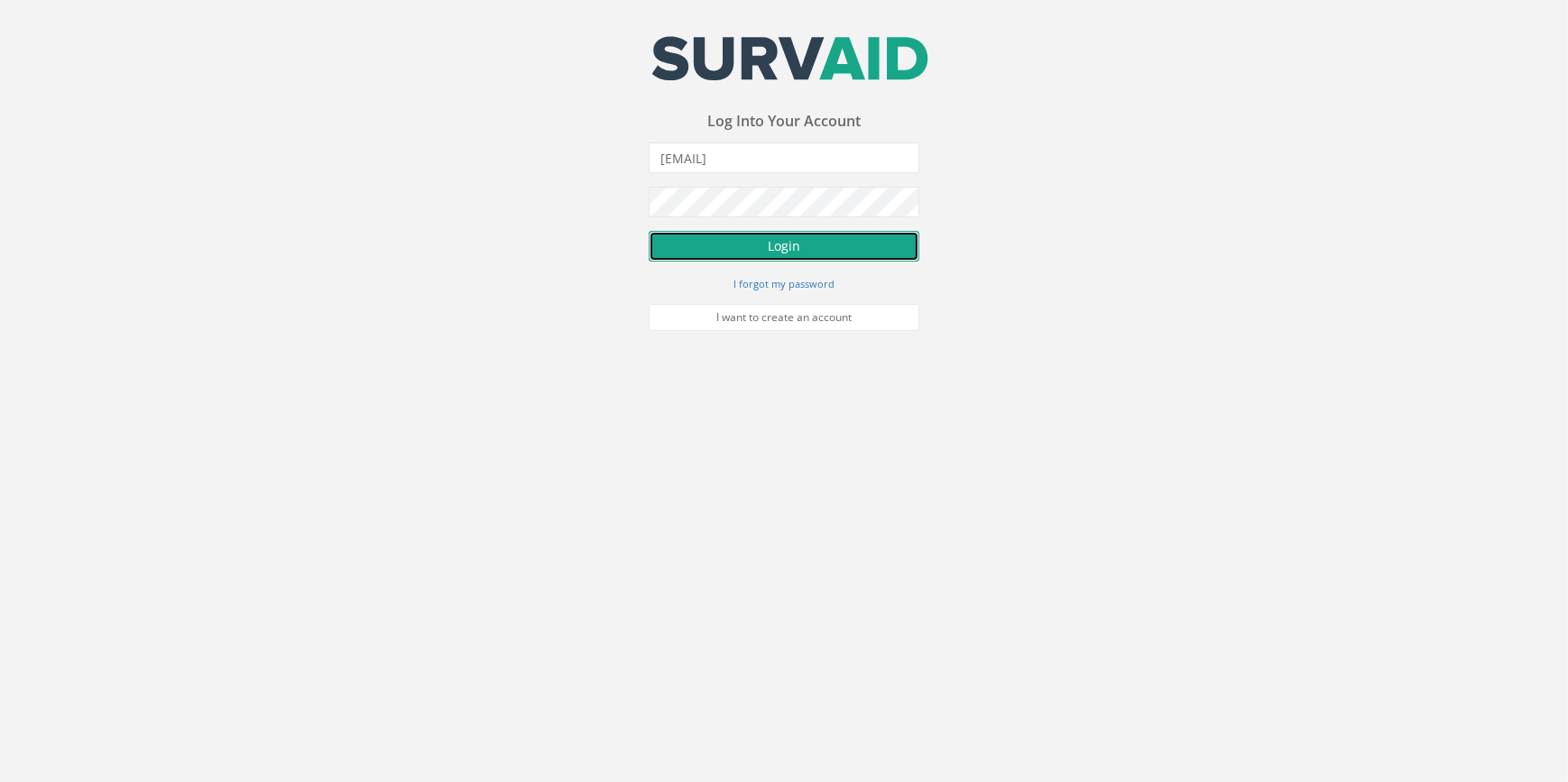 click on "Login" at bounding box center [784, 246] 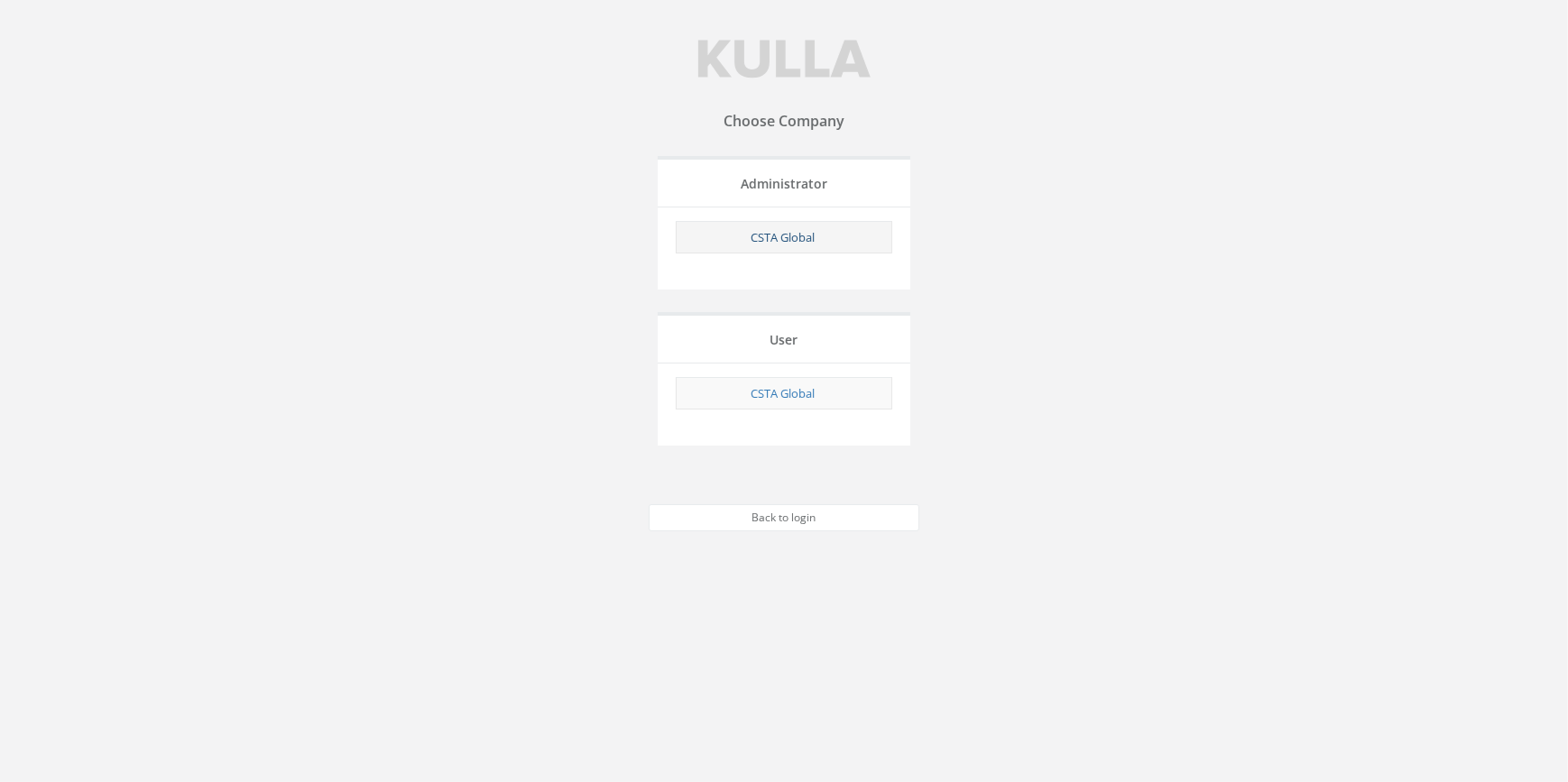 click on "CSTA Global" at bounding box center (782, 237) 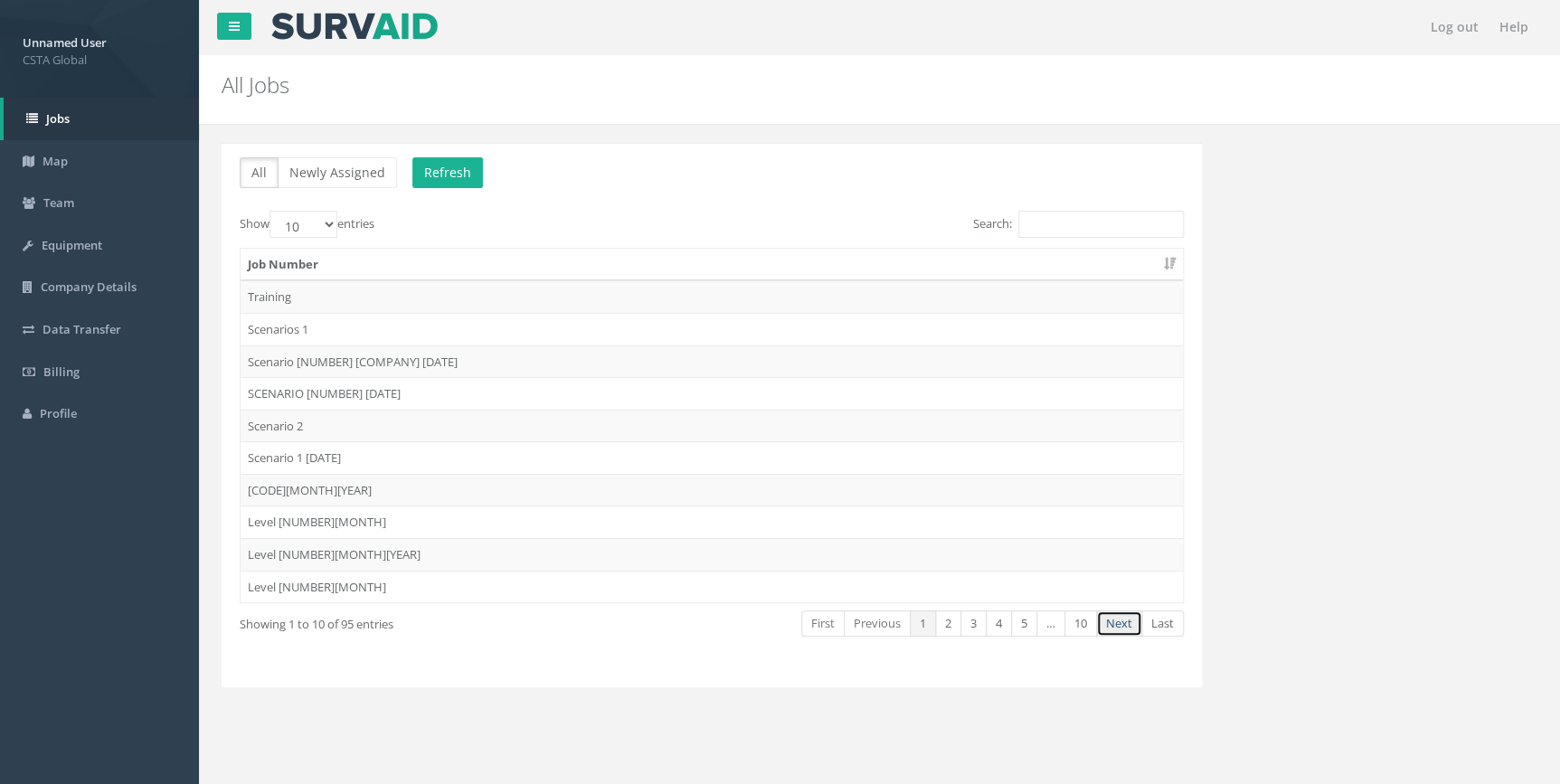 click on "Next" at bounding box center [1119, 623] 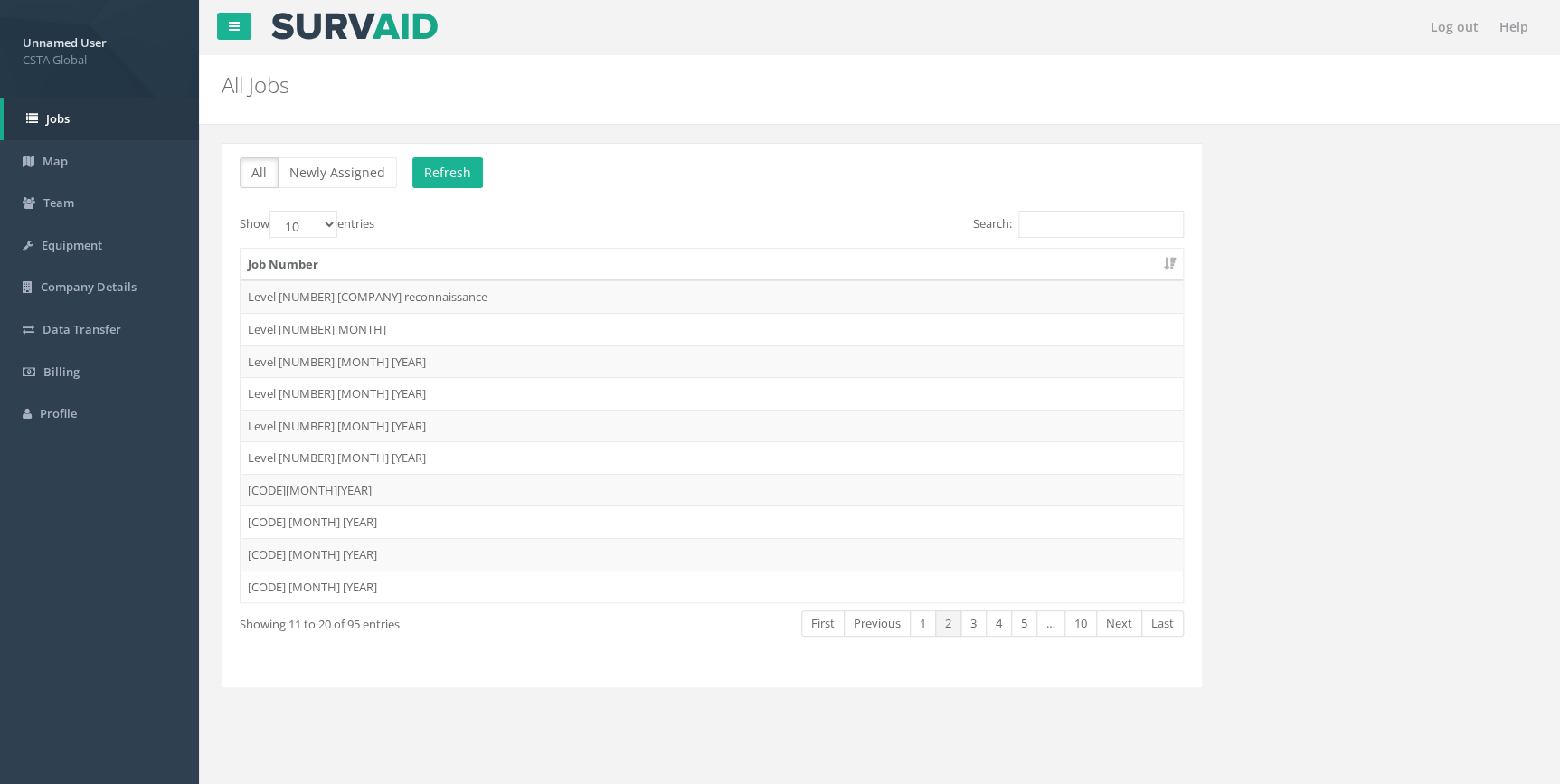 click on "Next" at bounding box center [1119, 623] 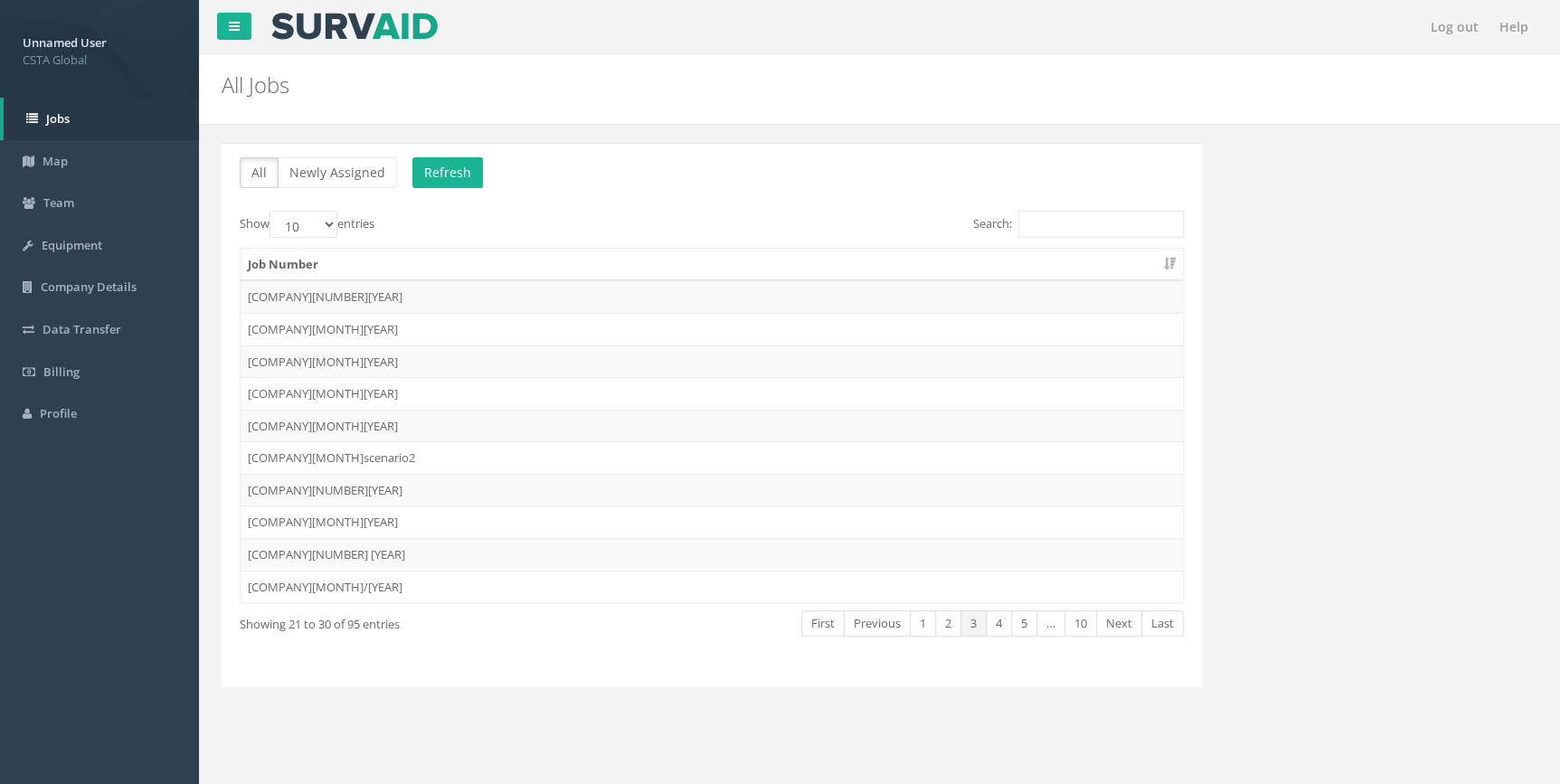 click on "Next" at bounding box center (1119, 623) 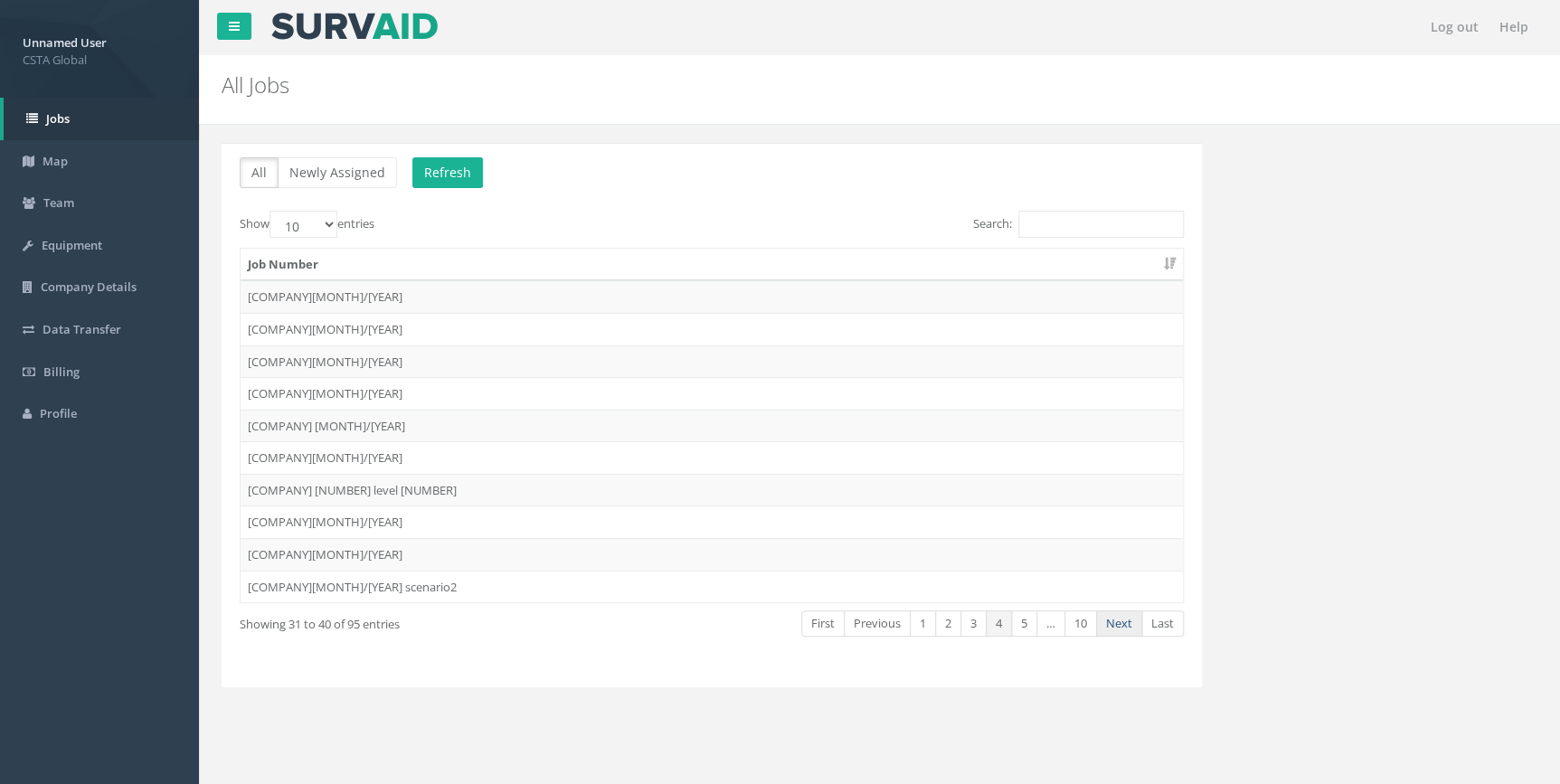 click on "Next" at bounding box center (1119, 623) 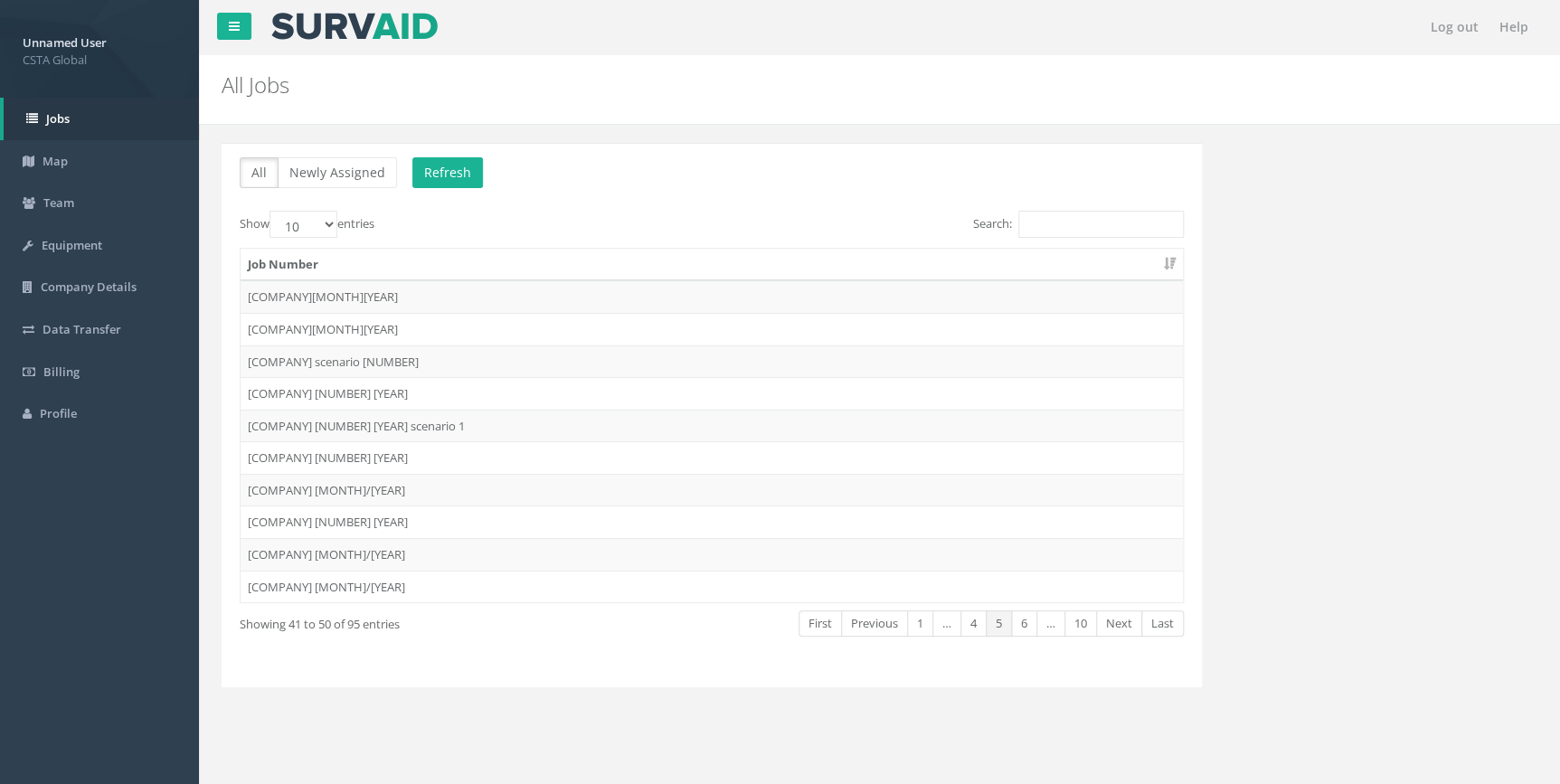 click on "Next" at bounding box center (1119, 623) 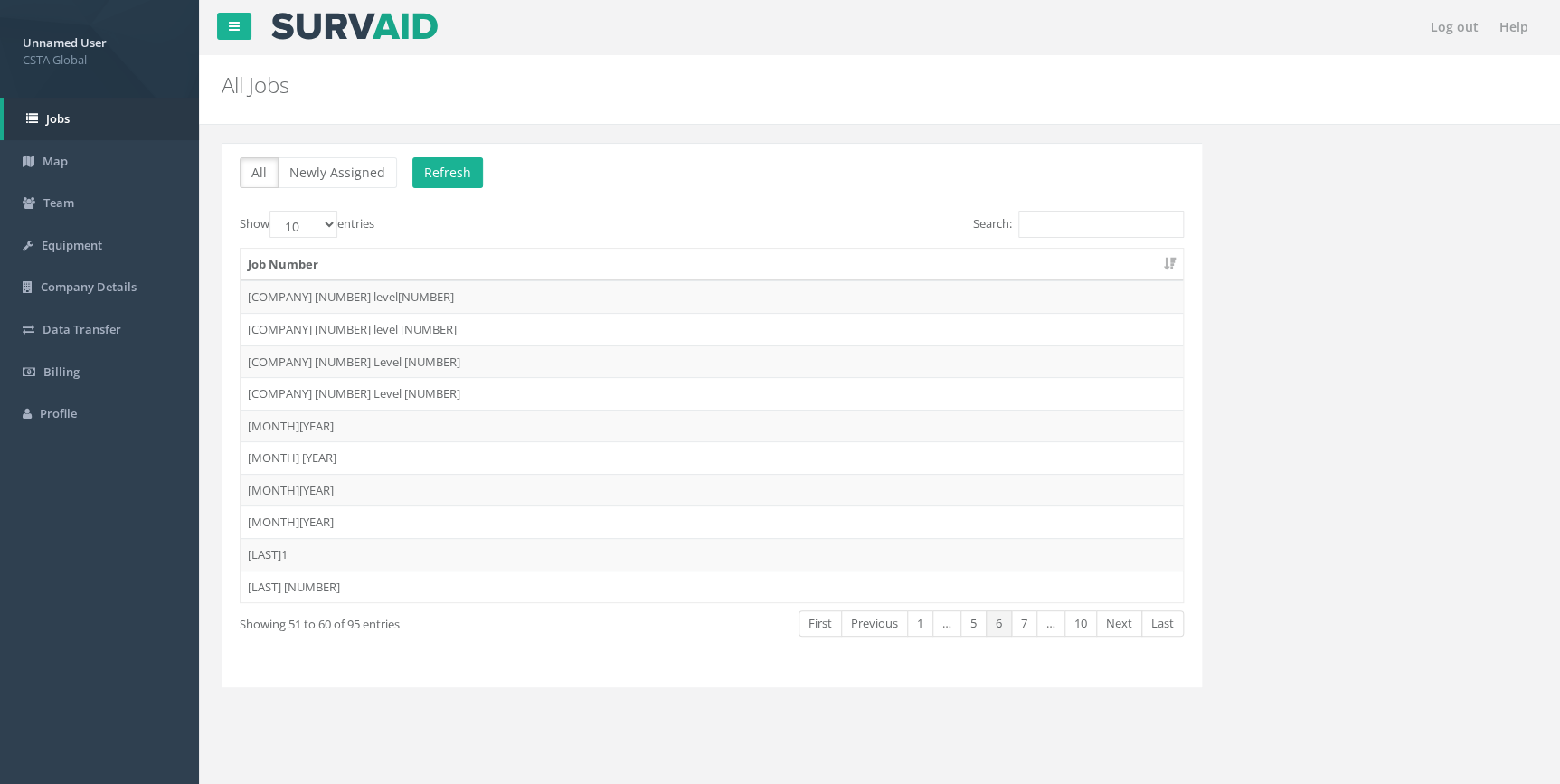 click on "Next" at bounding box center [1119, 623] 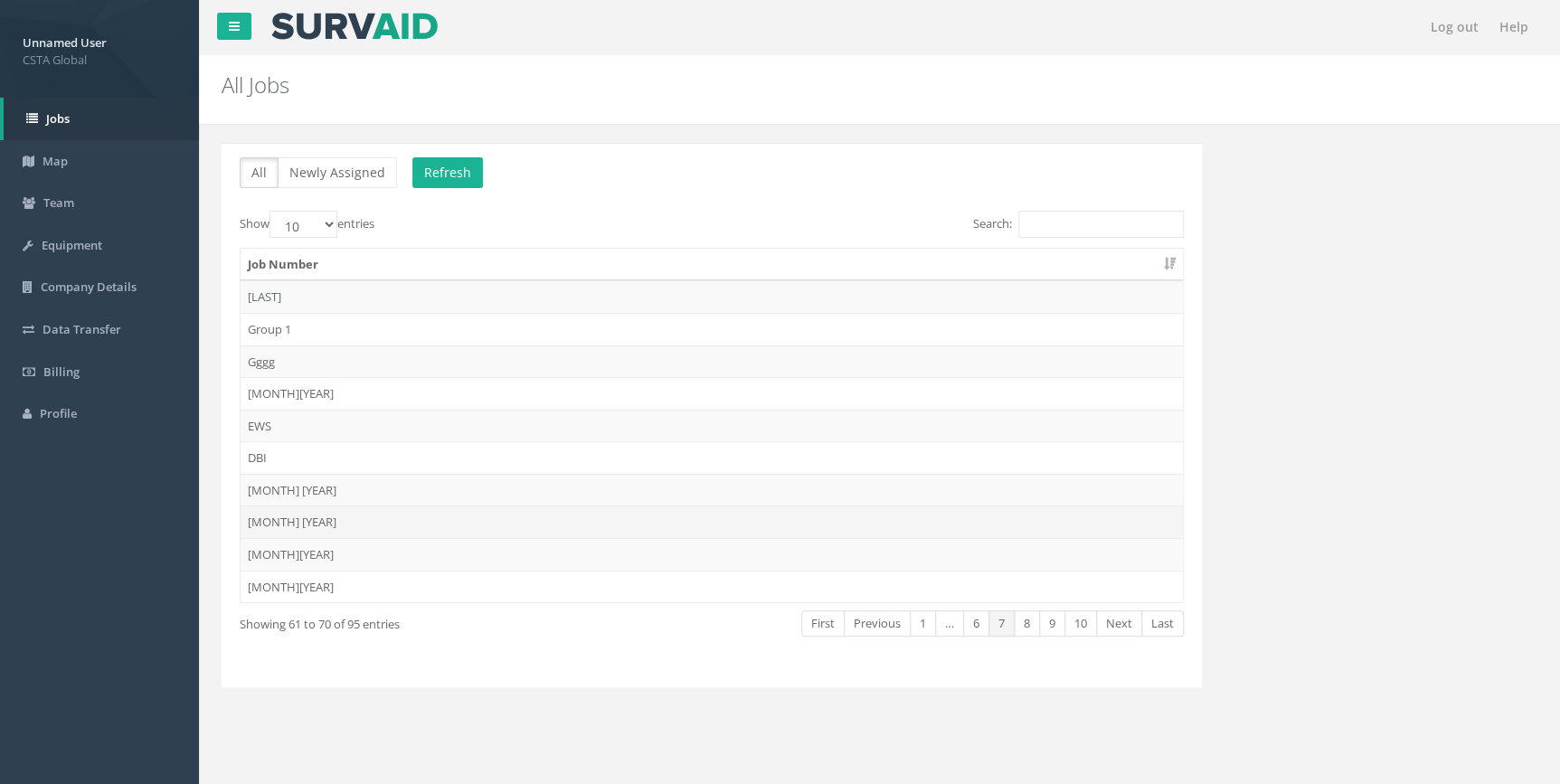 click on "[MONTH] [YEAR]" at bounding box center [712, 329] 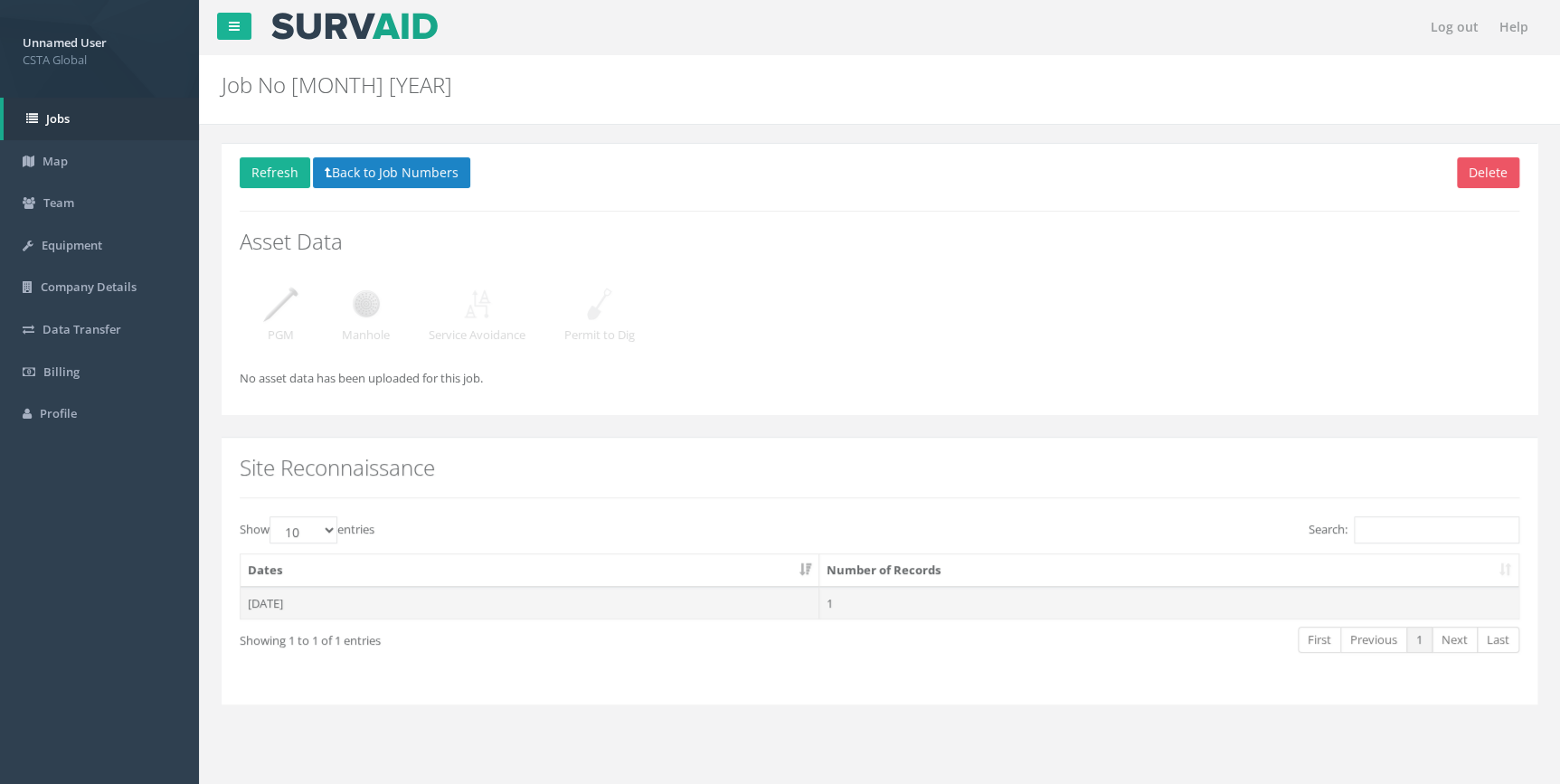 click on "1" at bounding box center (1168, 603) 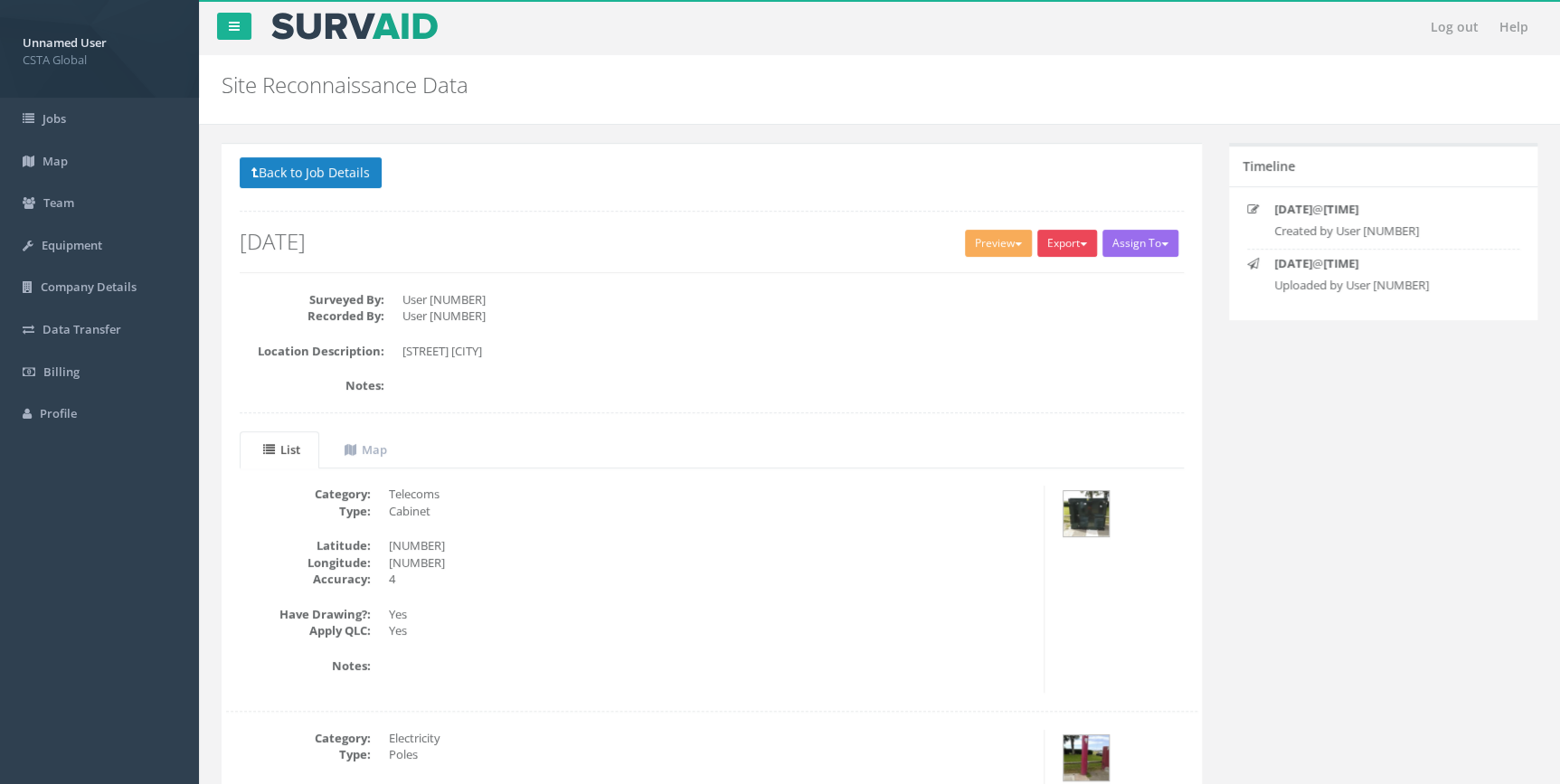 click on "Export" at bounding box center [1067, 243] 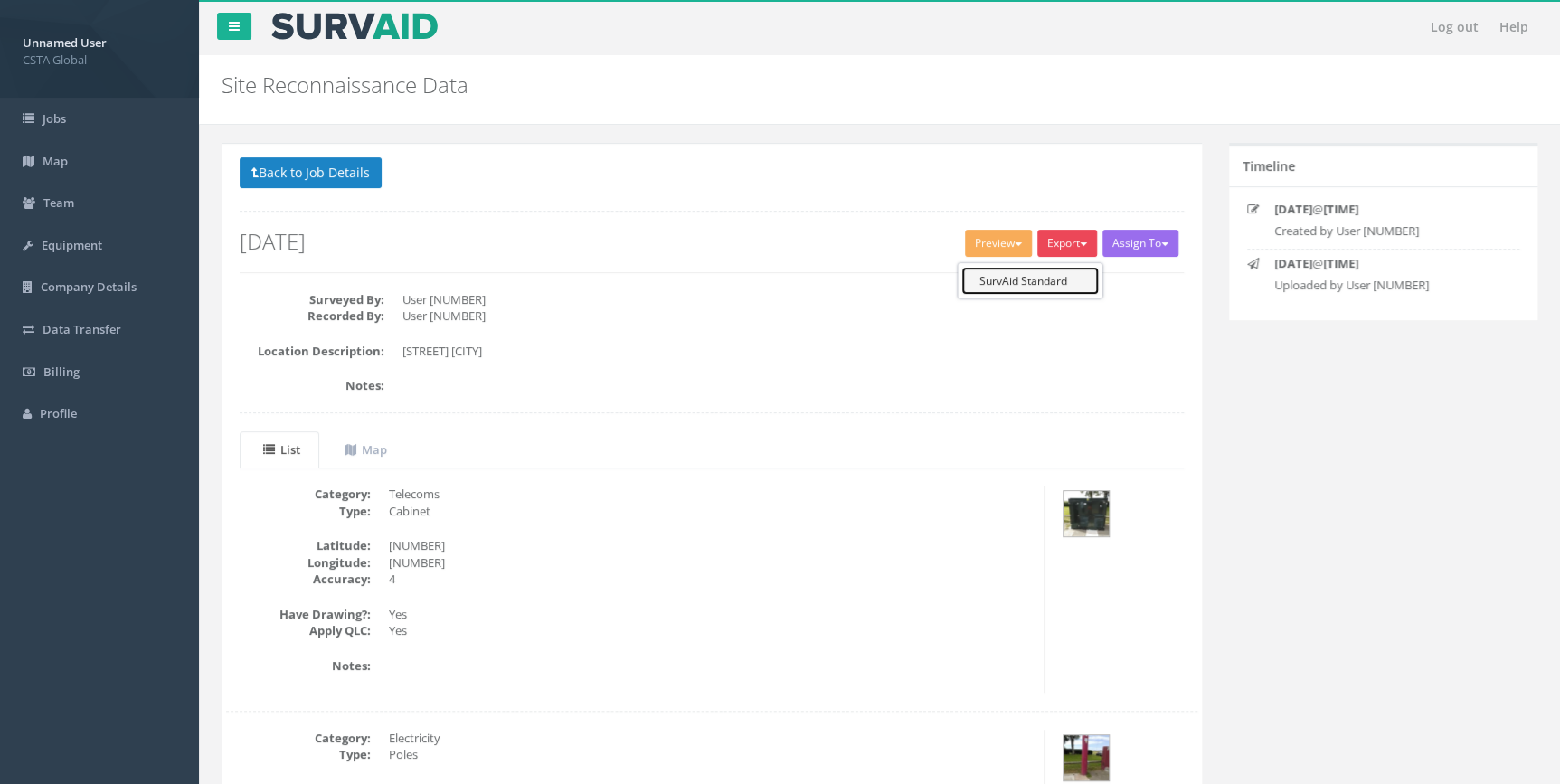 click on "SurvAid Standard" at bounding box center (1030, 280) 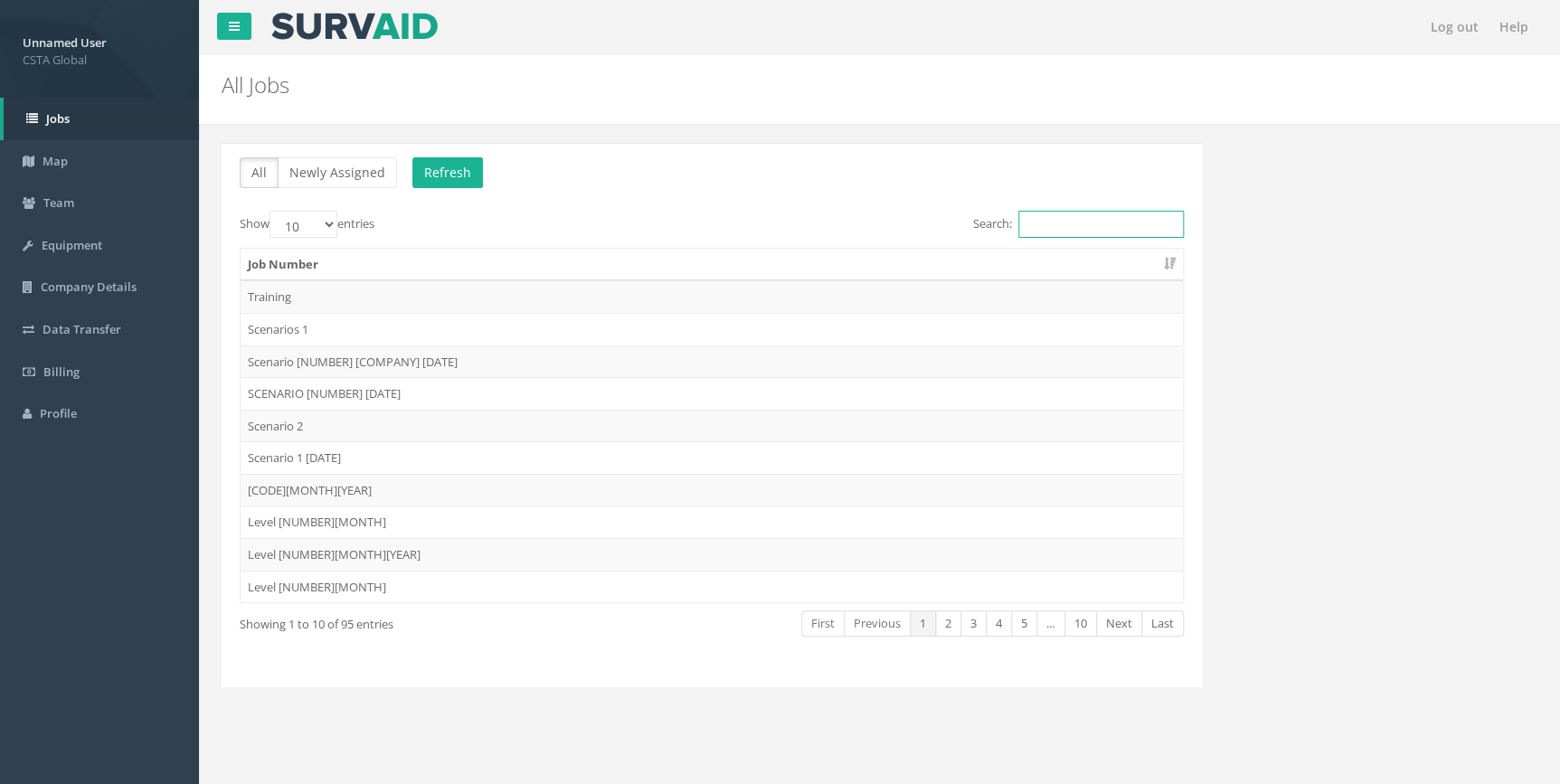 click on "Search:" at bounding box center (1101, 224) 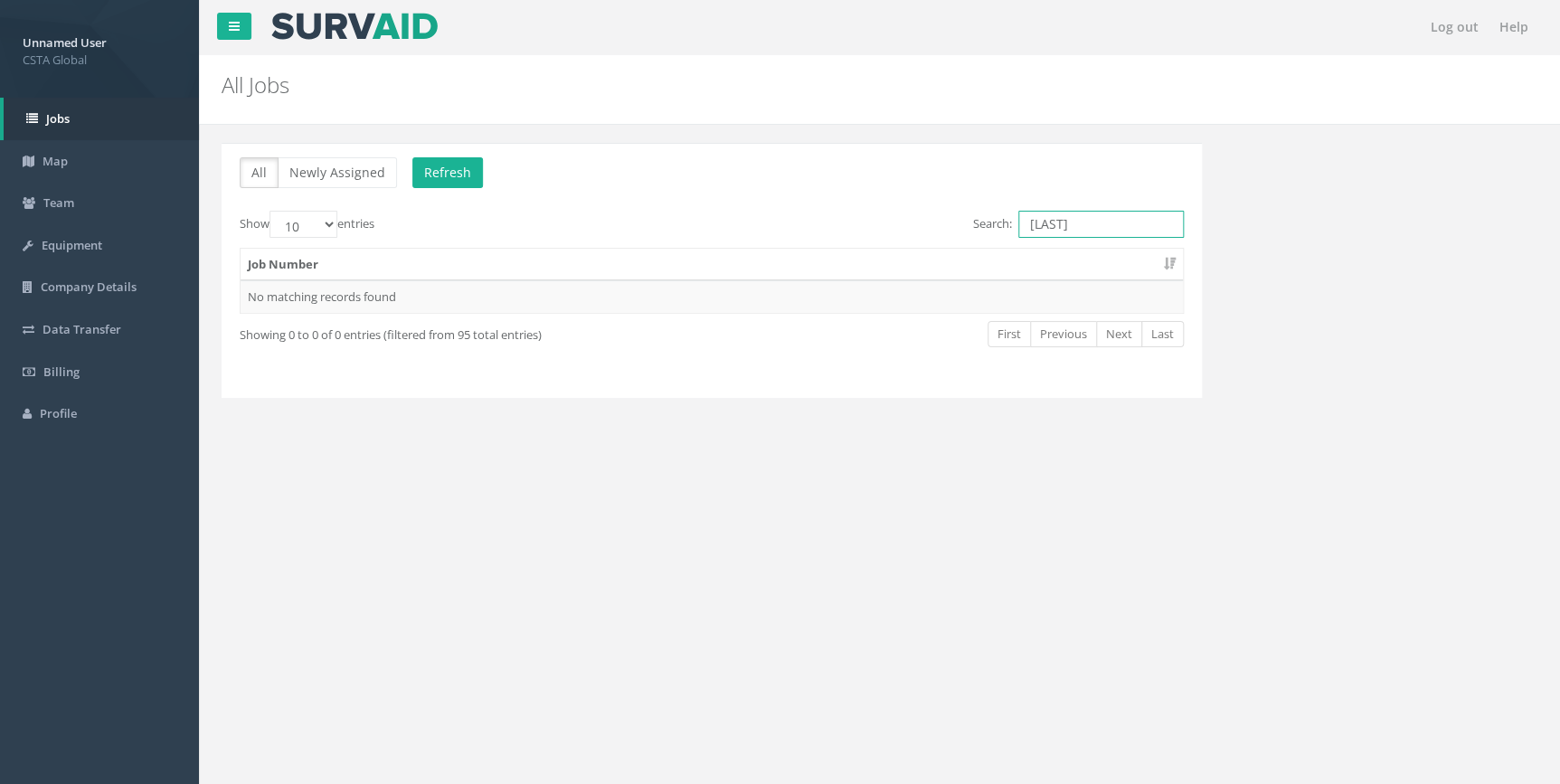 drag, startPoint x: 1090, startPoint y: 228, endPoint x: 840, endPoint y: 201, distance: 251.45377 